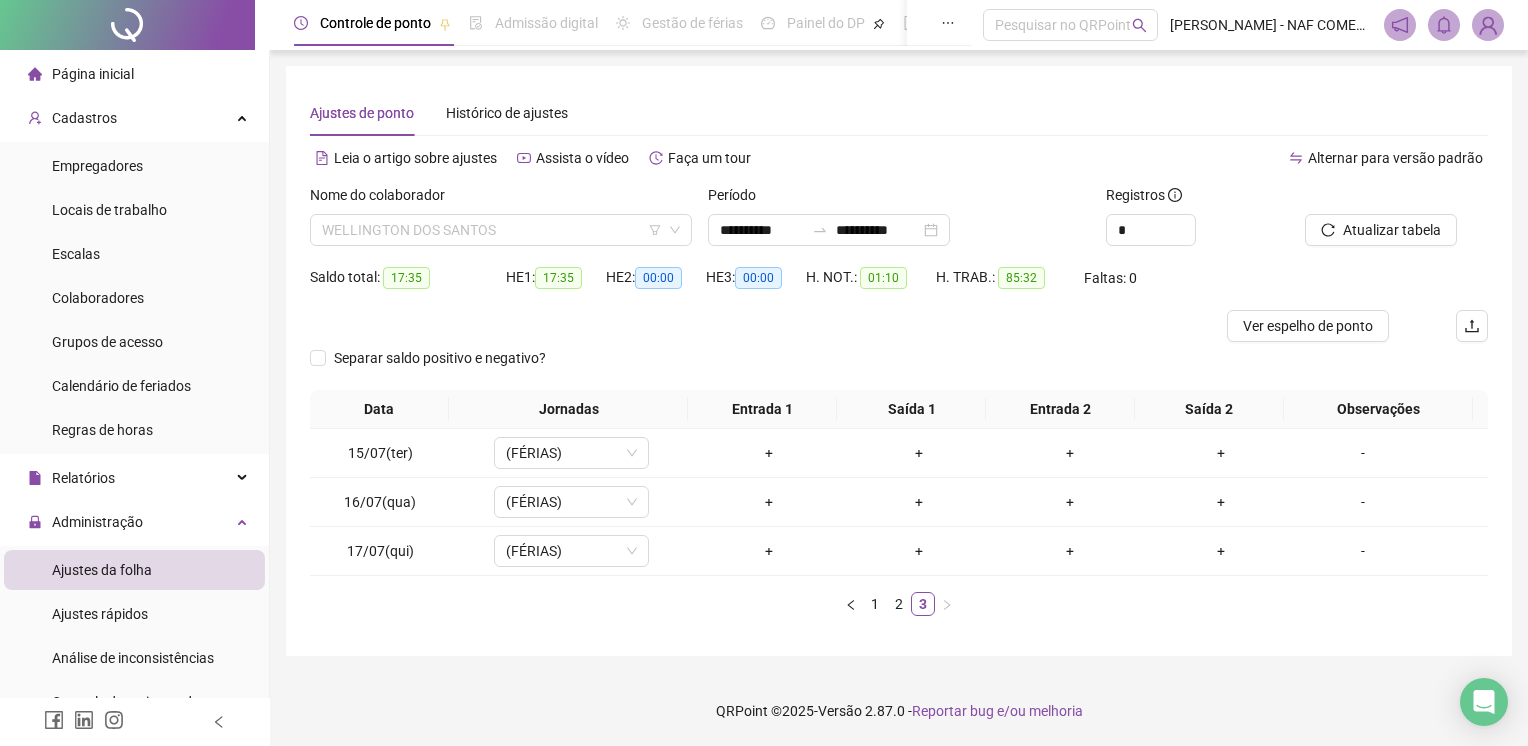 click on "WELLINGTON DOS SANTOS" at bounding box center [501, 230] 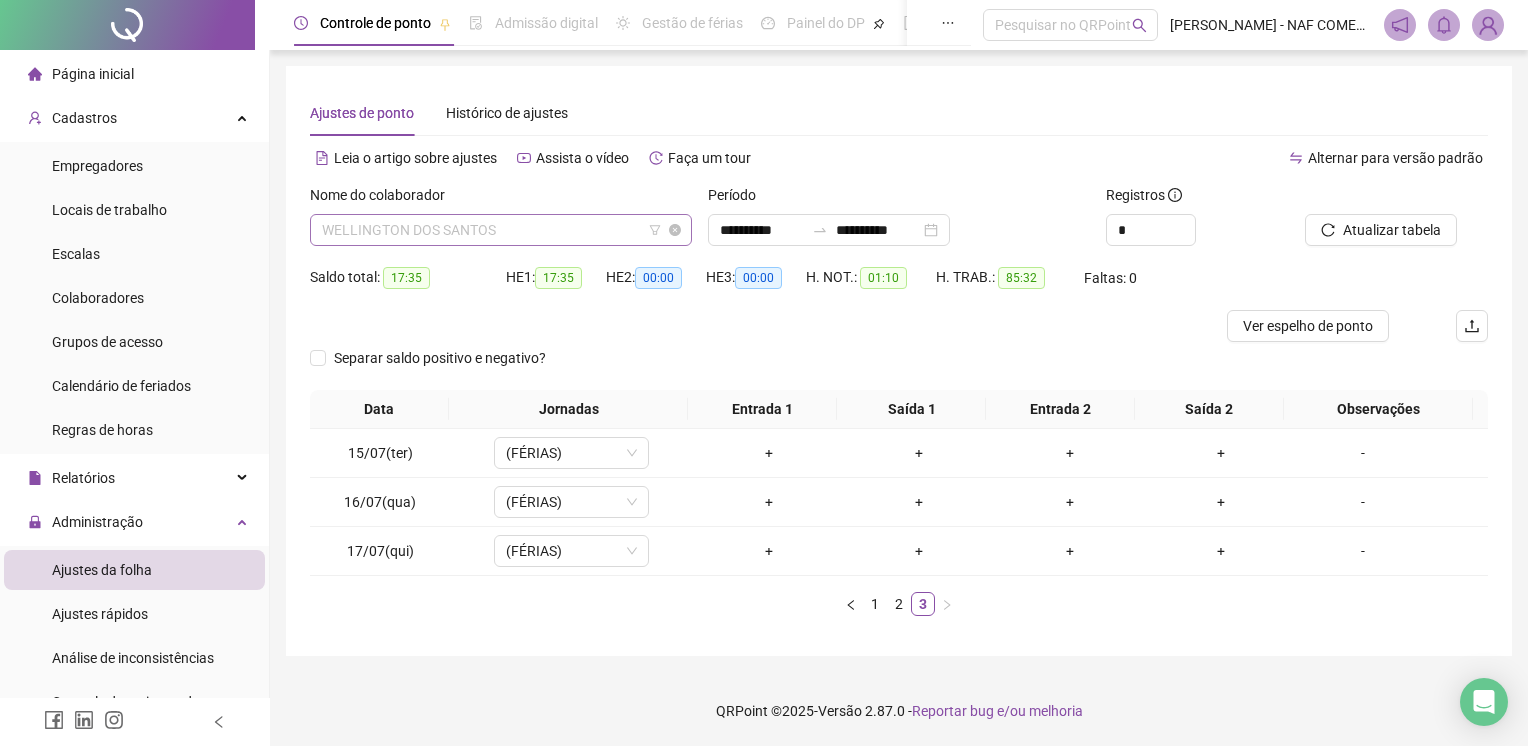 scroll, scrollTop: 0, scrollLeft: 0, axis: both 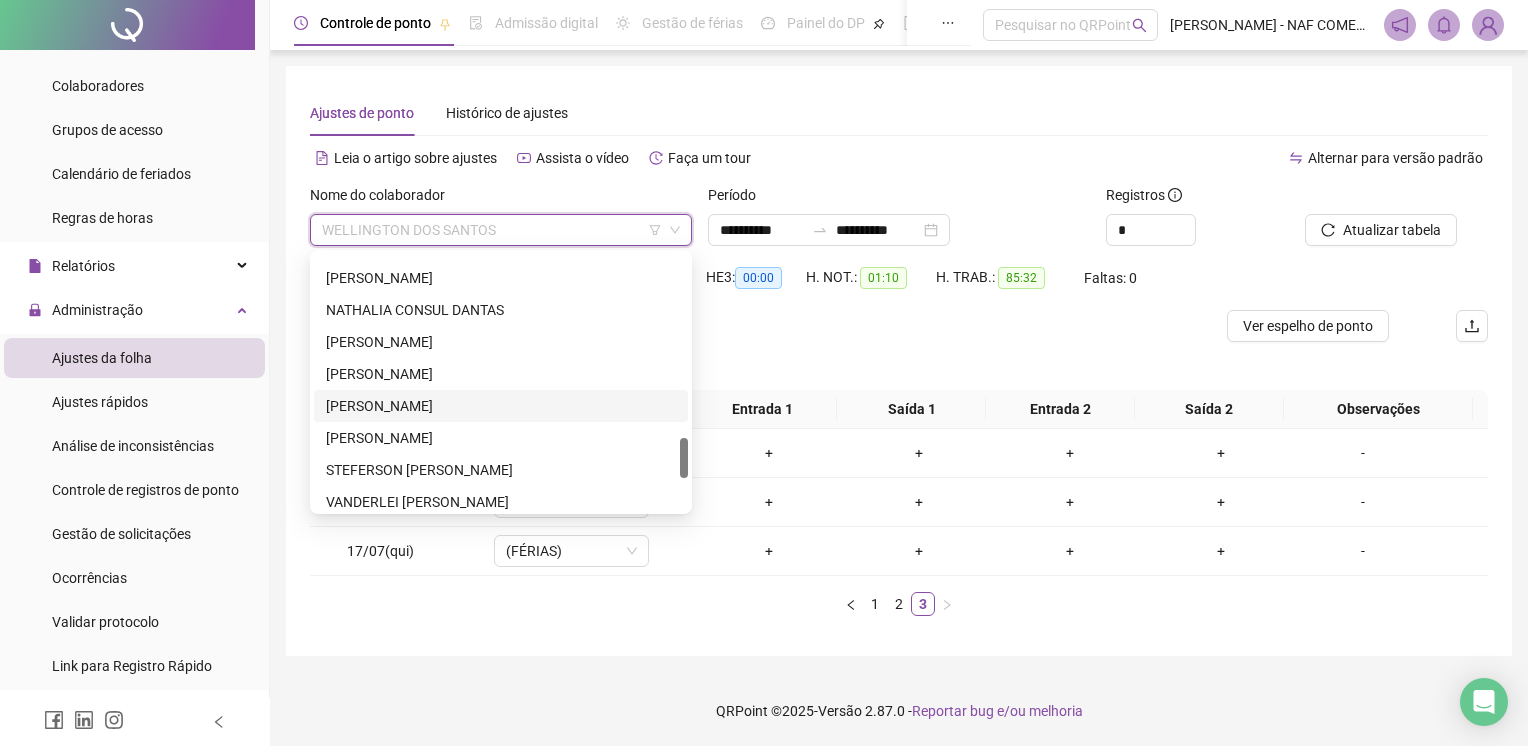 click on "[PERSON_NAME]" at bounding box center [501, 406] 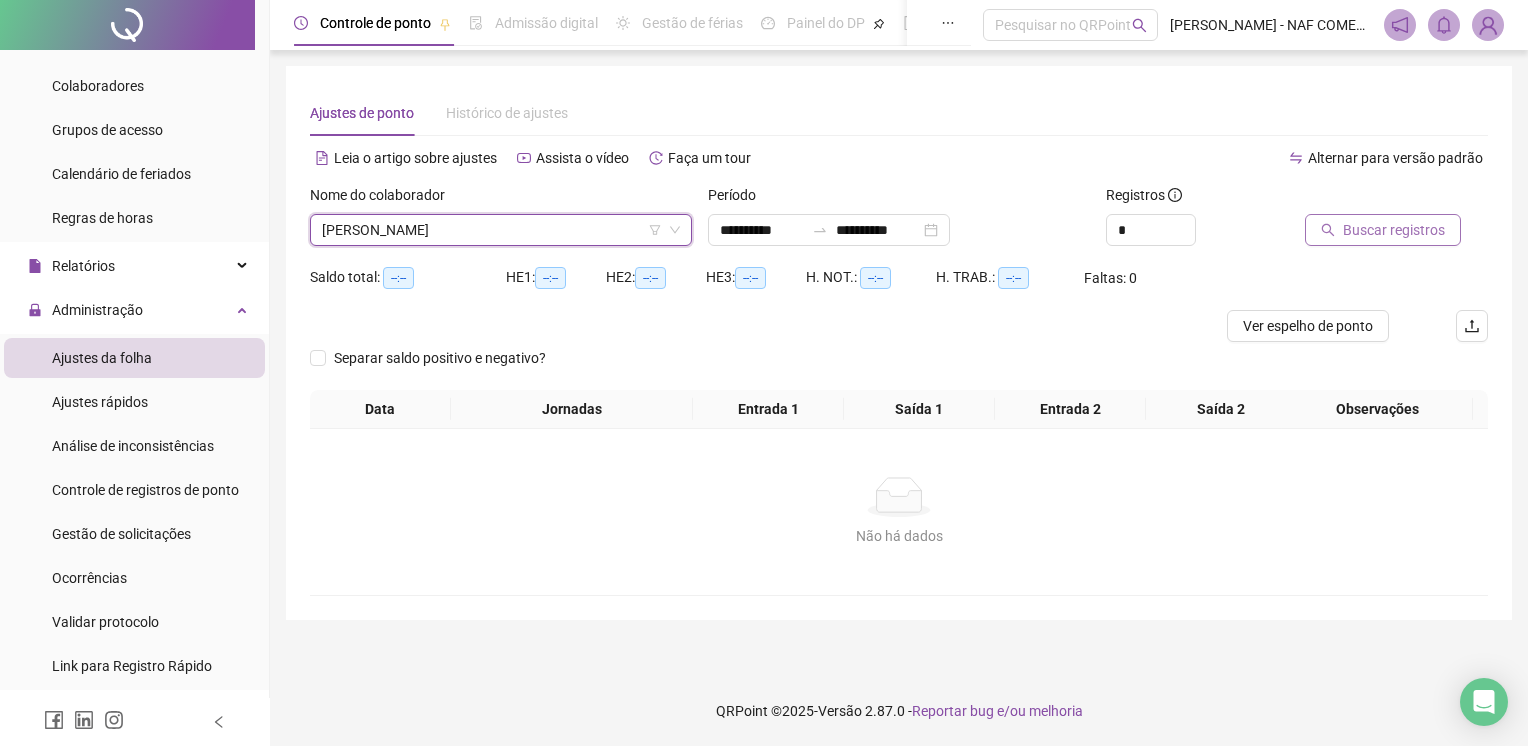 click on "Buscar registros" at bounding box center [1394, 230] 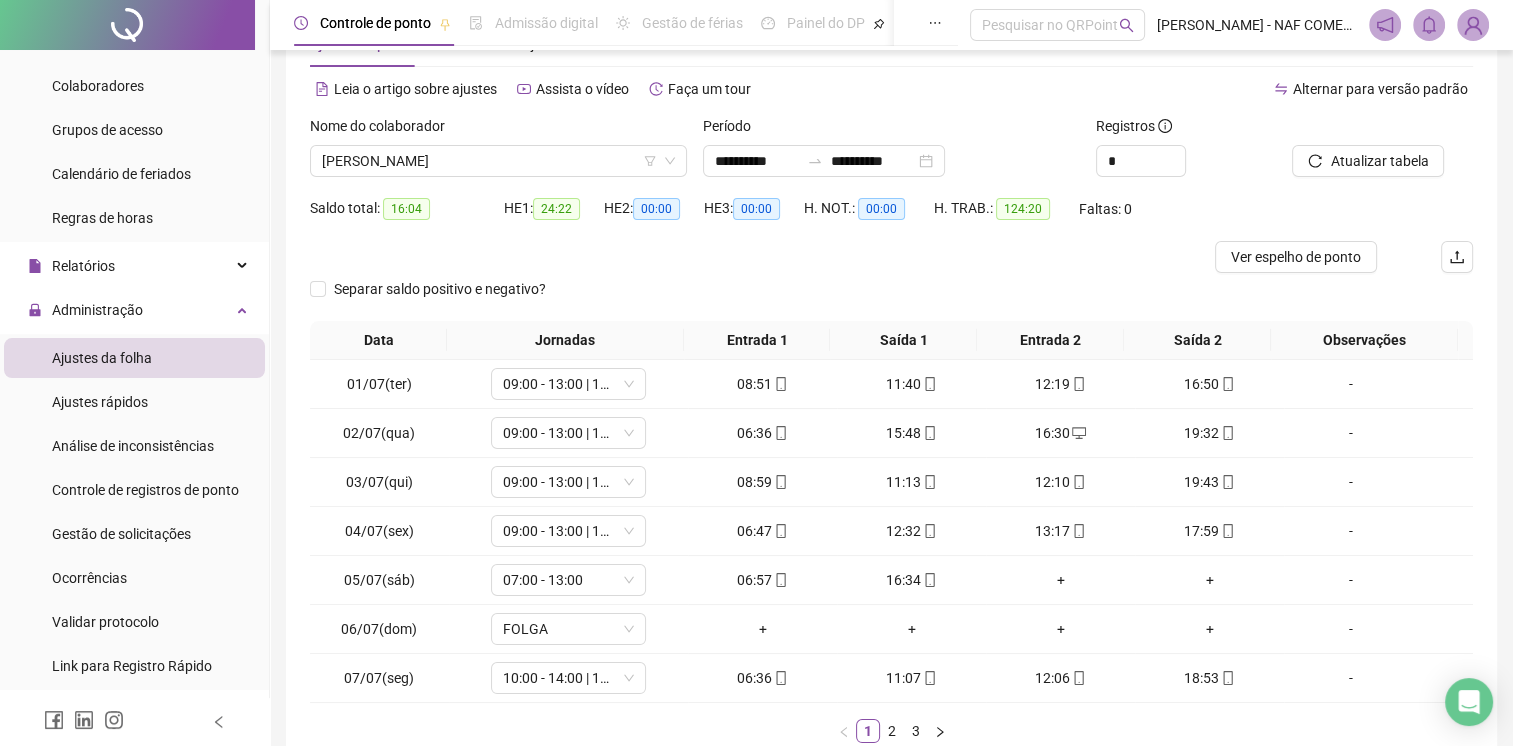 scroll, scrollTop: 190, scrollLeft: 0, axis: vertical 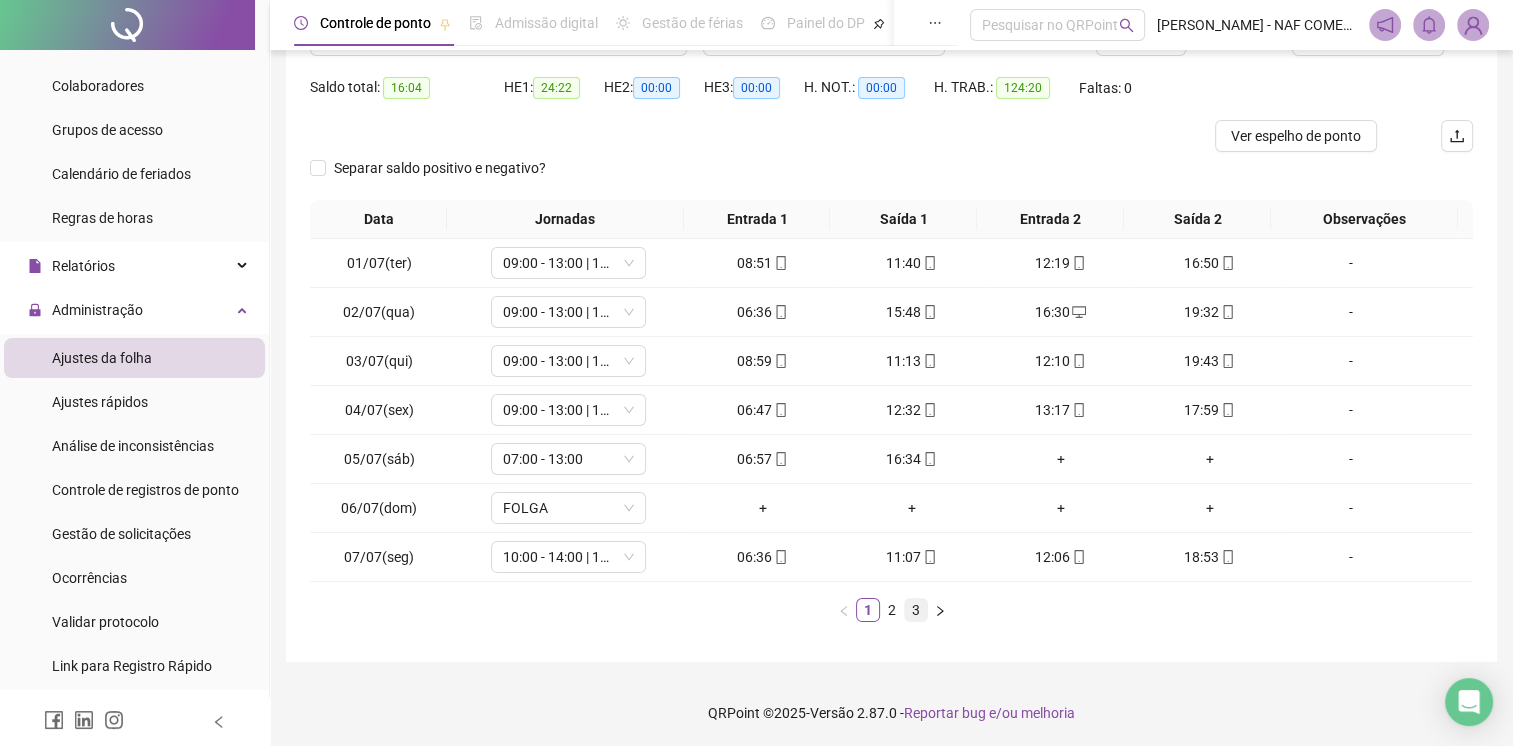 click on "3" at bounding box center [916, 610] 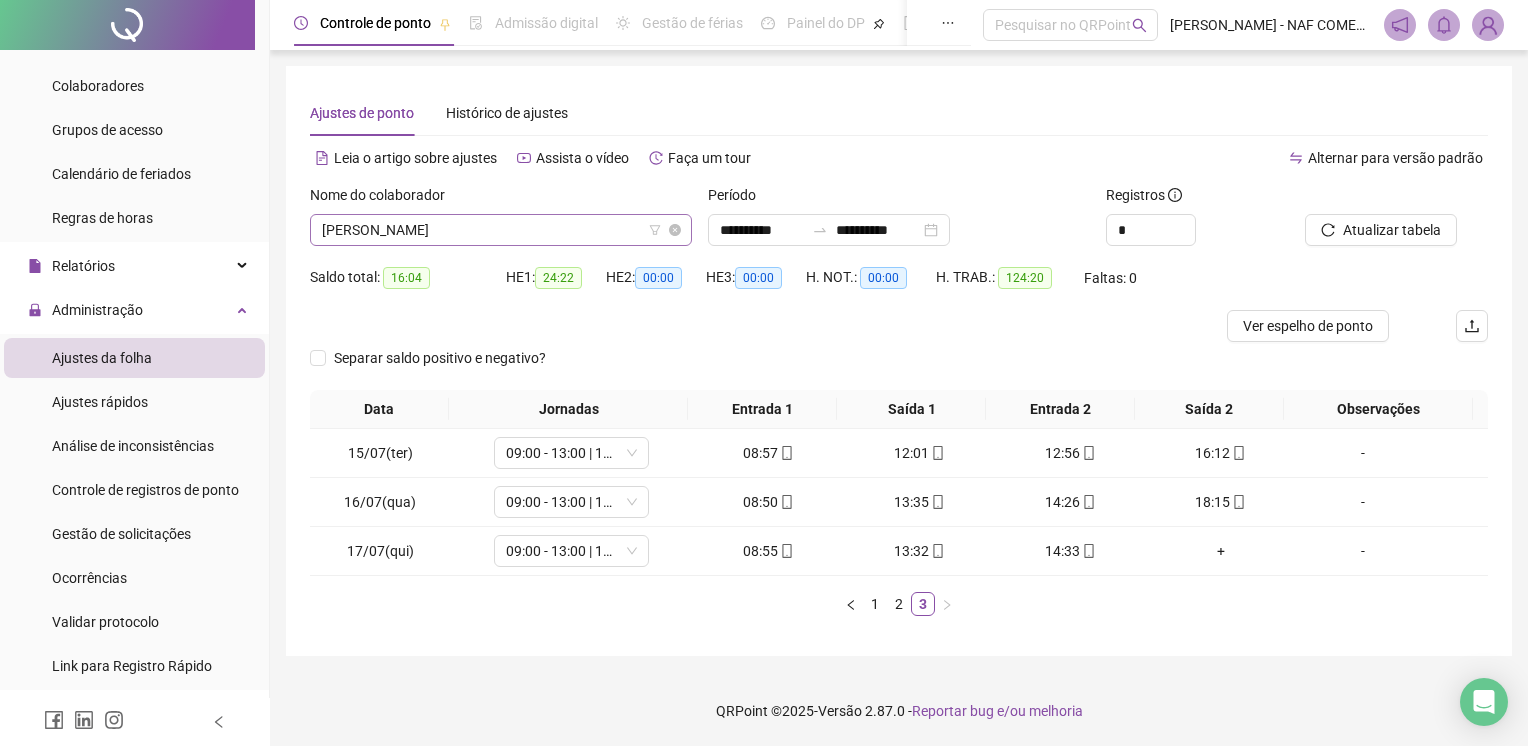 click on "[PERSON_NAME]" at bounding box center (501, 230) 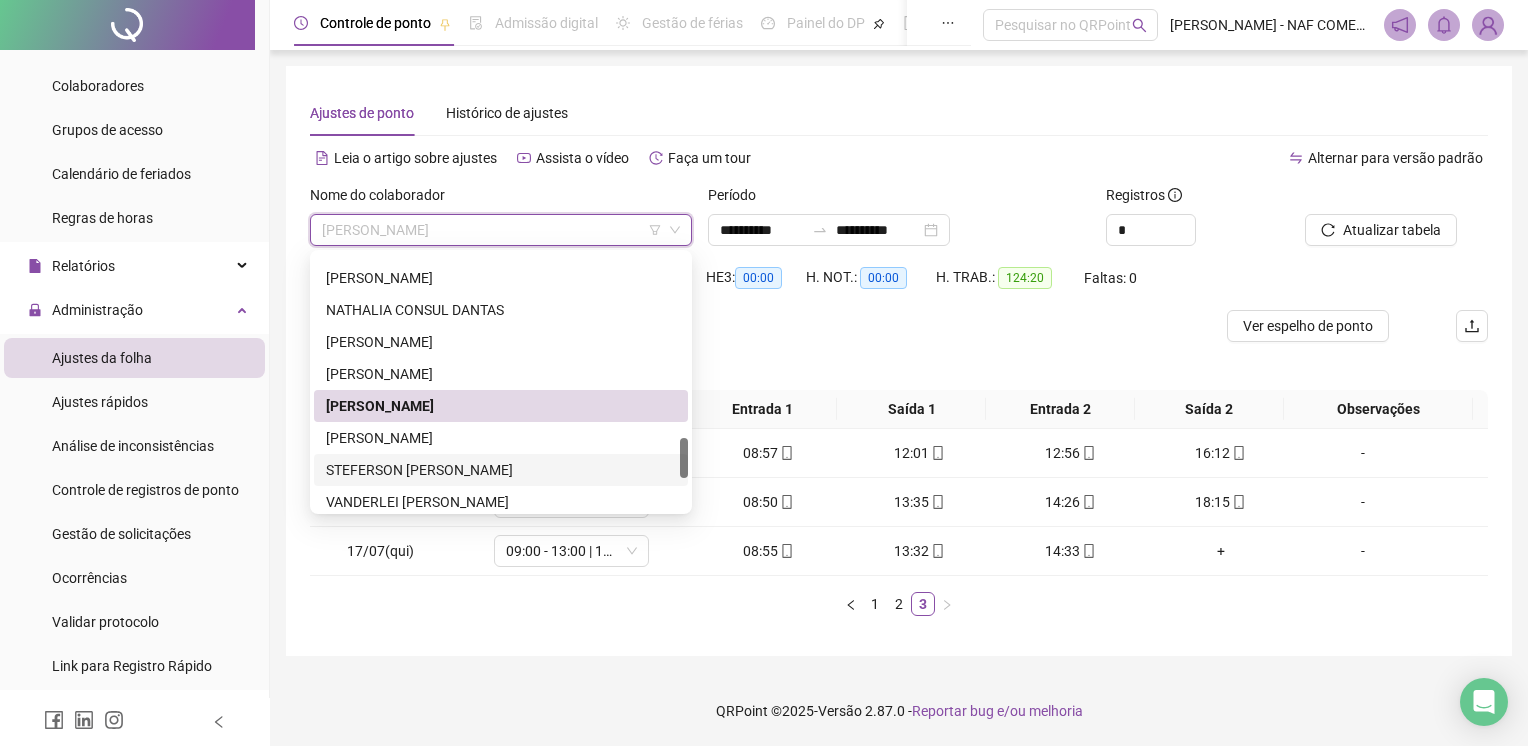 click on "STEFERSON [PERSON_NAME]" at bounding box center (501, 470) 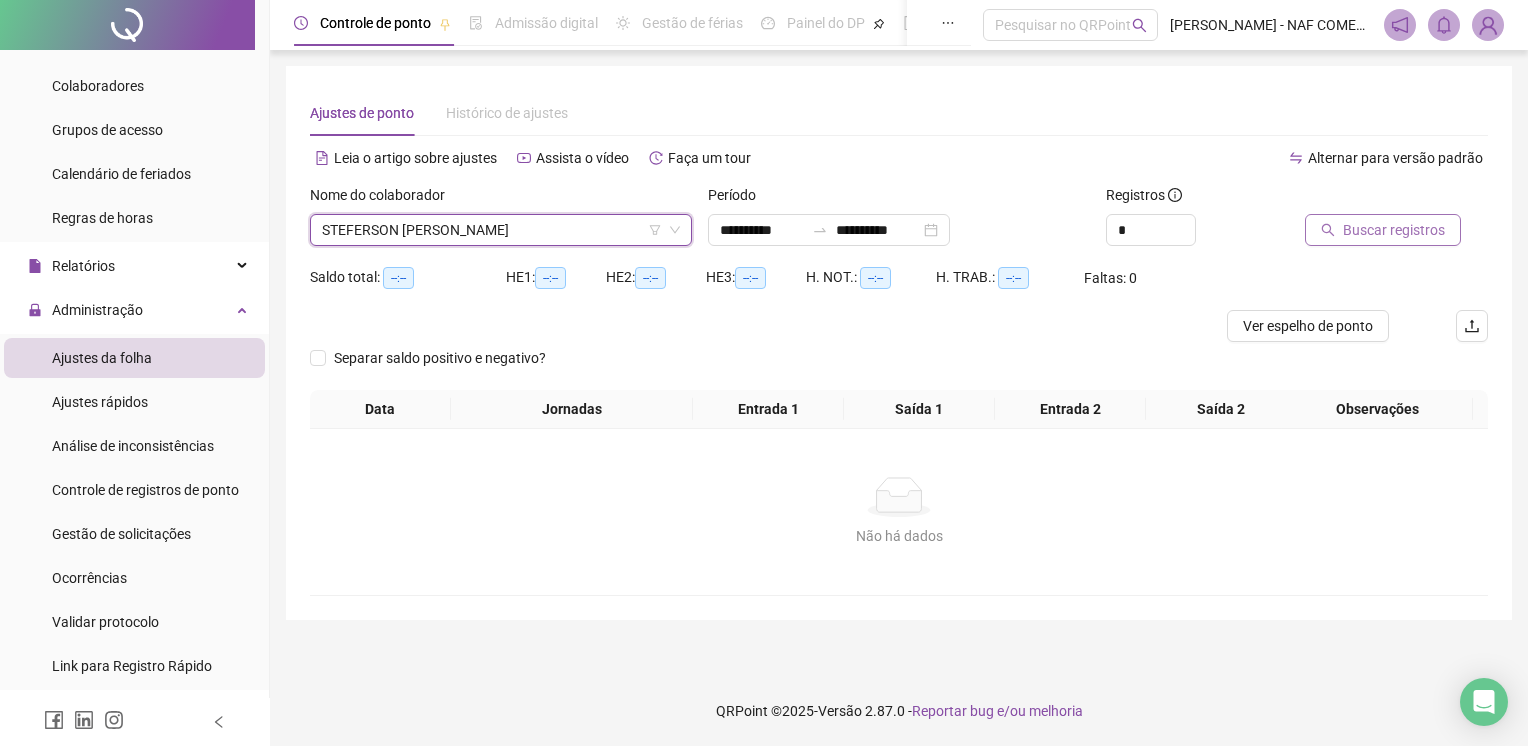 click on "Buscar registros" at bounding box center (1394, 230) 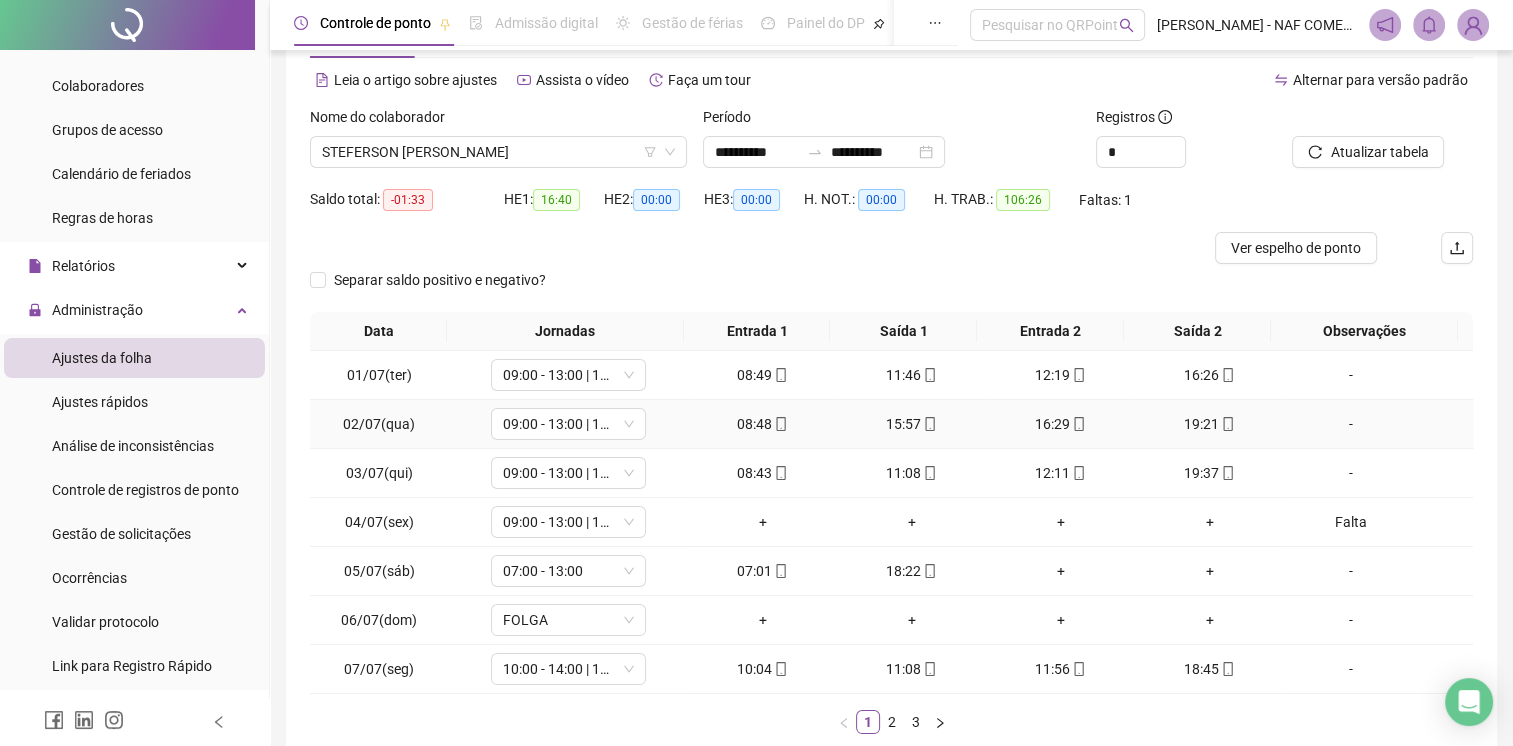 scroll, scrollTop: 190, scrollLeft: 0, axis: vertical 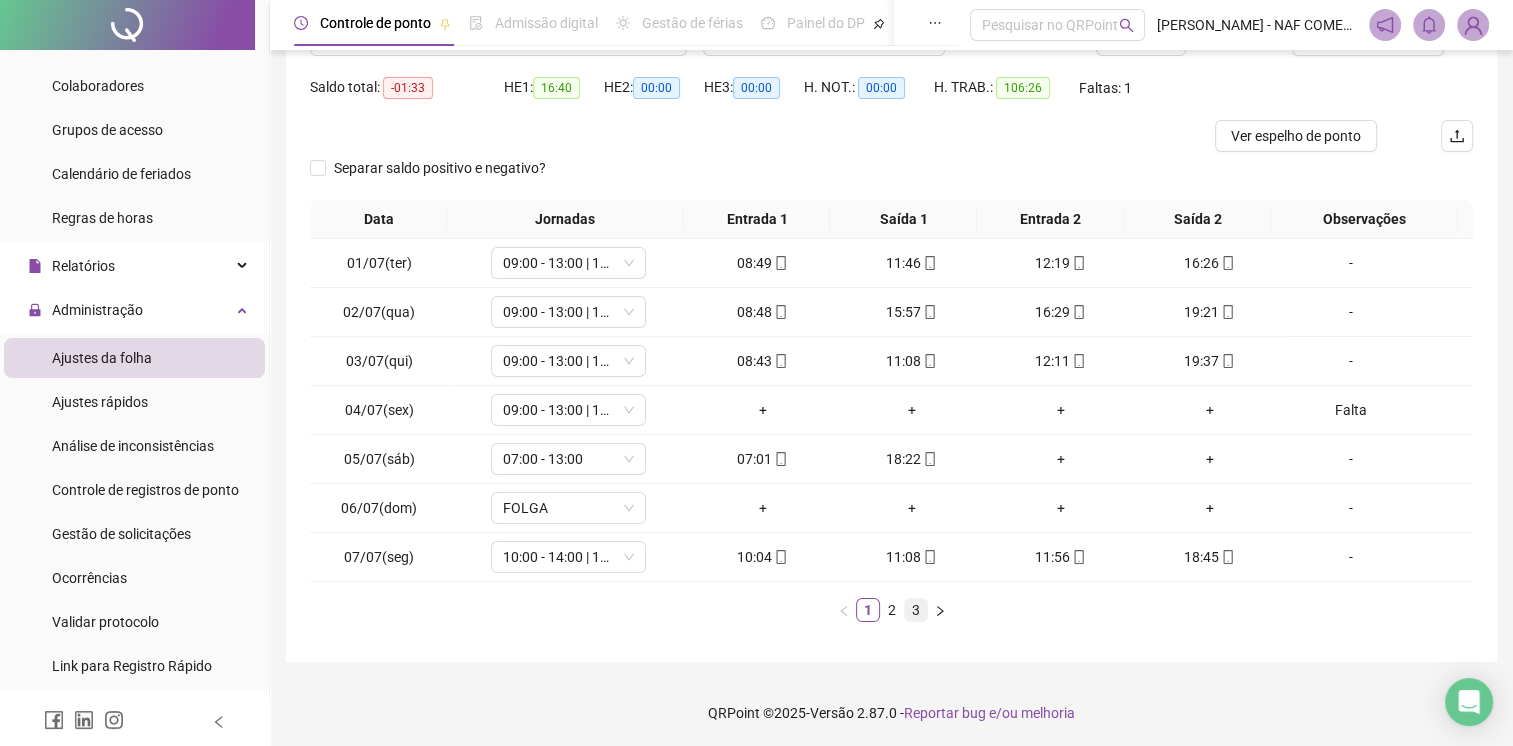 click on "3" at bounding box center [916, 610] 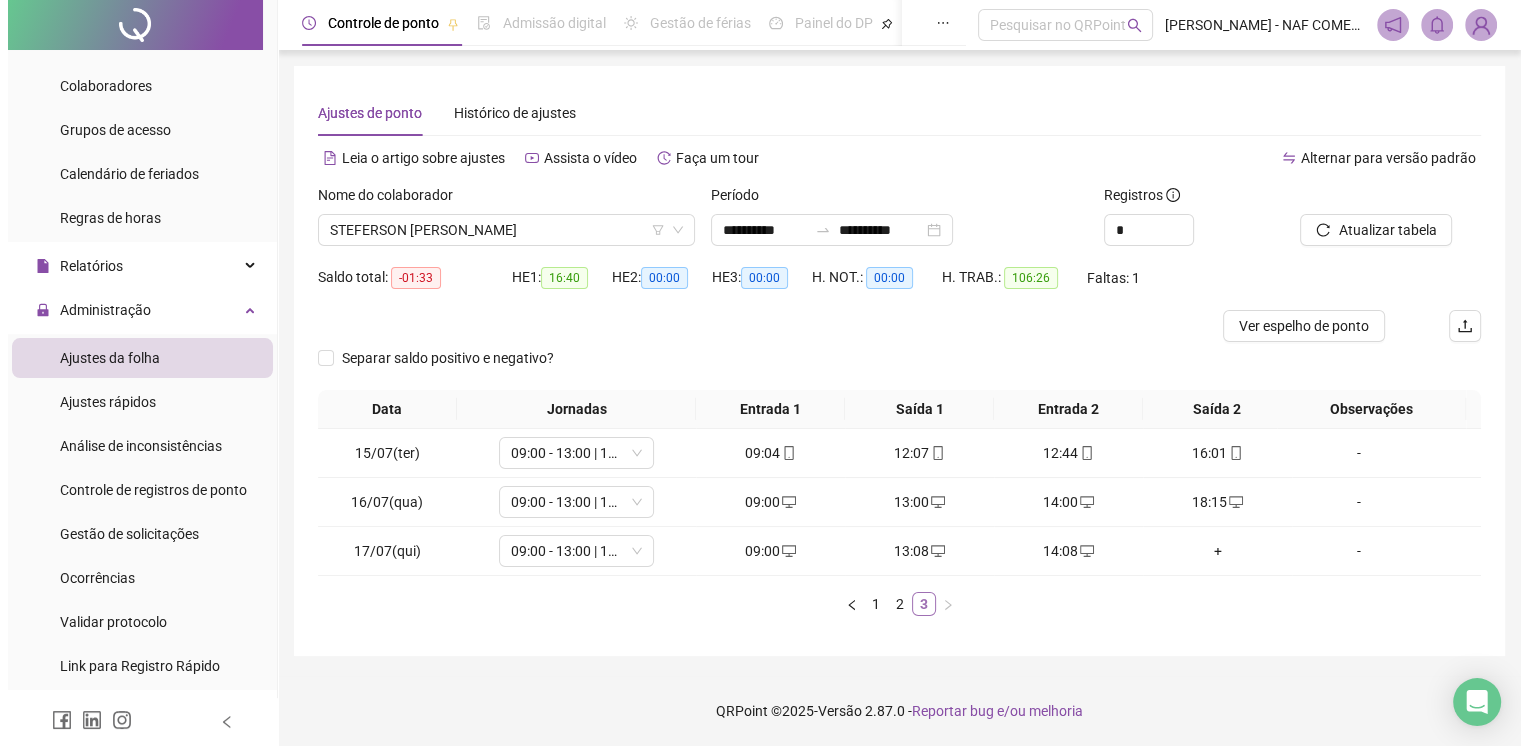 scroll, scrollTop: 0, scrollLeft: 0, axis: both 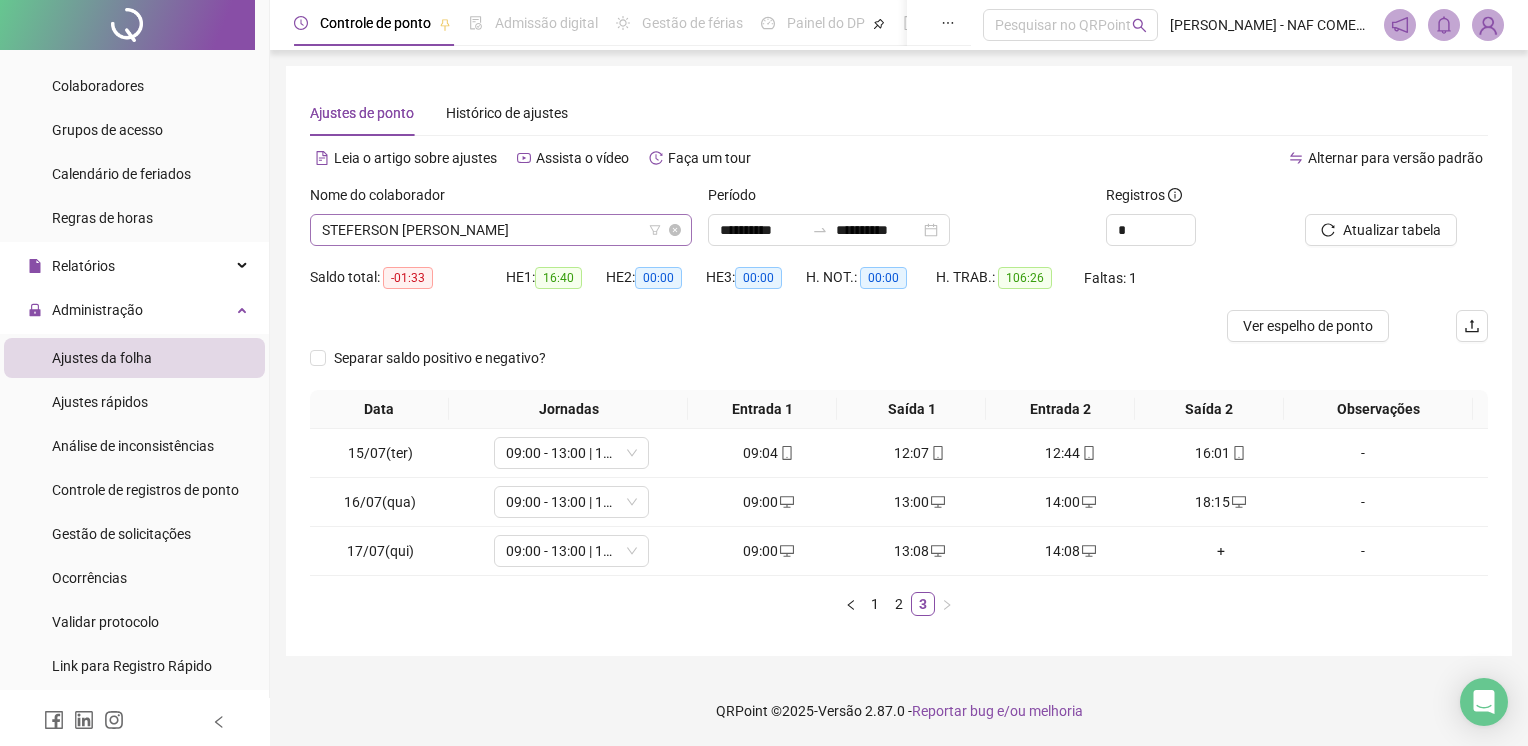 click on "STEFERSON [PERSON_NAME]" at bounding box center (501, 230) 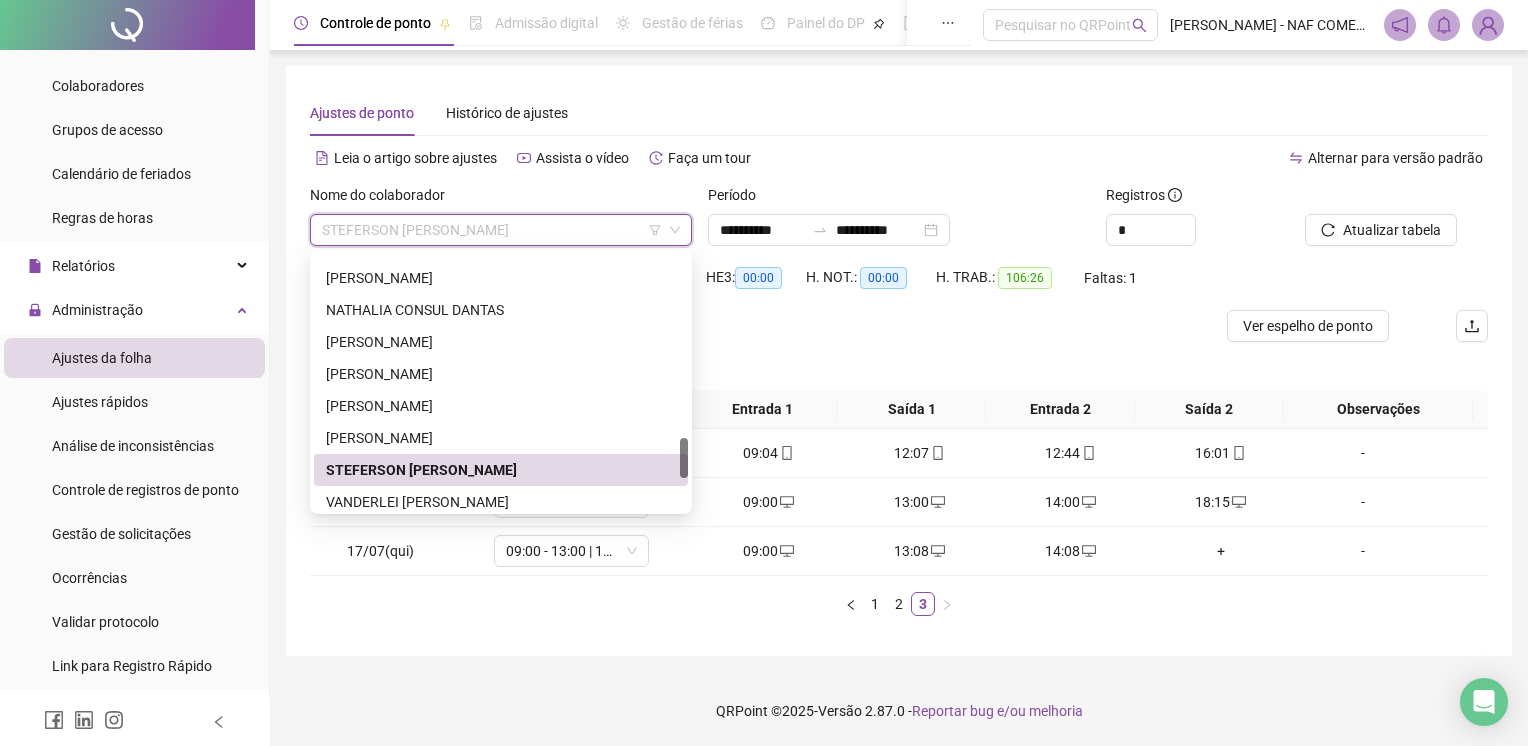 click on "STEFERSON [PERSON_NAME]" at bounding box center (501, 470) 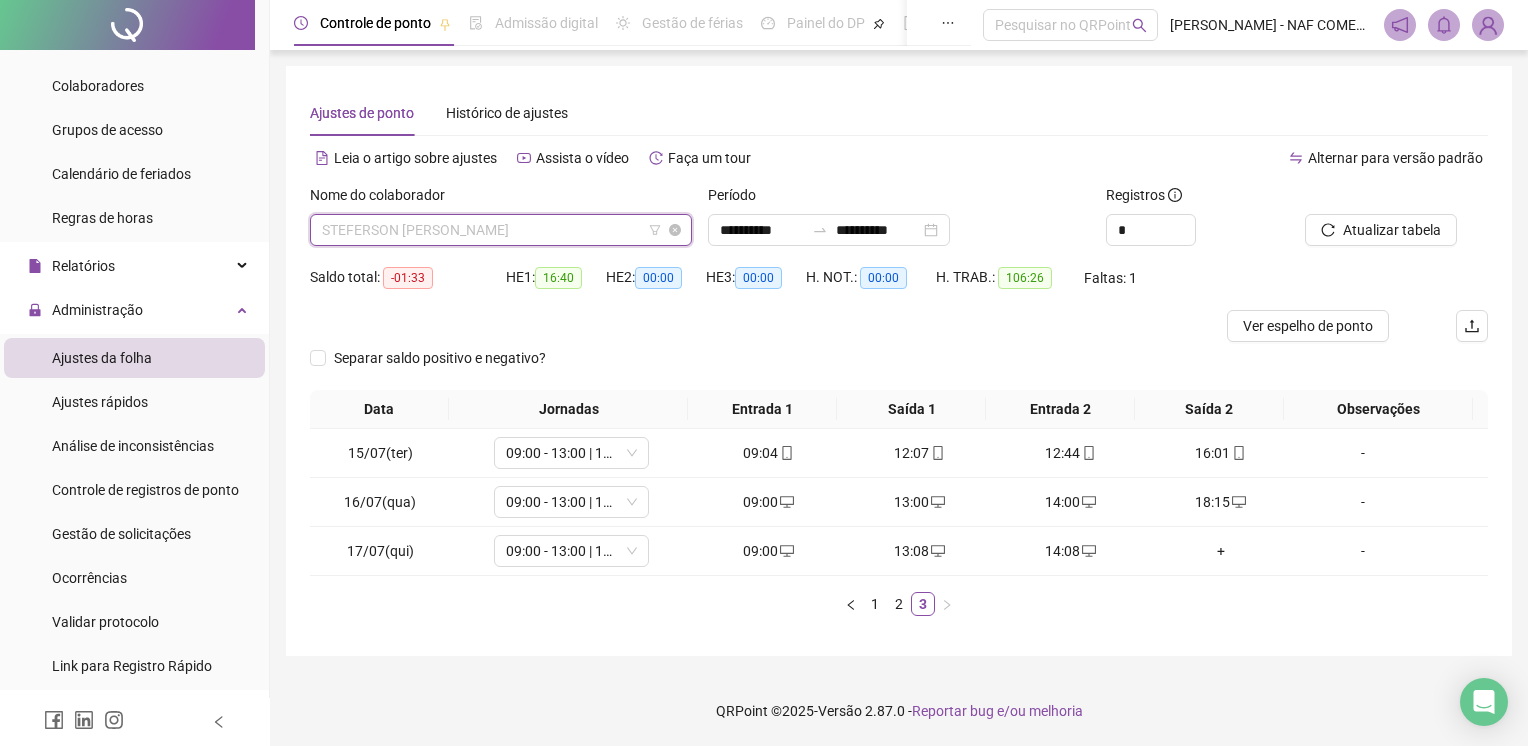 click on "STEFERSON [PERSON_NAME]" at bounding box center [501, 230] 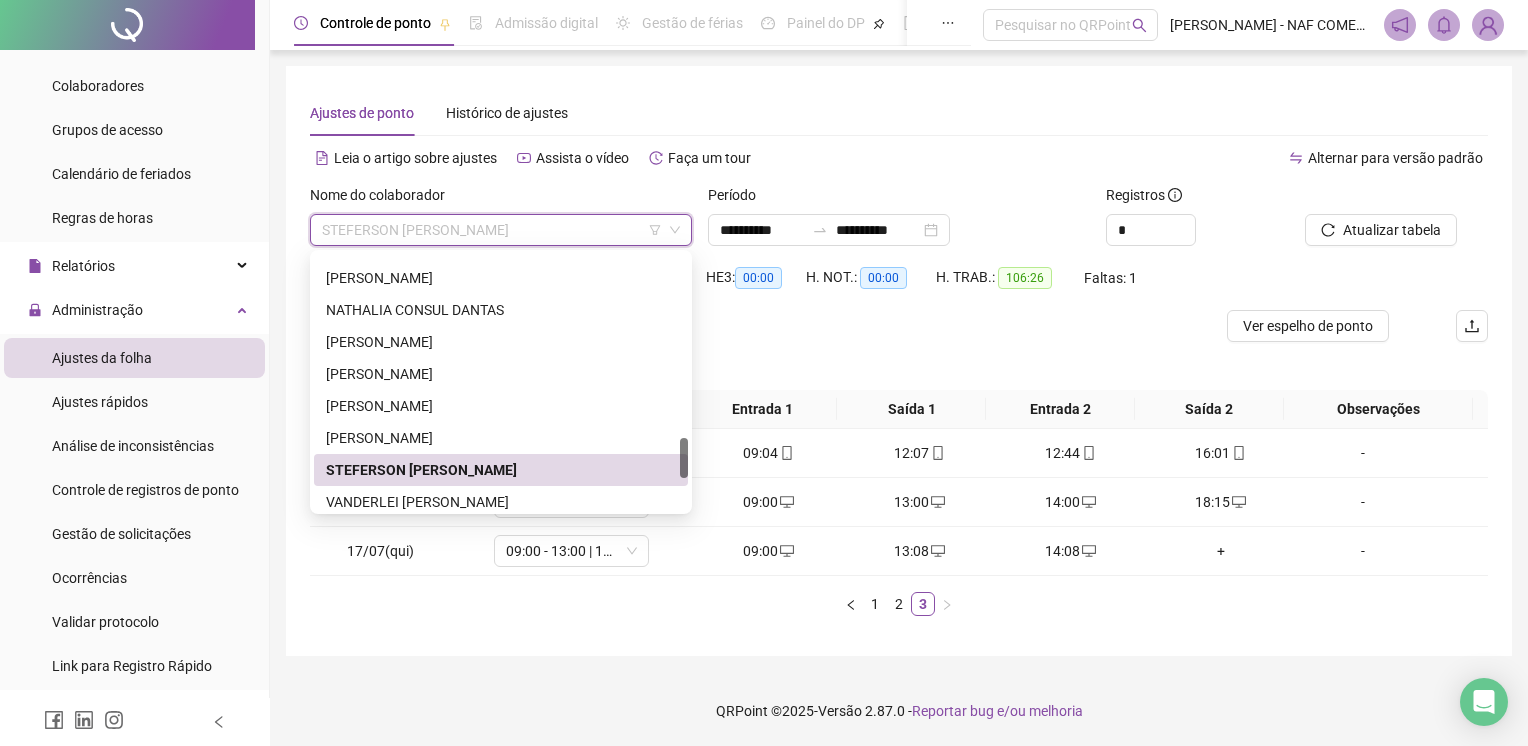 click on "STEFERSON [PERSON_NAME]" at bounding box center [501, 470] 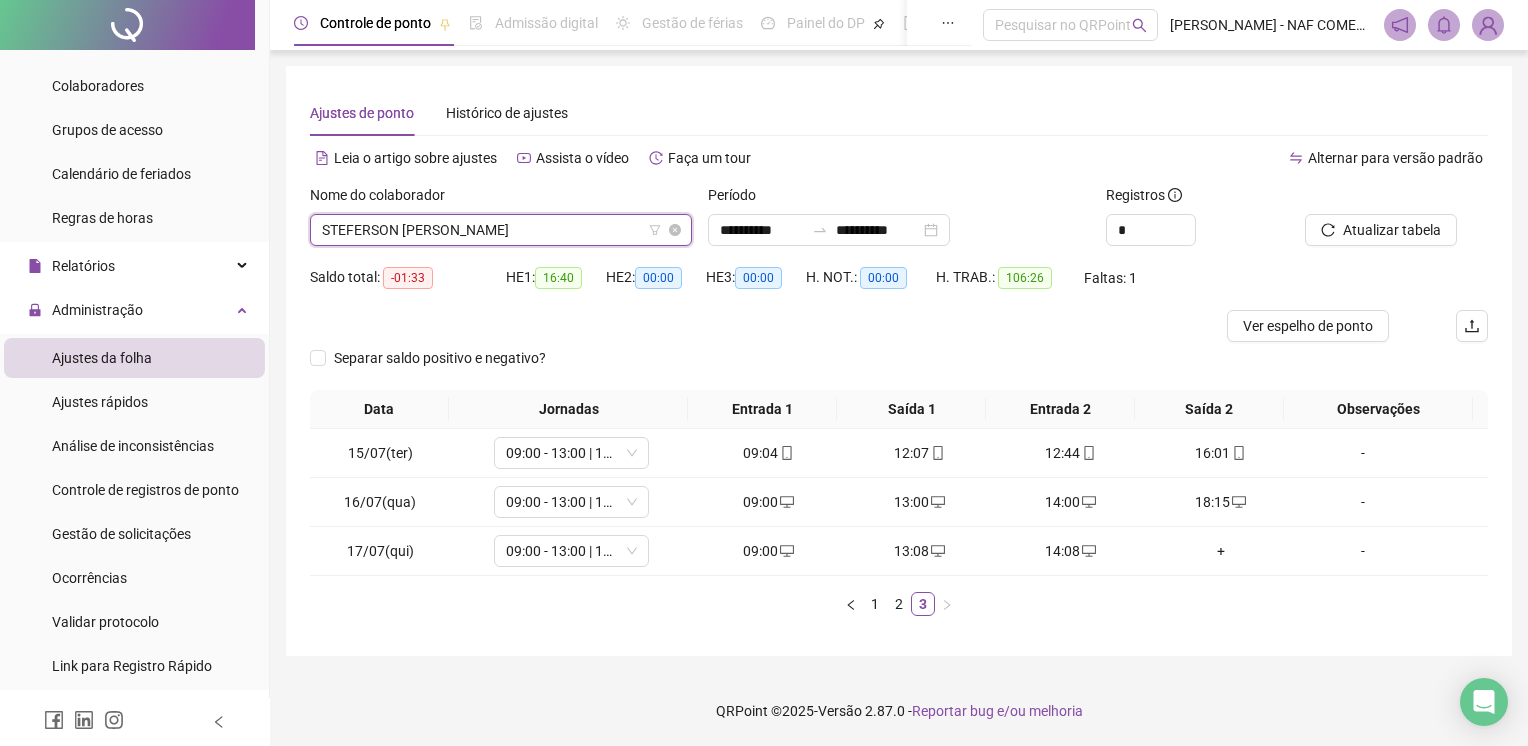 click on "STEFERSON [PERSON_NAME]" at bounding box center [501, 230] 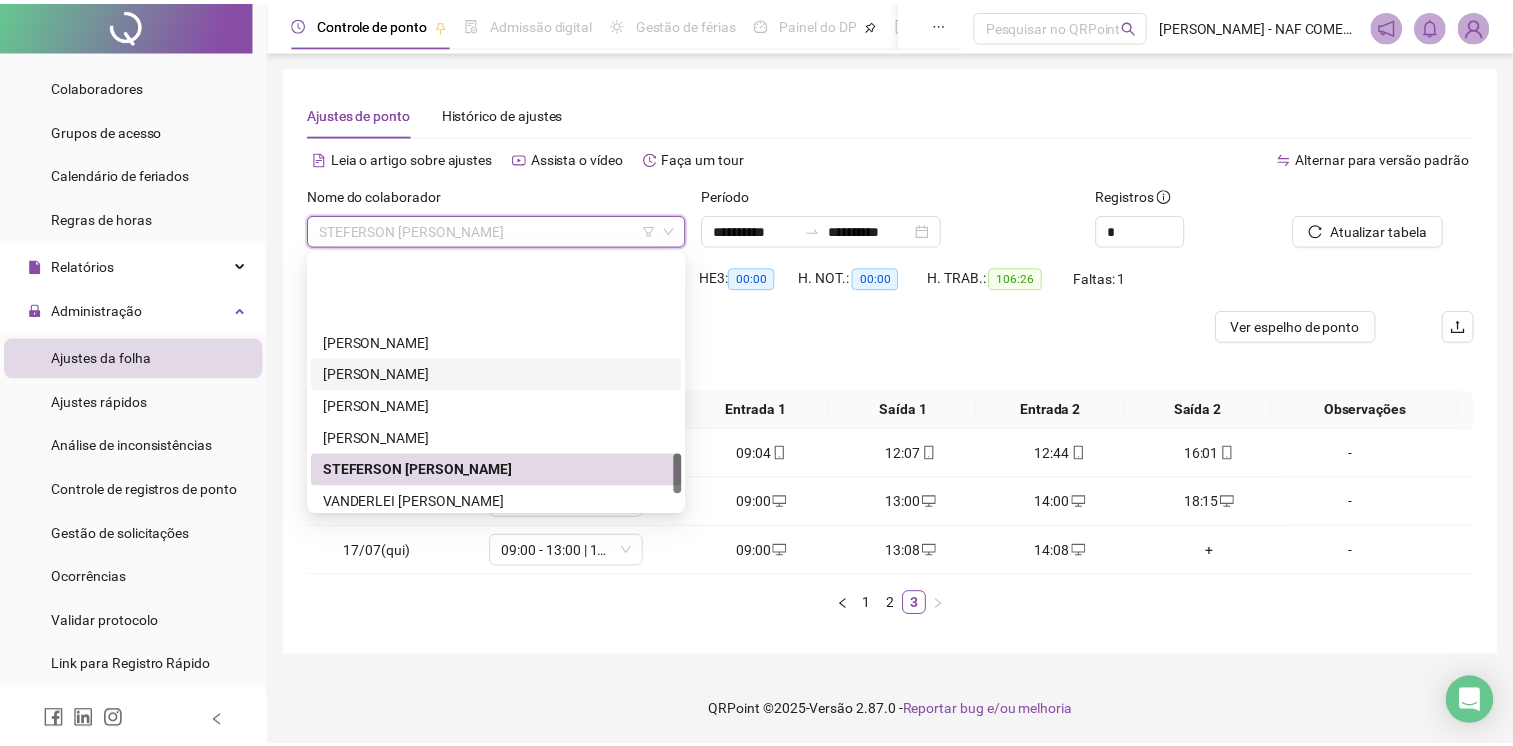scroll, scrollTop: 1244, scrollLeft: 0, axis: vertical 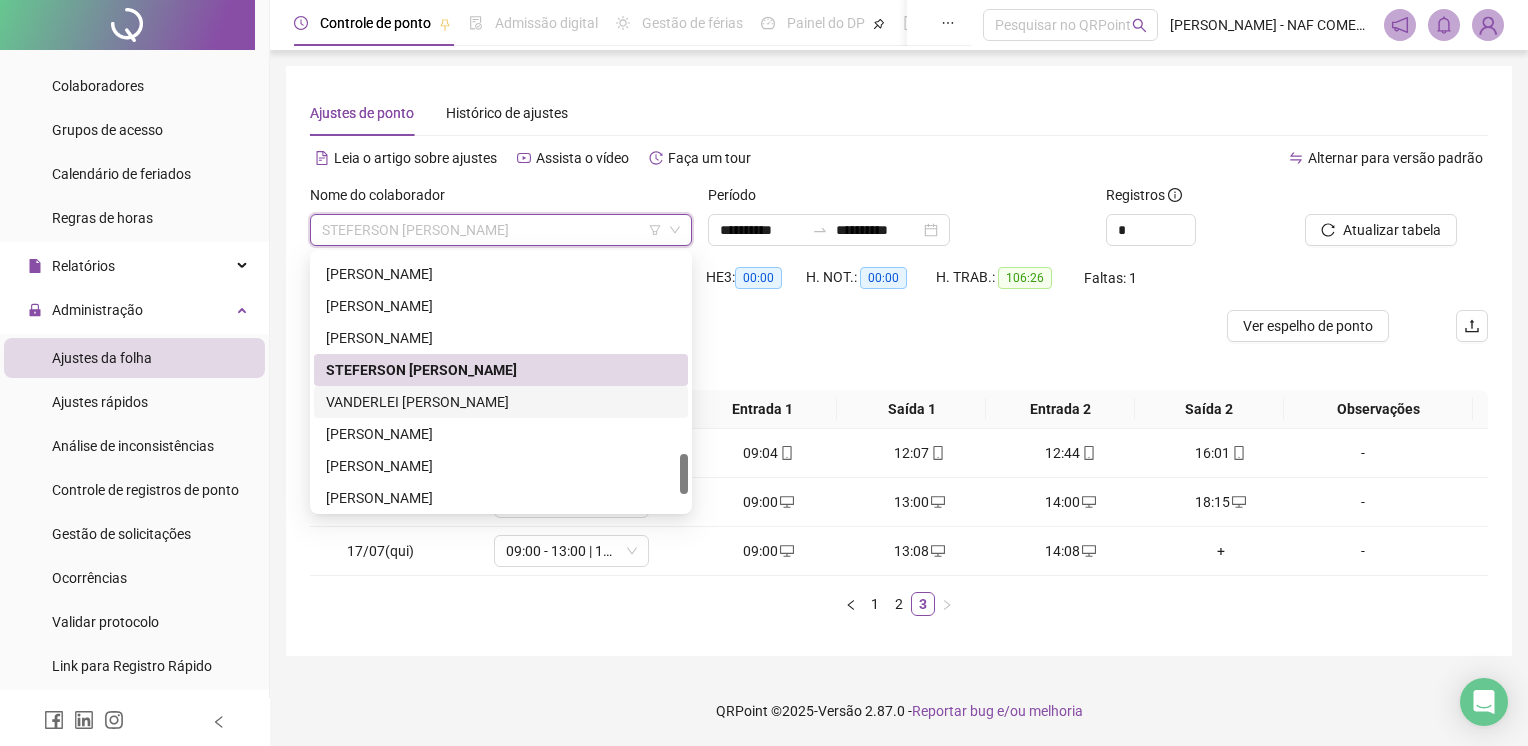 click on "VANDERLEI [PERSON_NAME]" at bounding box center (501, 402) 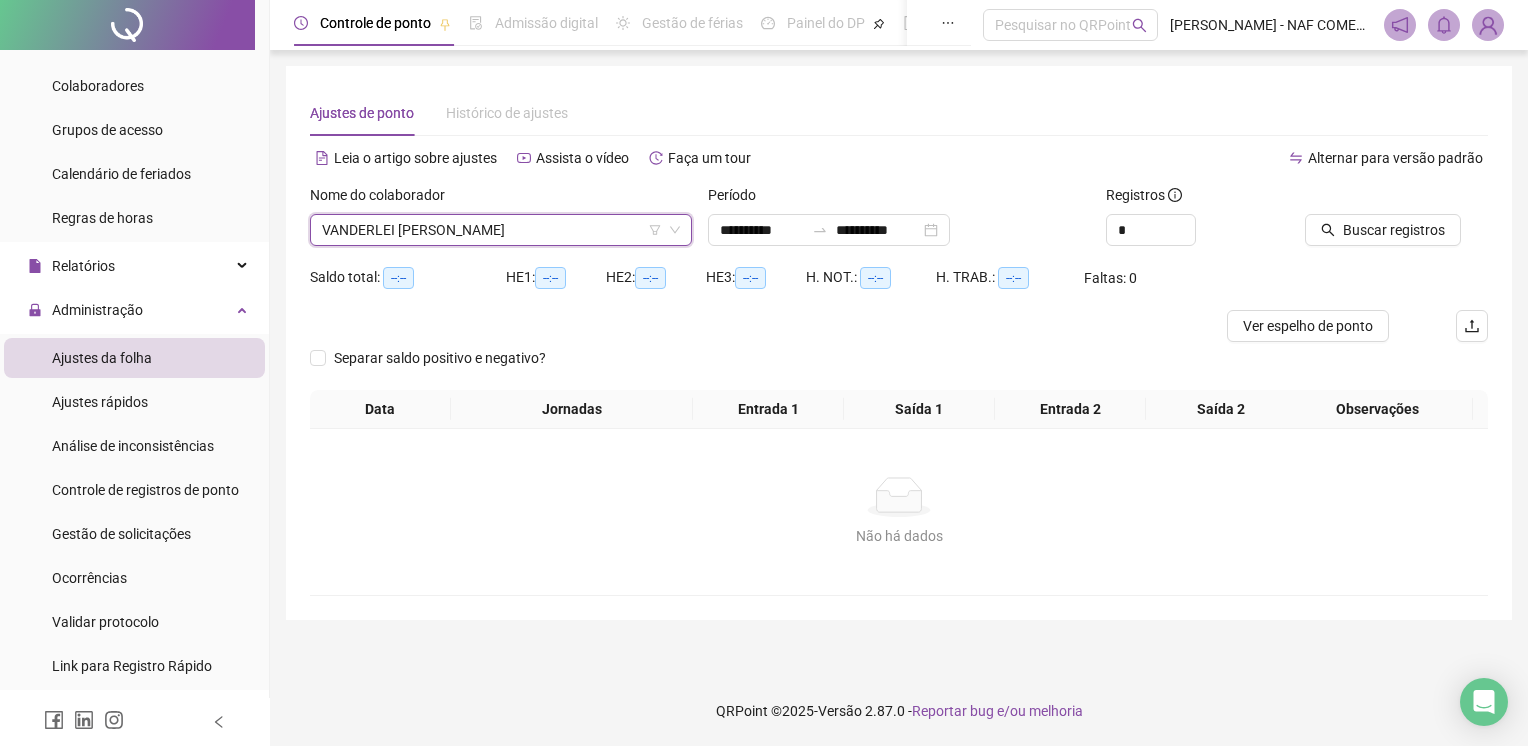 click on "Alternar para versão padrão" at bounding box center (1193, 158) 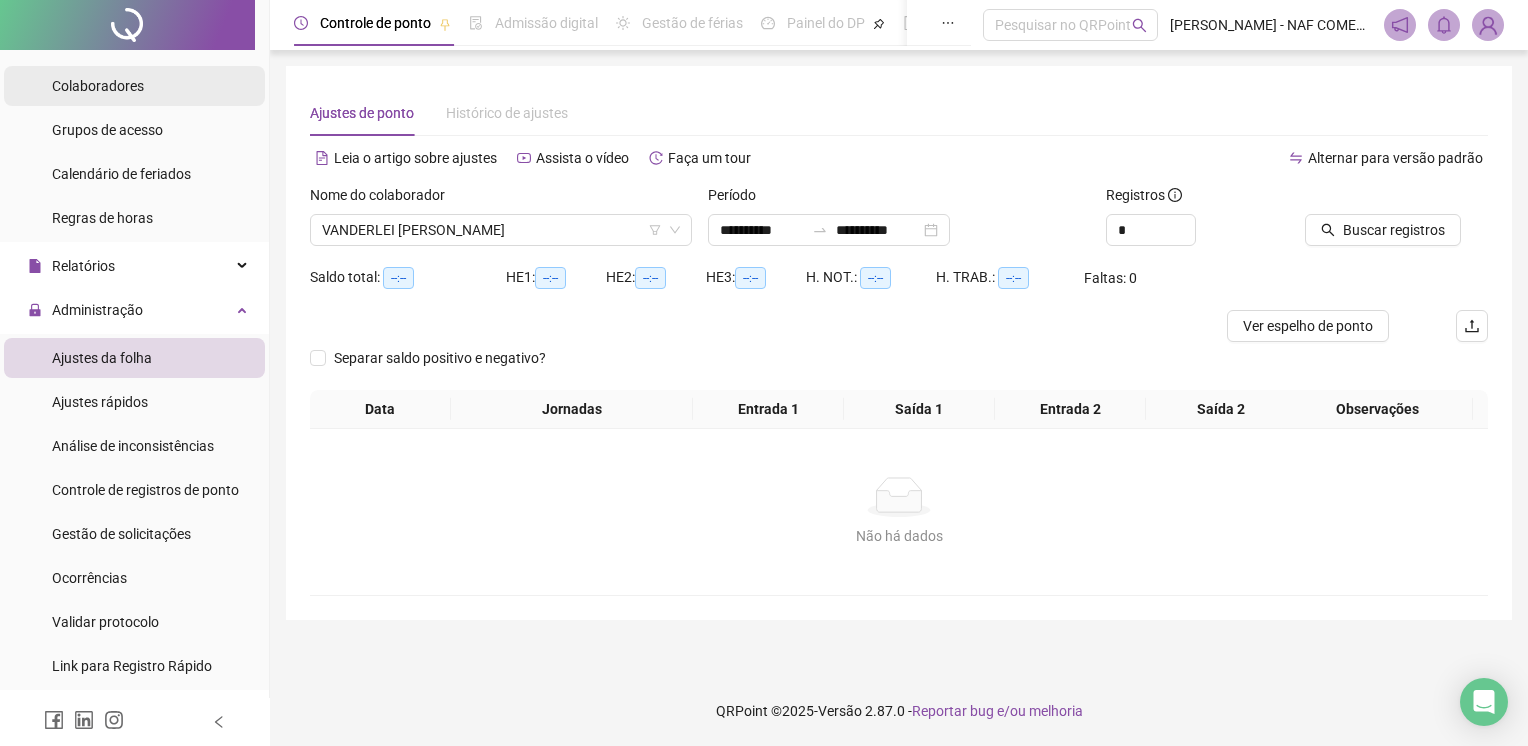 click on "Colaboradores" at bounding box center [98, 86] 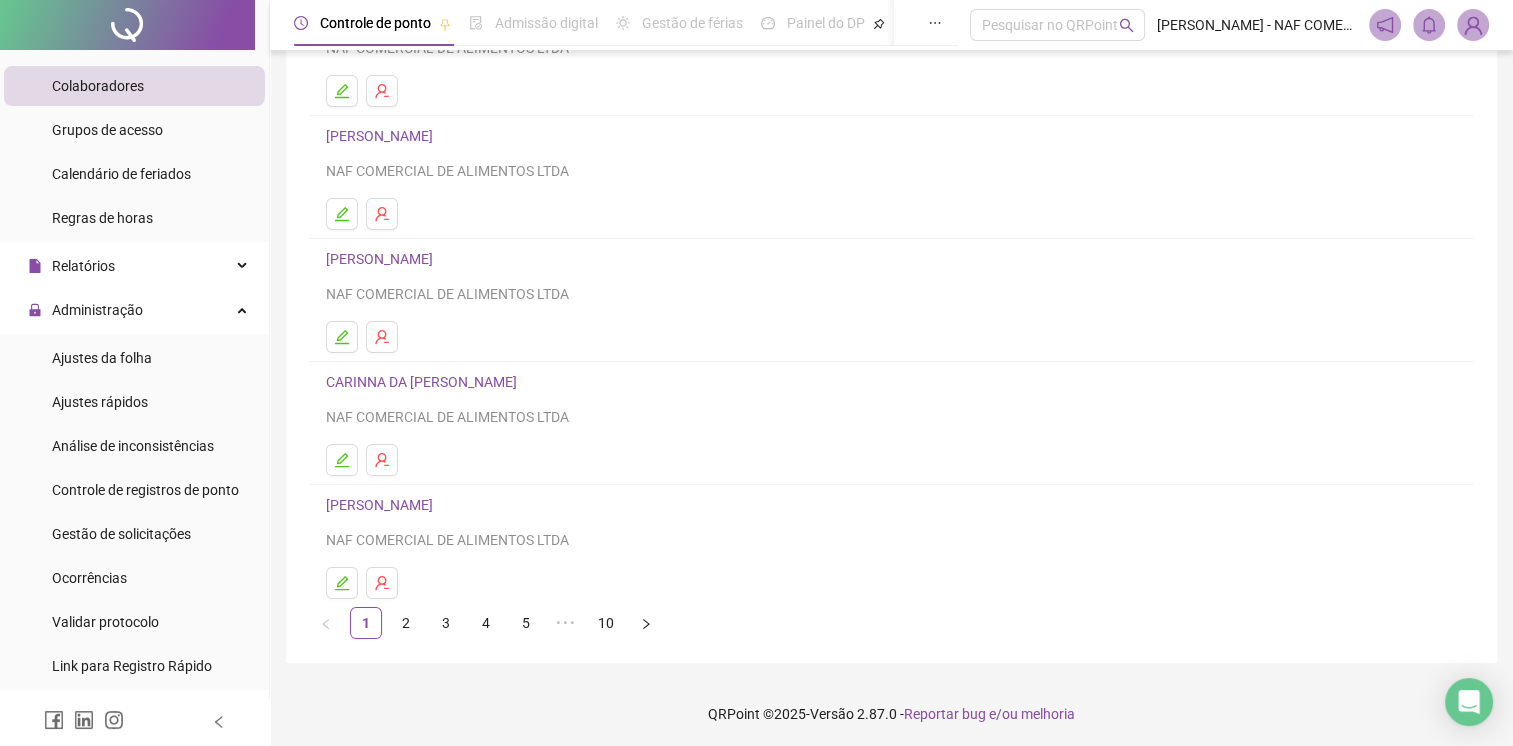 scroll, scrollTop: 220, scrollLeft: 0, axis: vertical 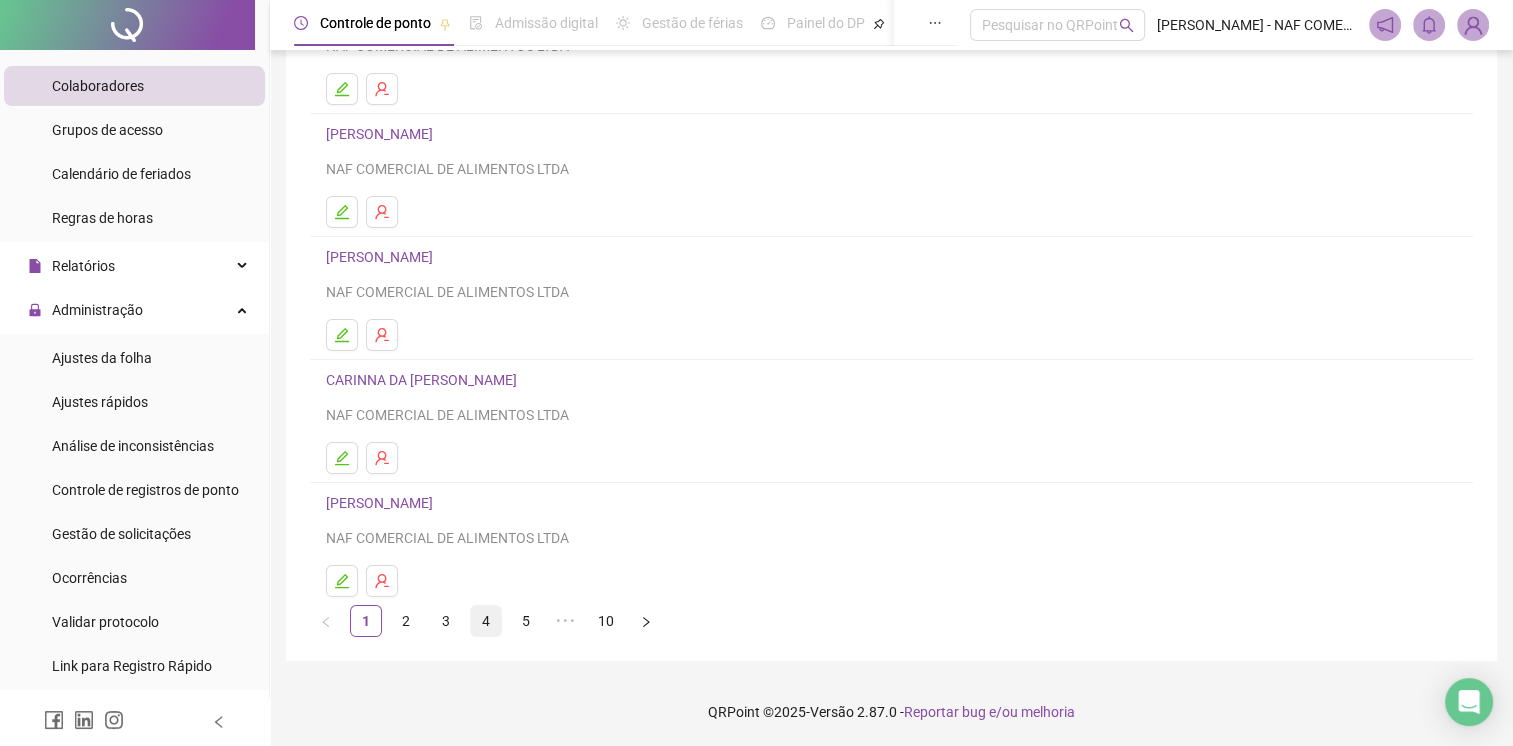 click on "4" at bounding box center (486, 621) 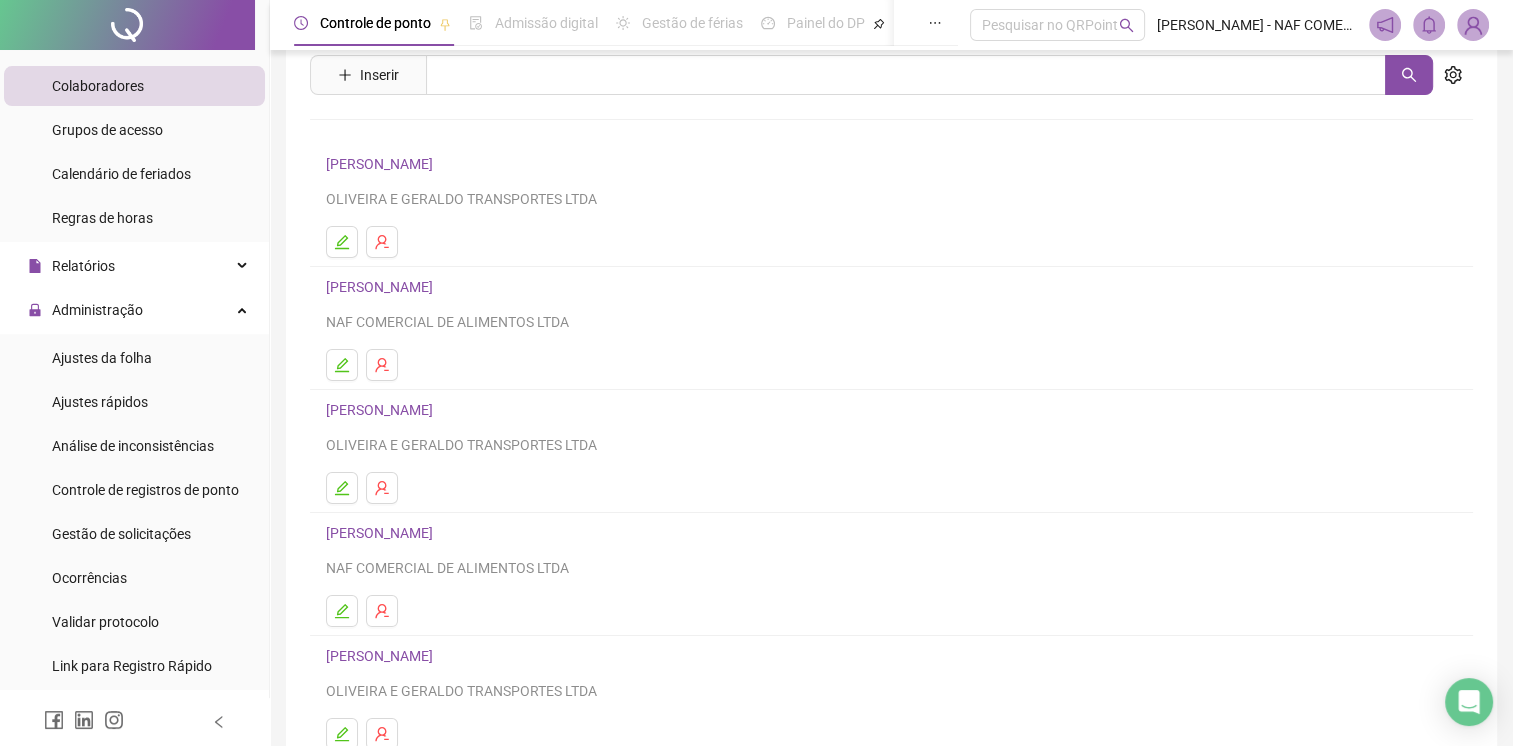 scroll, scrollTop: 220, scrollLeft: 0, axis: vertical 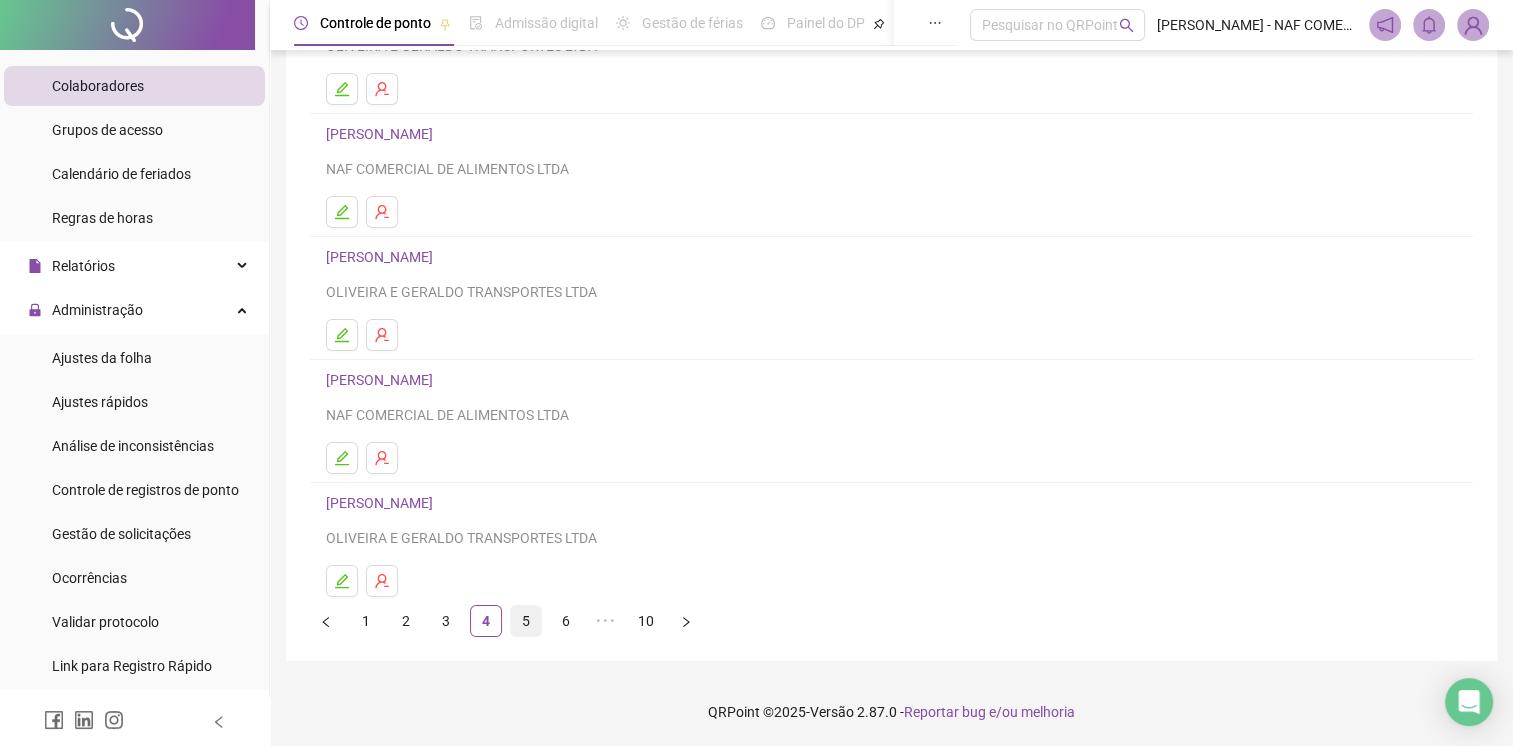 click on "5" at bounding box center (526, 621) 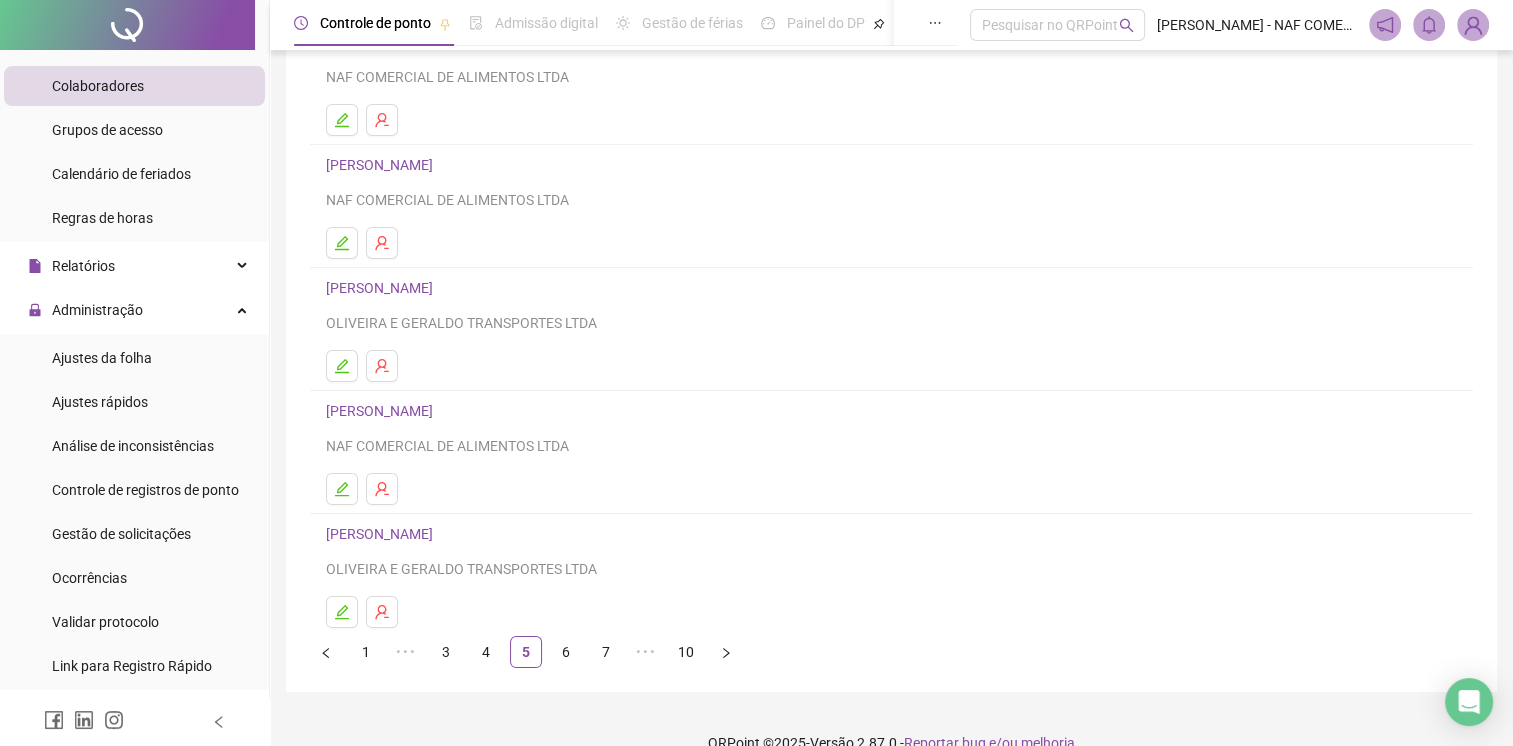 scroll, scrollTop: 200, scrollLeft: 0, axis: vertical 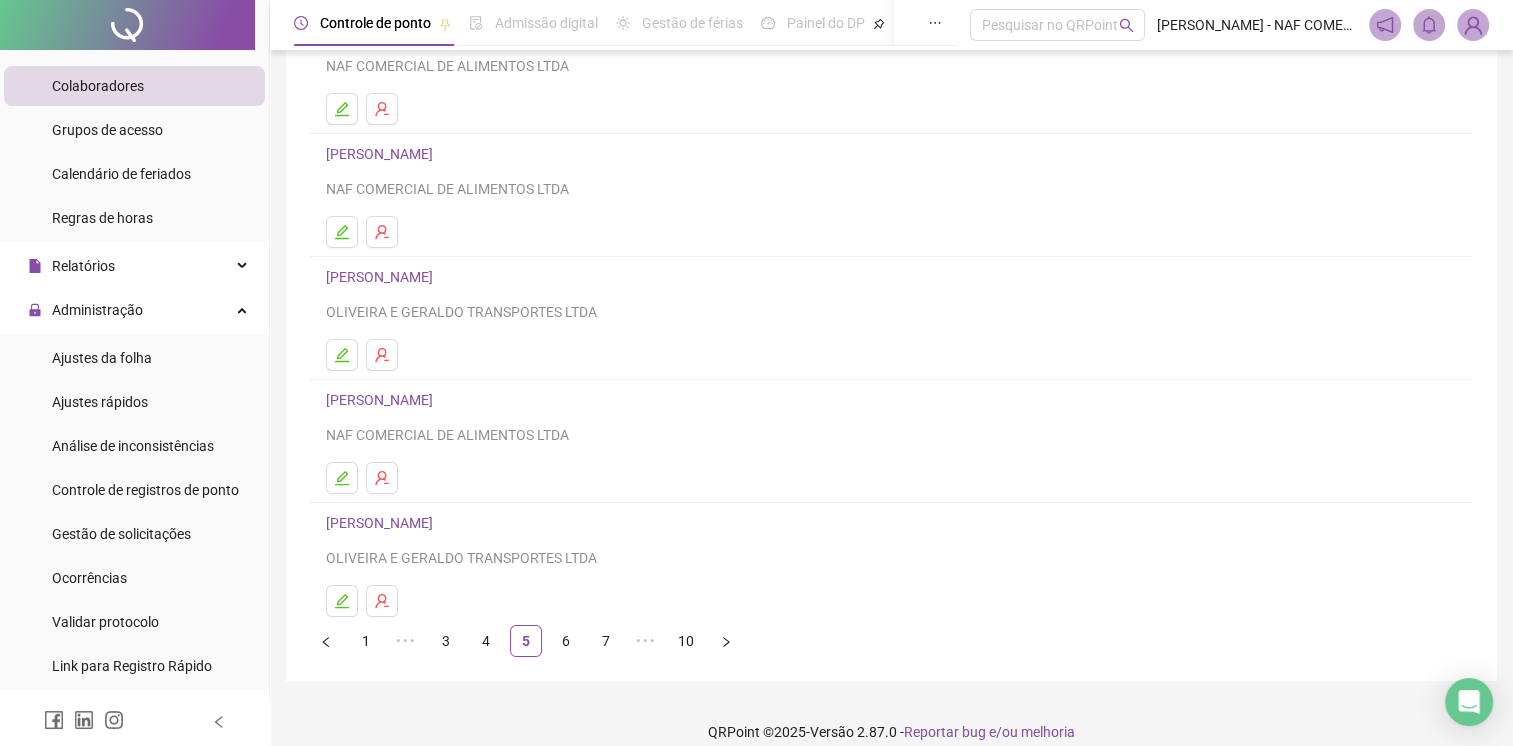 click on "[PERSON_NAME]" at bounding box center [382, 523] 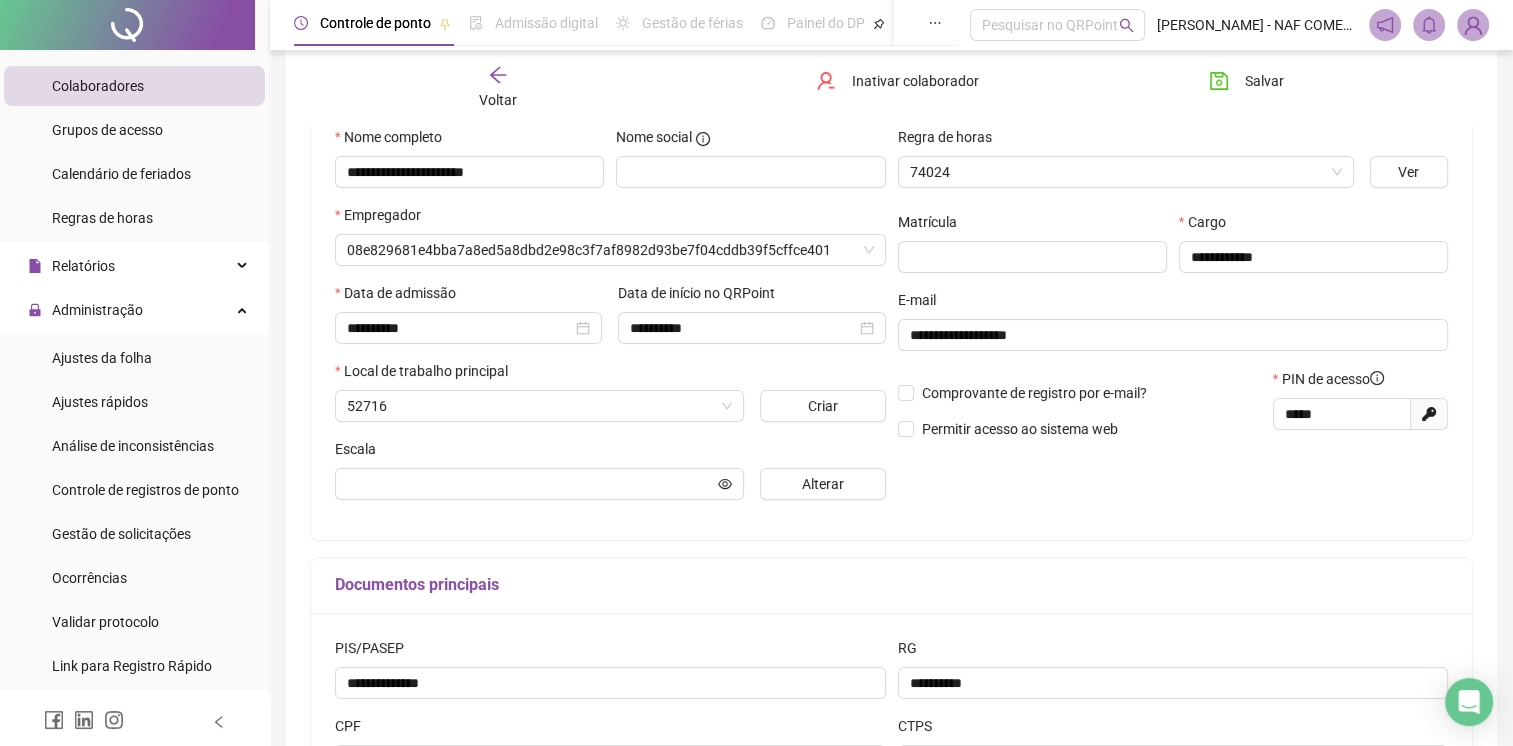 scroll, scrollTop: 210, scrollLeft: 0, axis: vertical 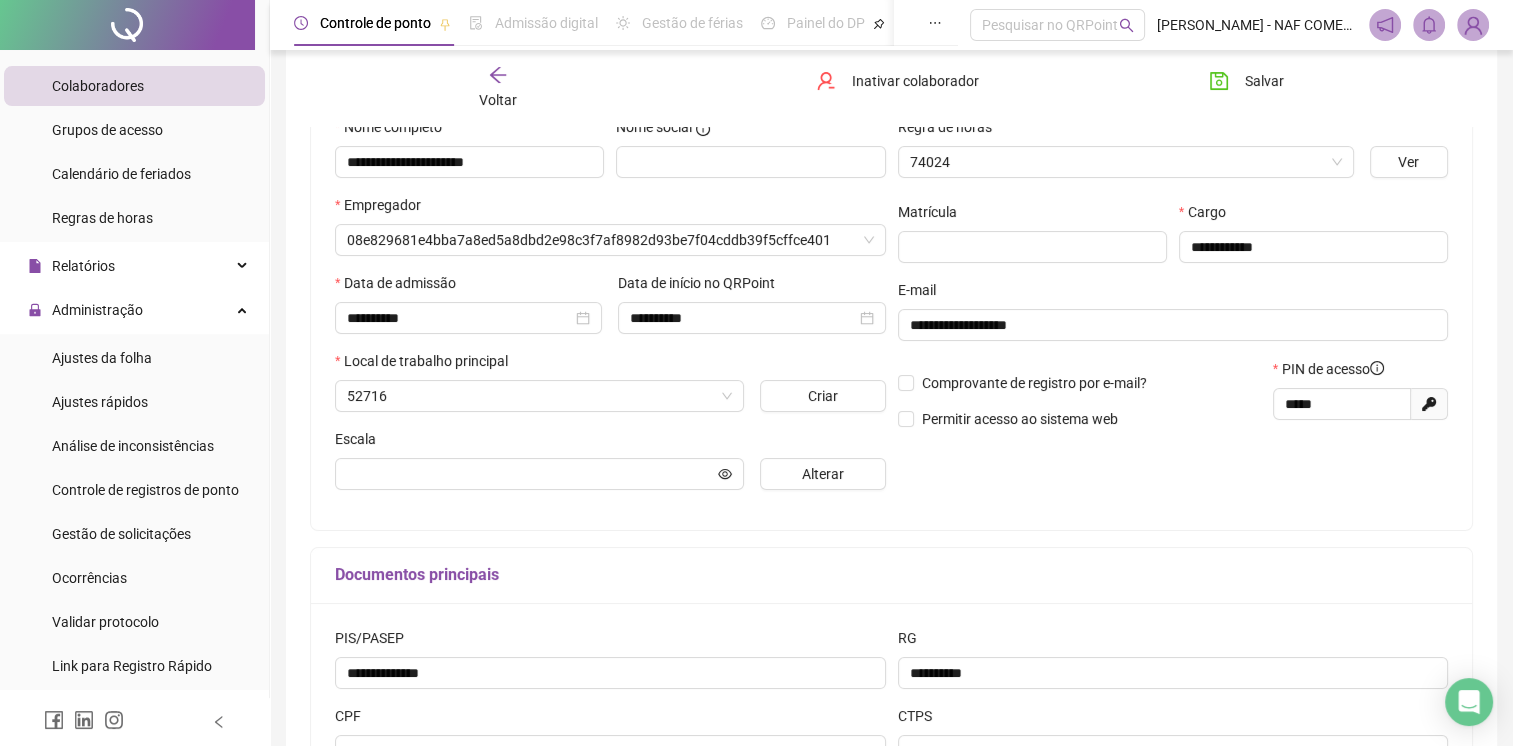type on "**********" 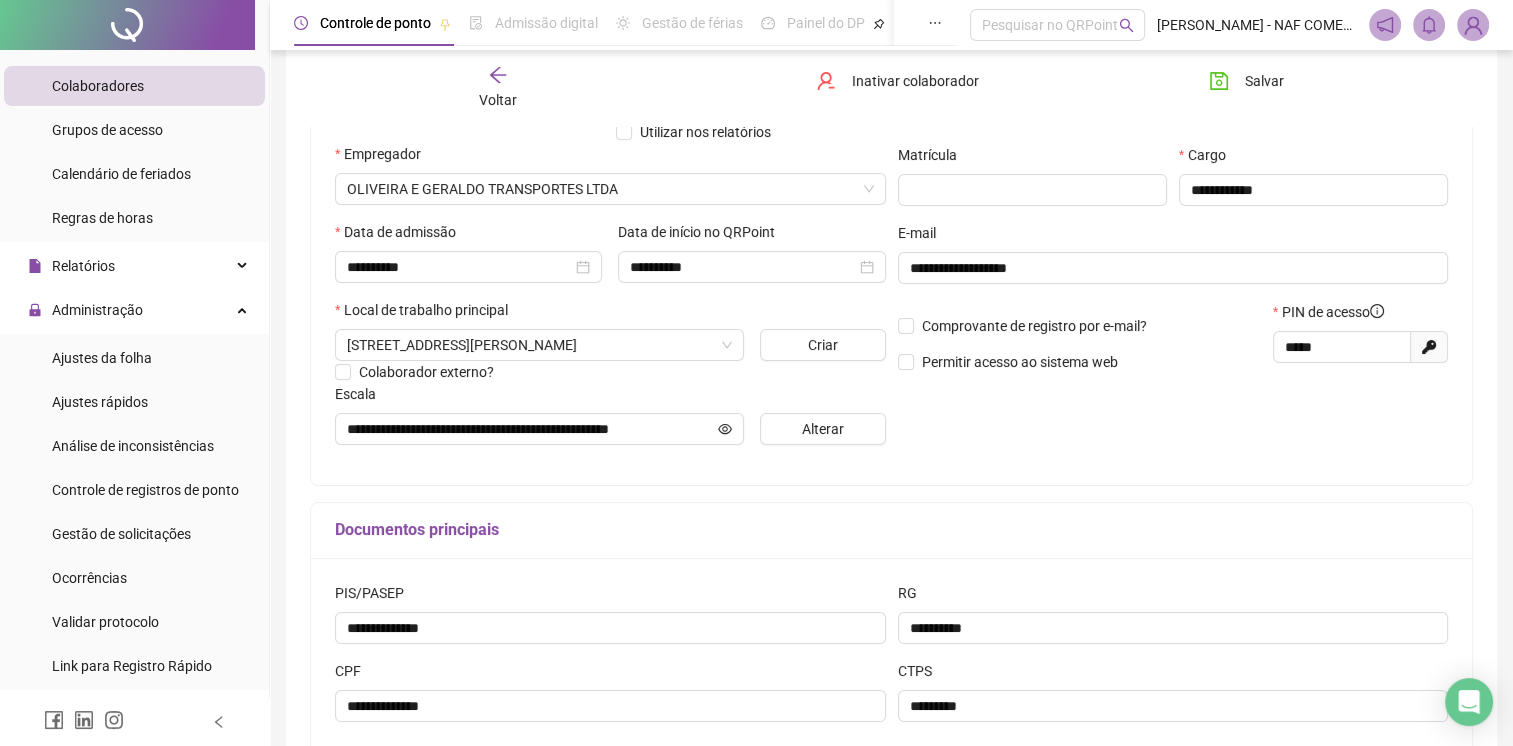 scroll, scrollTop: 394, scrollLeft: 0, axis: vertical 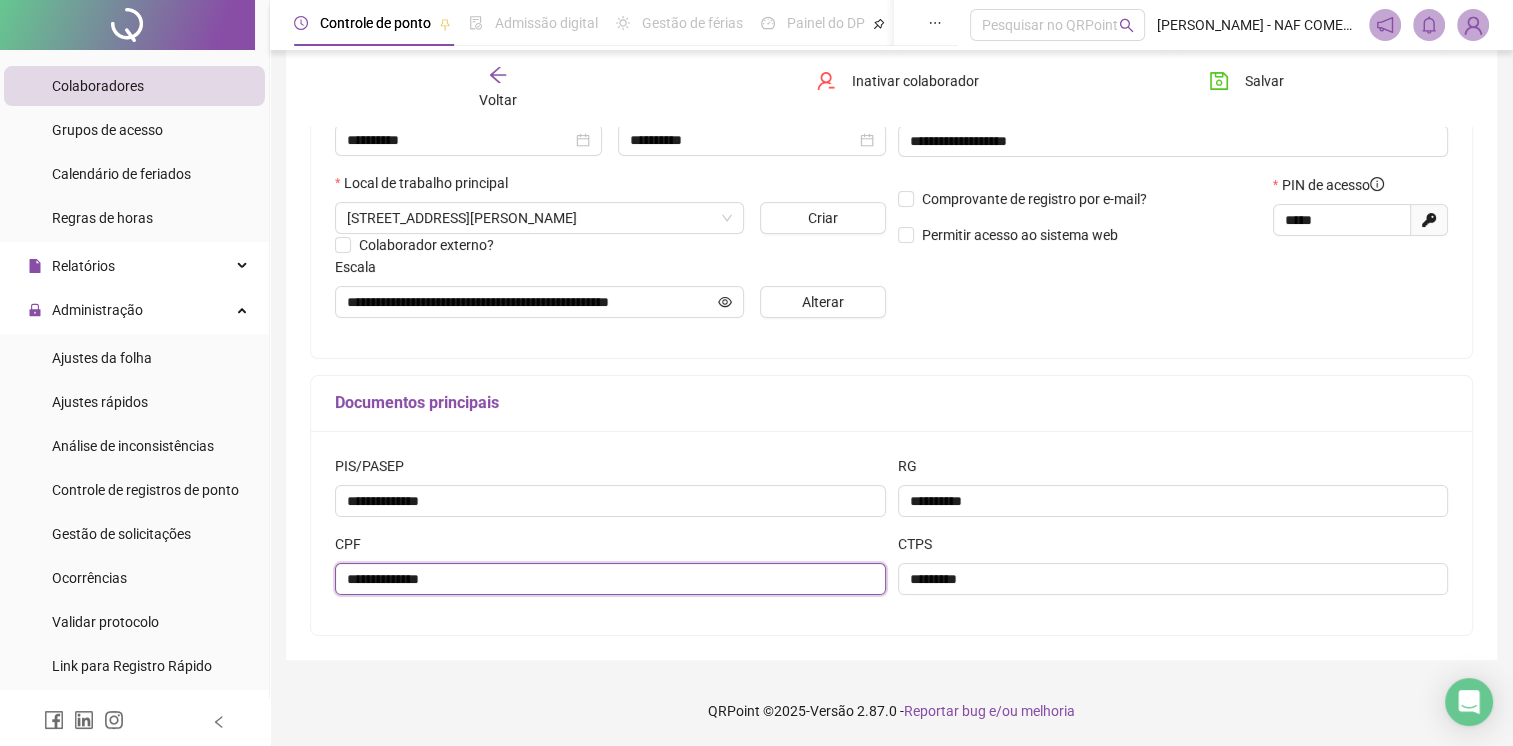 drag, startPoint x: 443, startPoint y: 580, endPoint x: 334, endPoint y: 588, distance: 109.29318 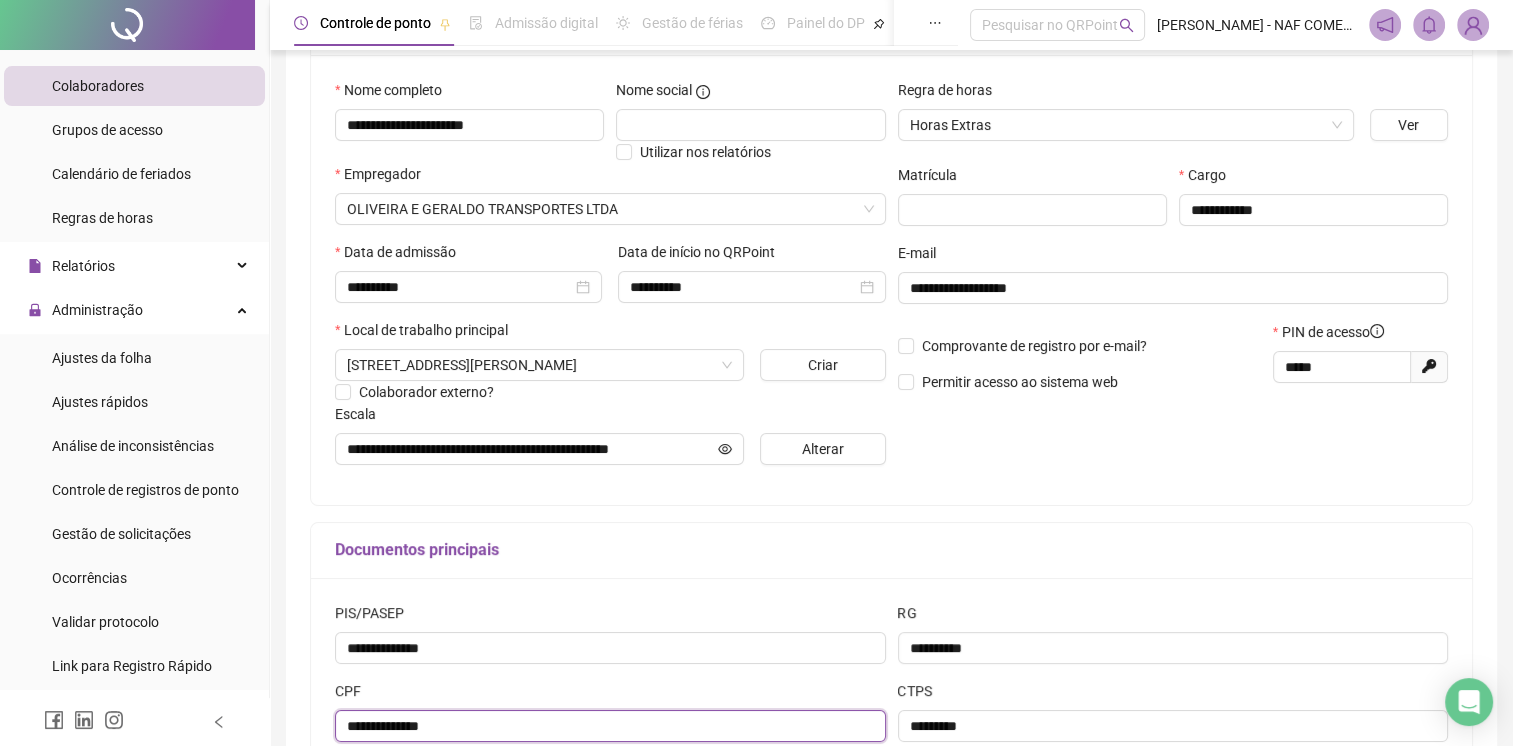 scroll, scrollTop: 0, scrollLeft: 0, axis: both 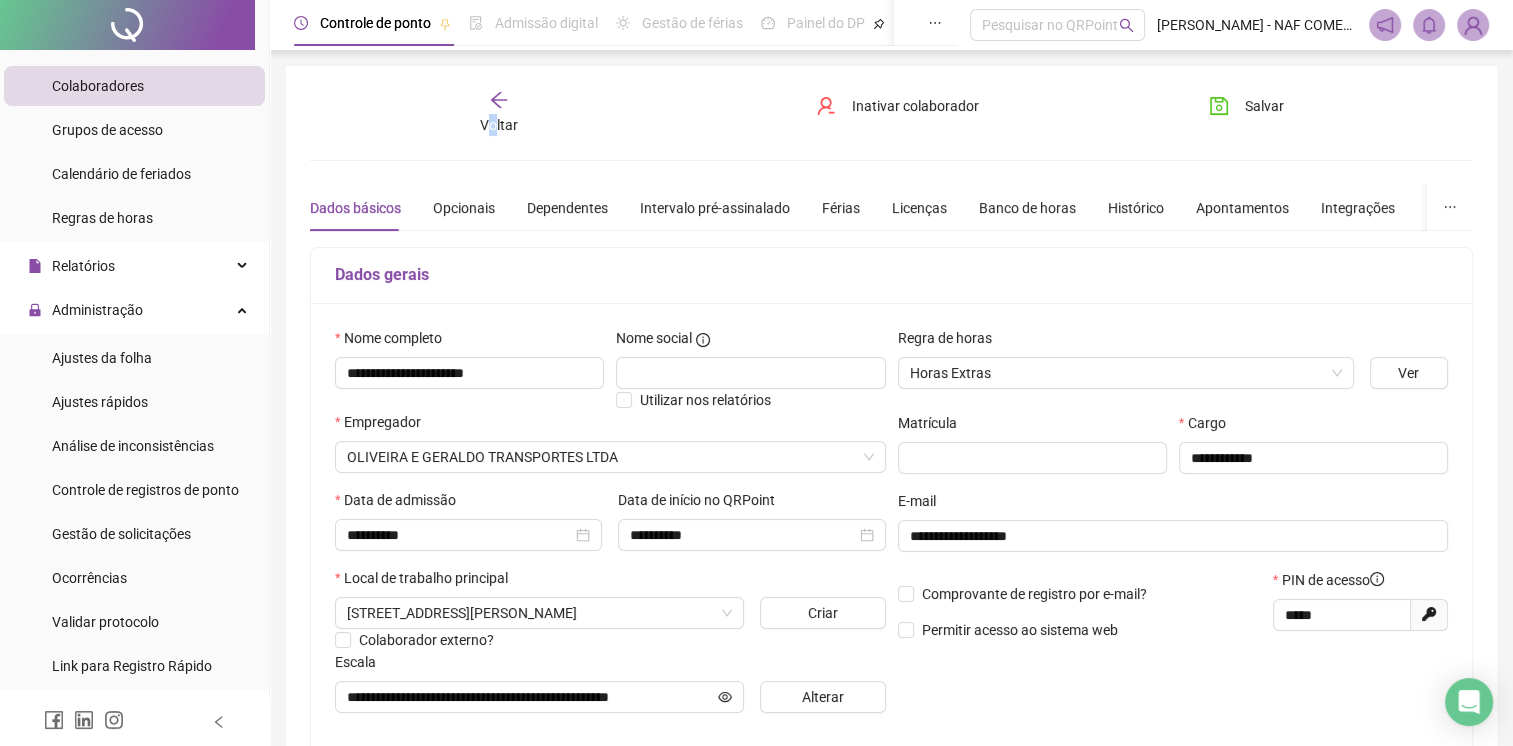 click on "Voltar" at bounding box center [499, 125] 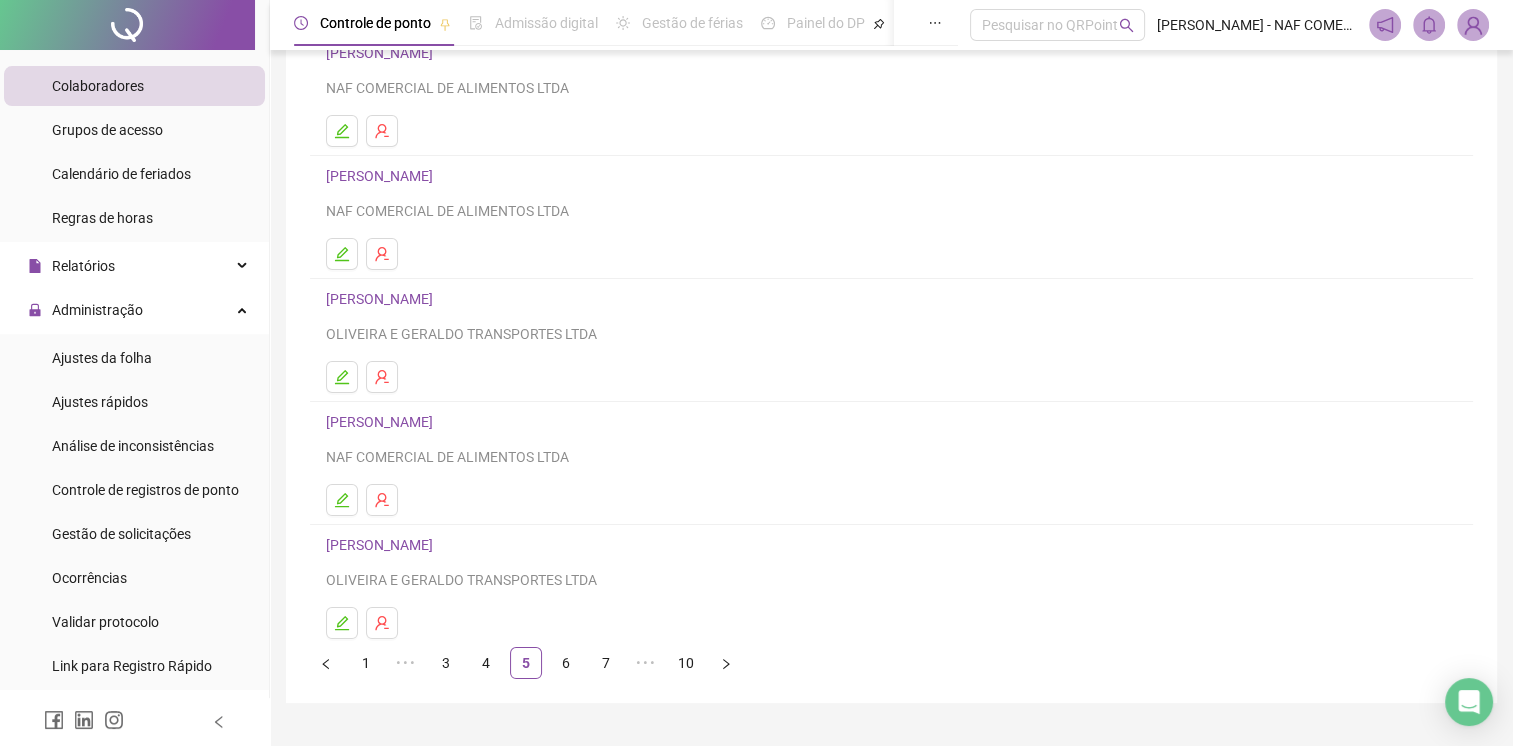 scroll, scrollTop: 220, scrollLeft: 0, axis: vertical 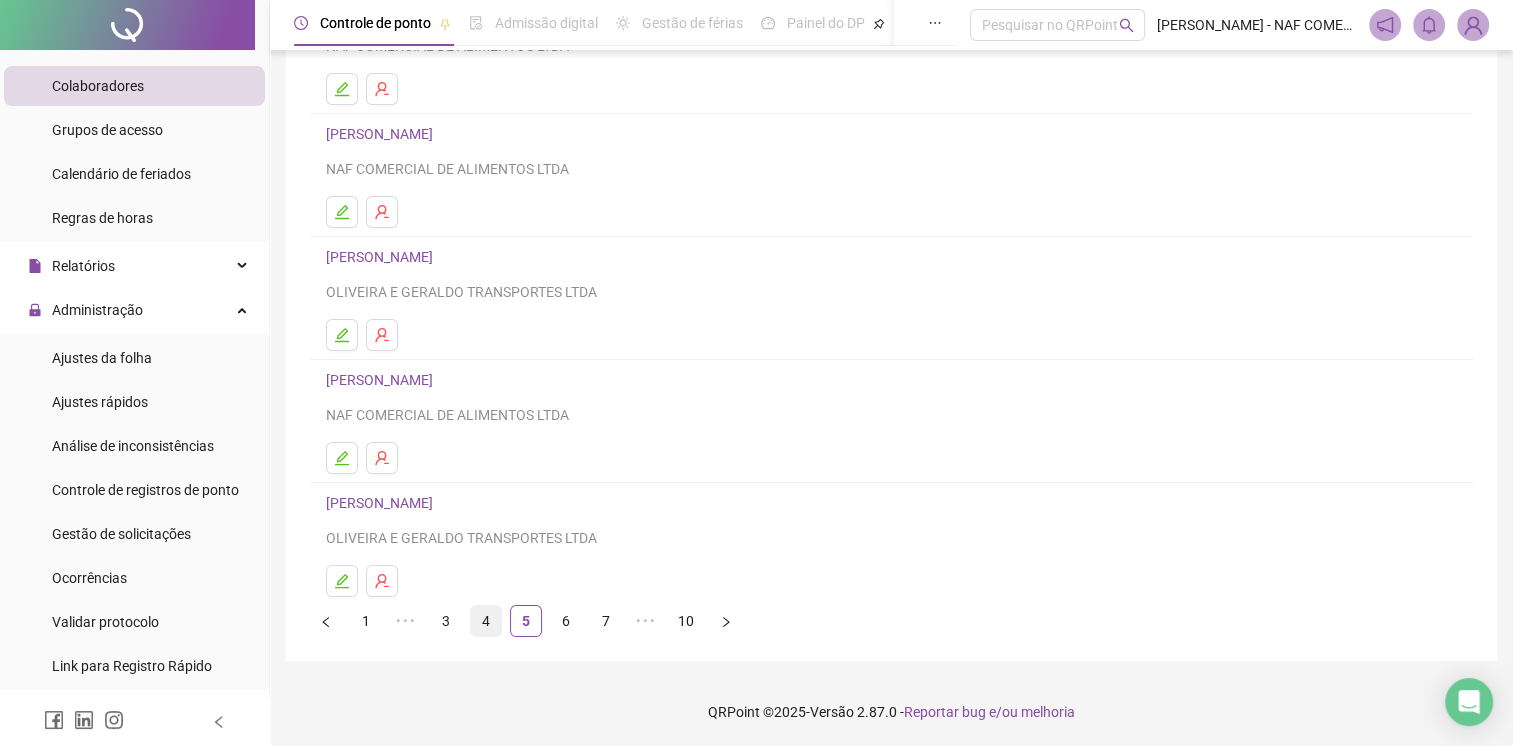 click on "4" at bounding box center (486, 621) 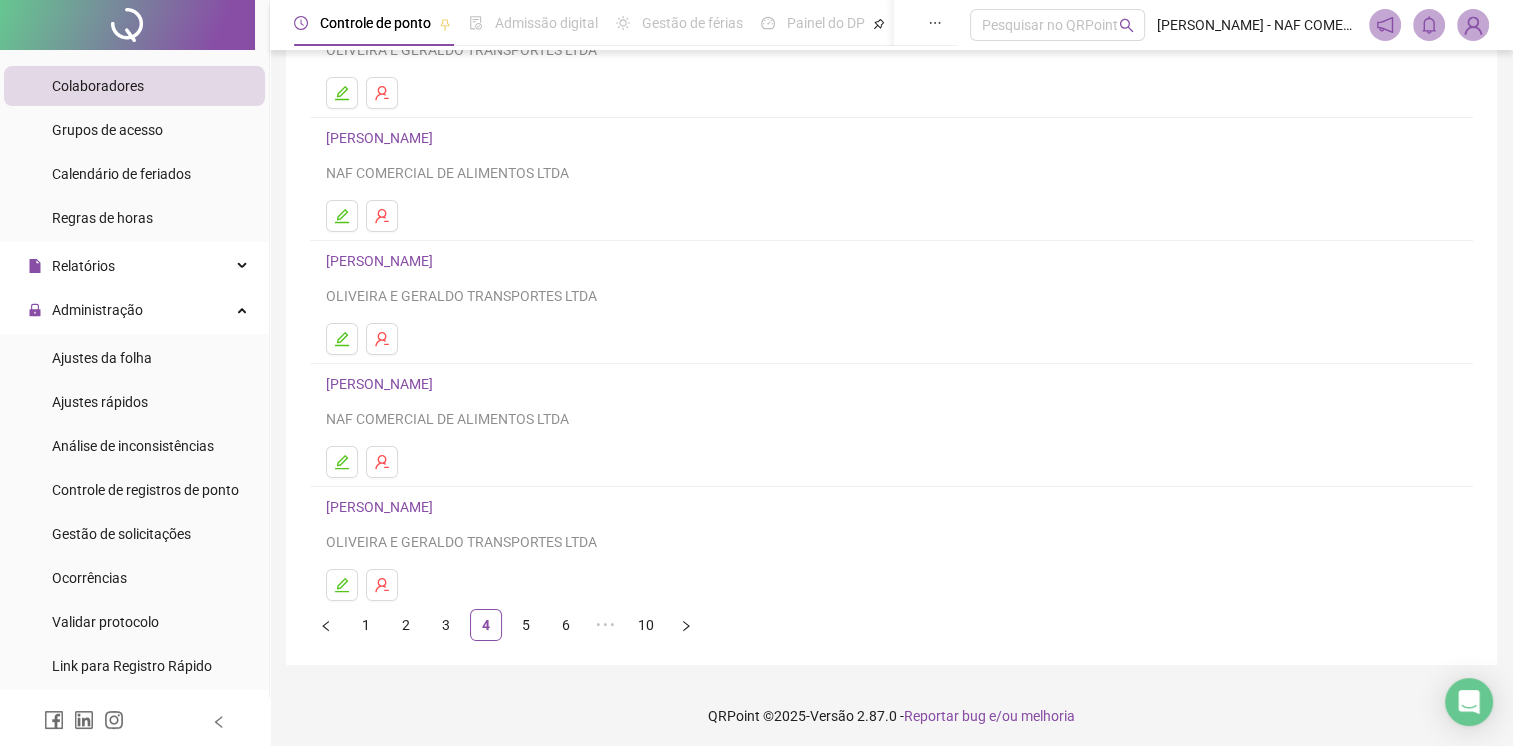 scroll, scrollTop: 220, scrollLeft: 0, axis: vertical 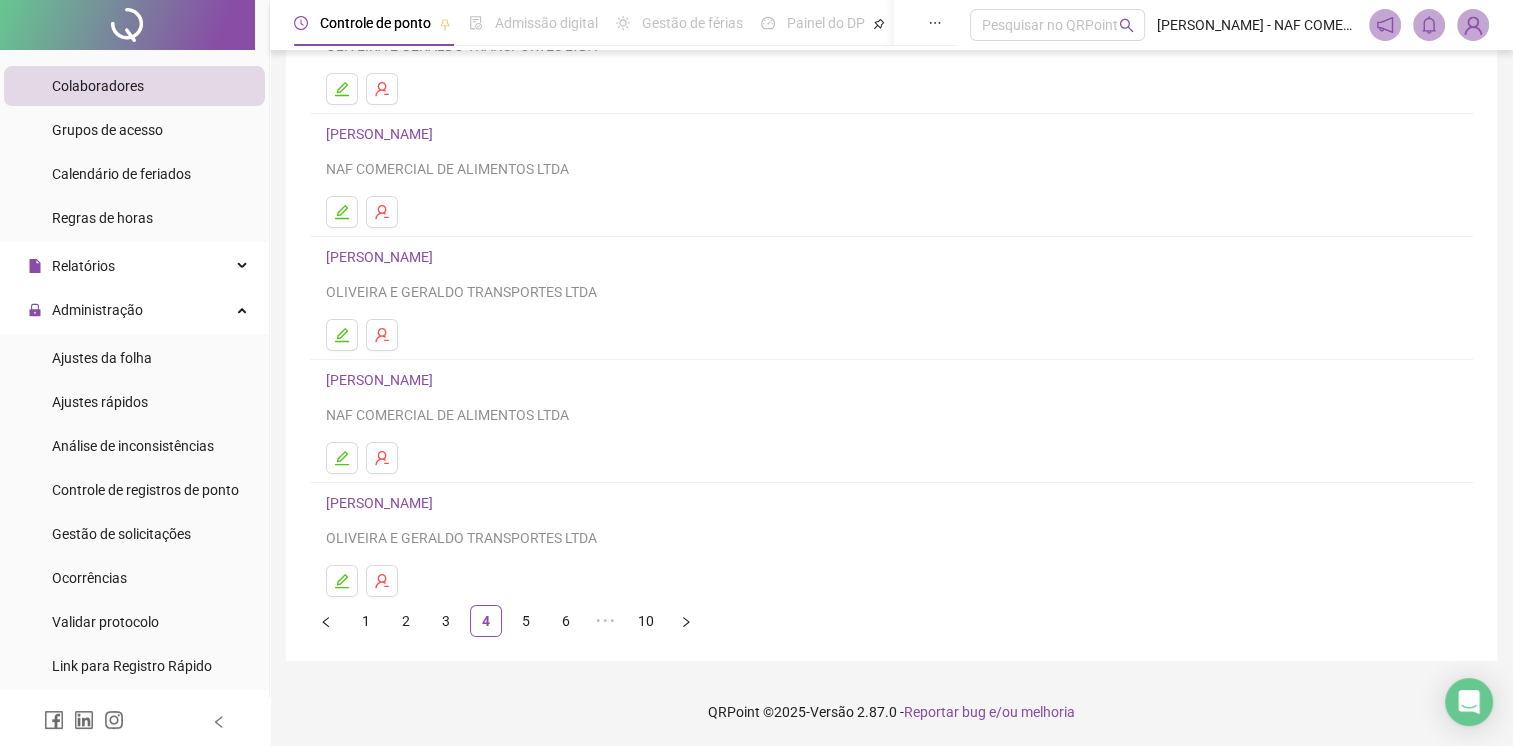 click on "[PERSON_NAME]" at bounding box center (382, 503) 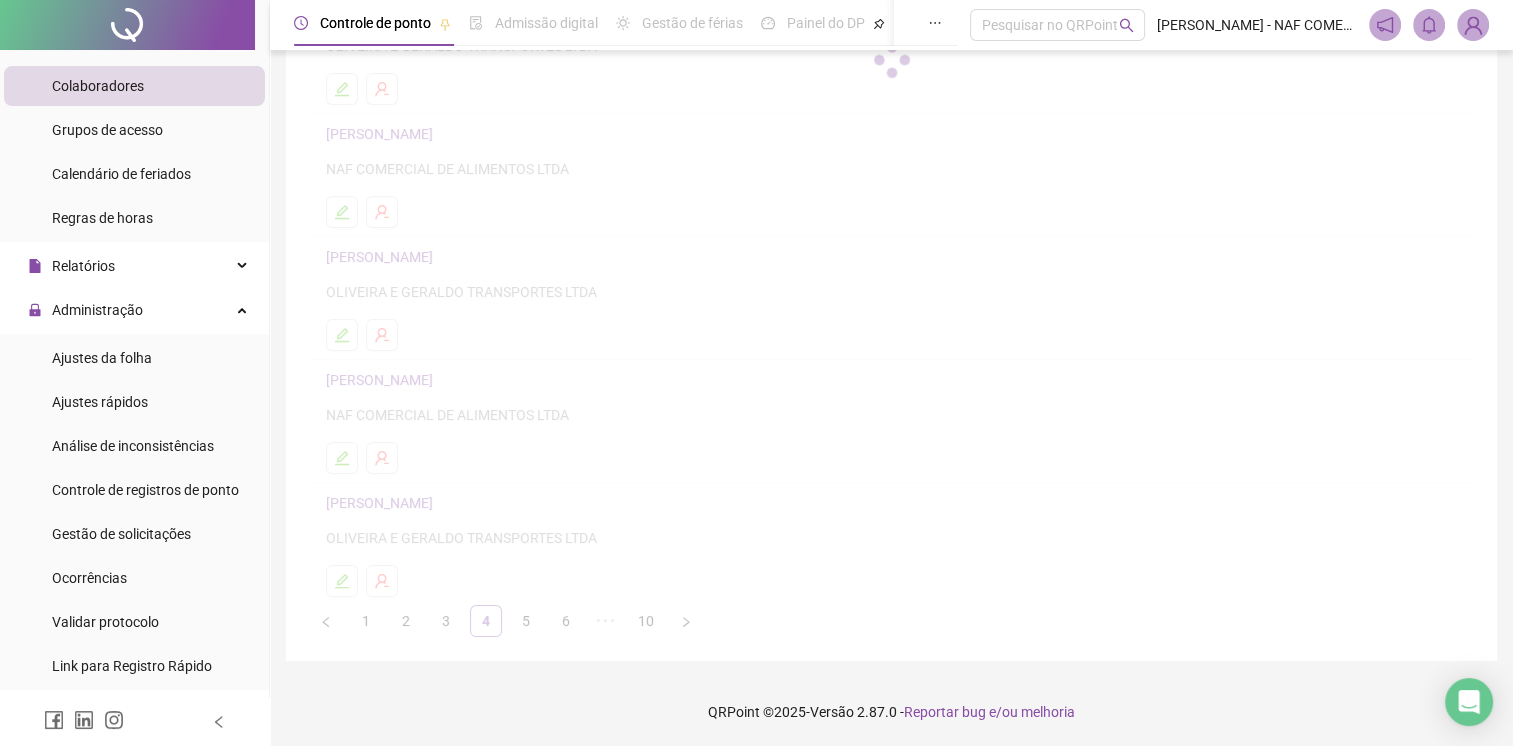 scroll, scrollTop: 230, scrollLeft: 0, axis: vertical 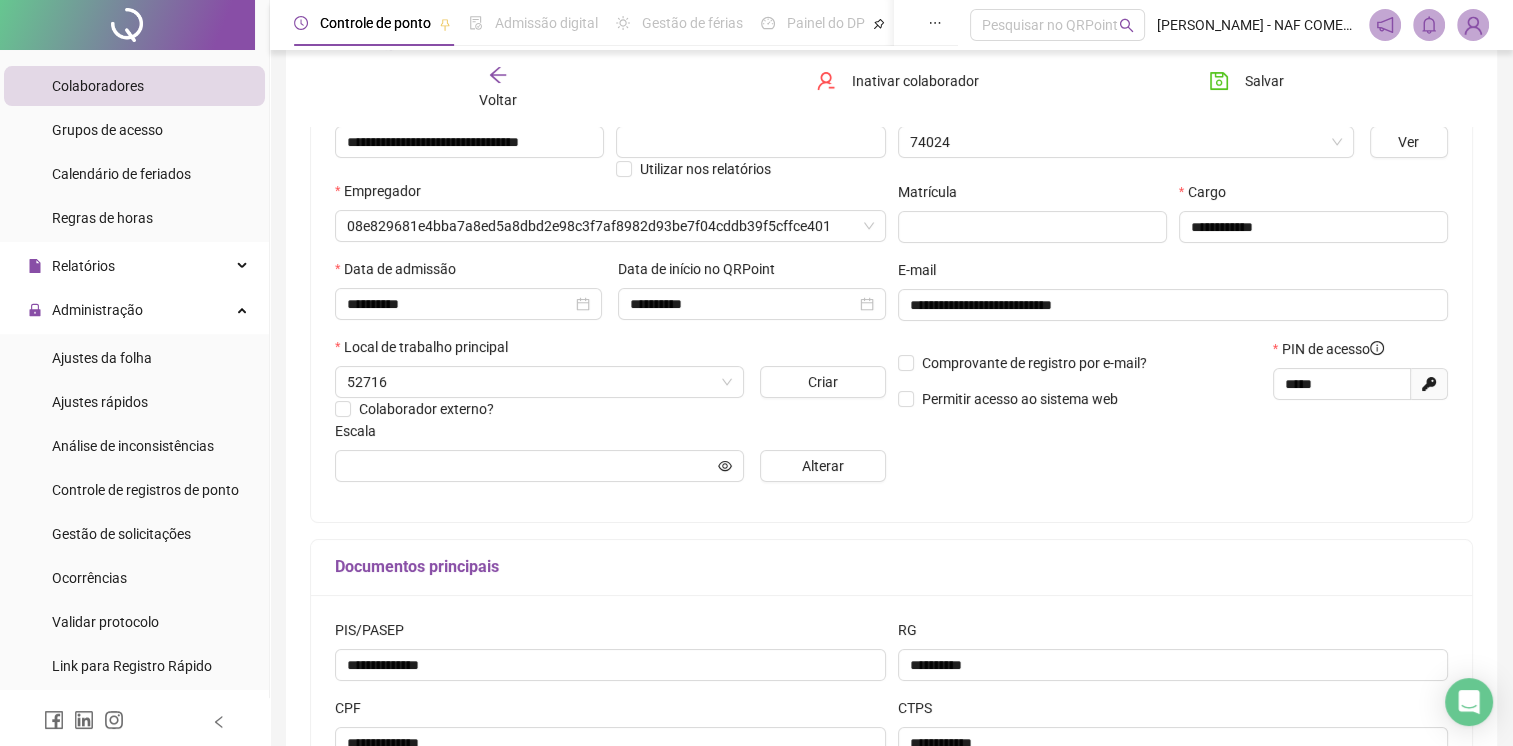 type on "**********" 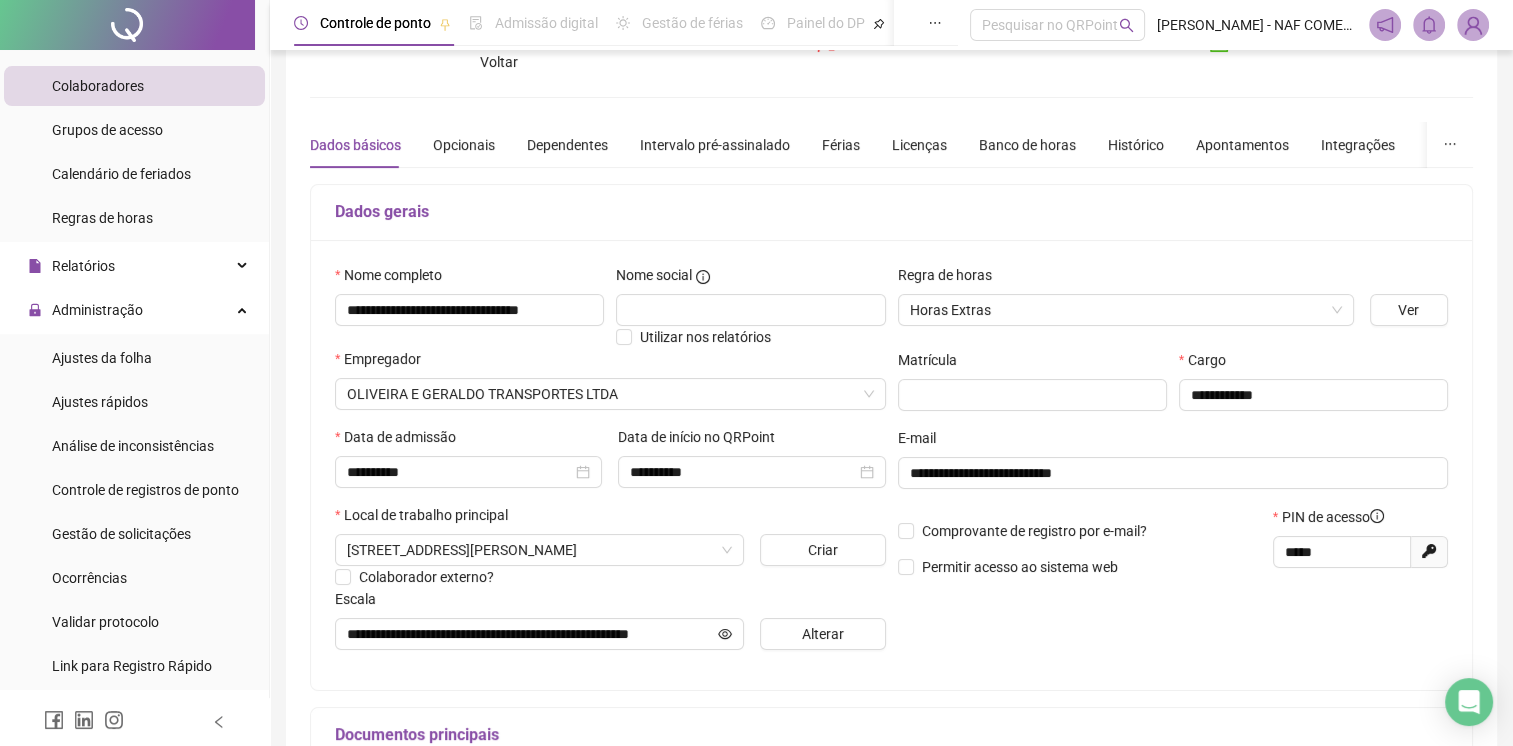 scroll, scrollTop: 0, scrollLeft: 0, axis: both 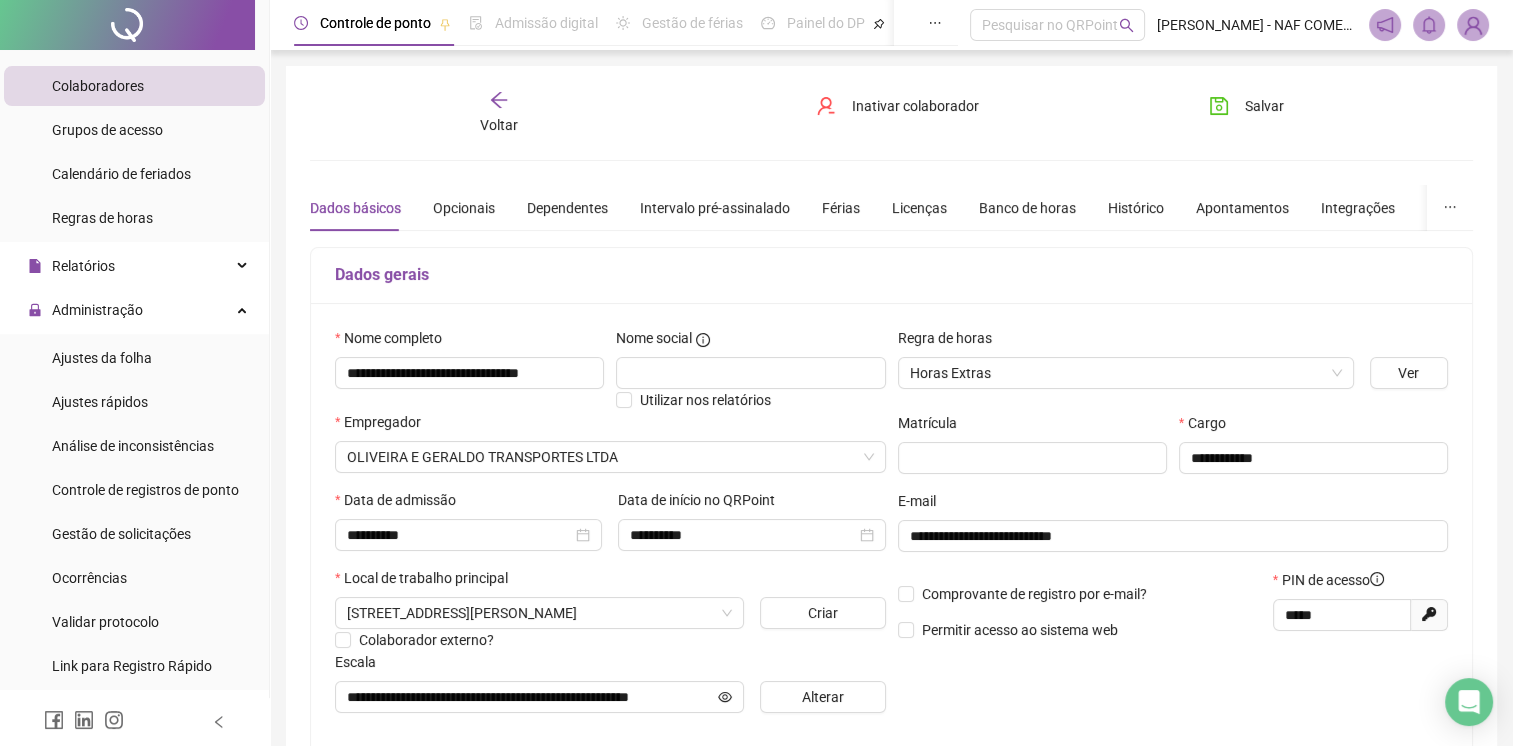click on "Voltar" at bounding box center (499, 125) 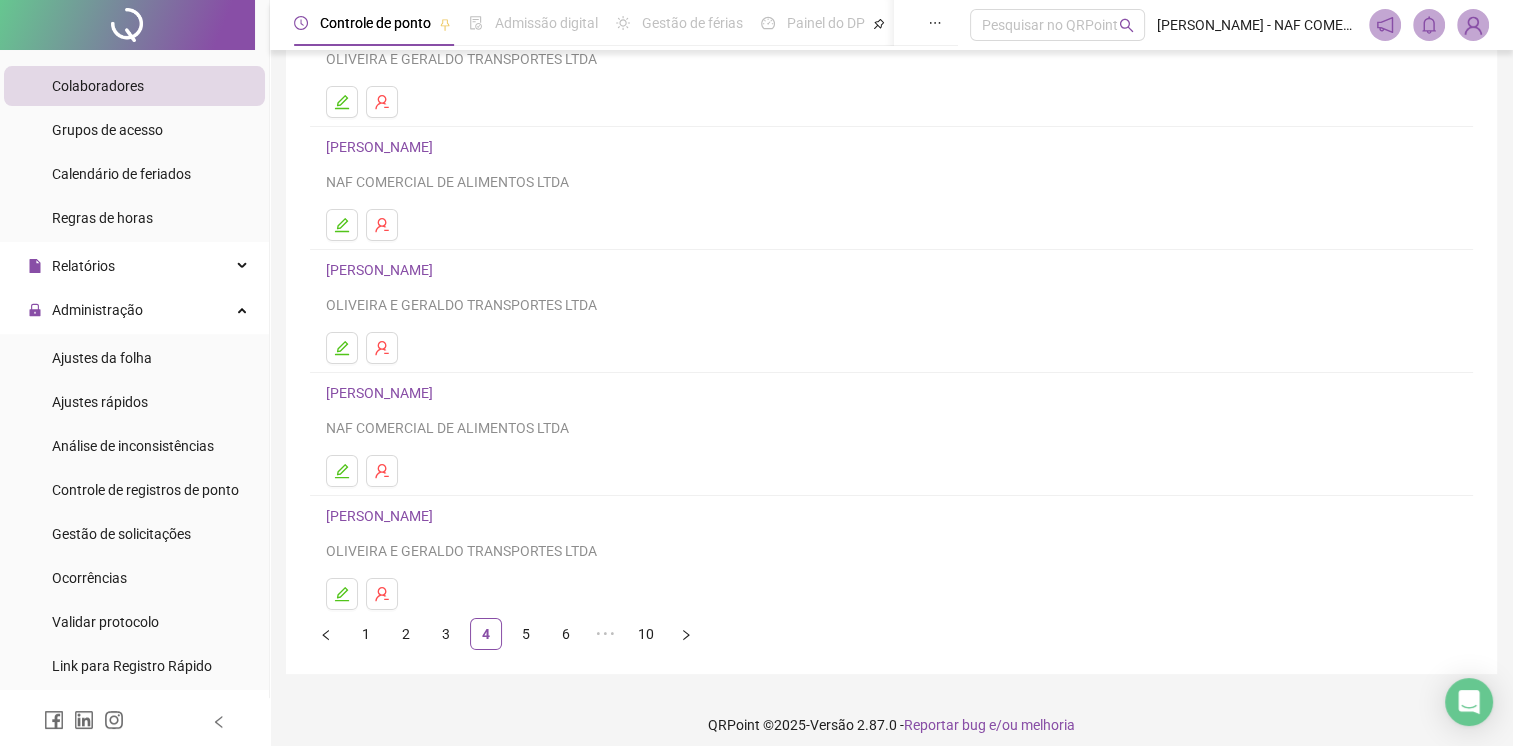 scroll, scrollTop: 220, scrollLeft: 0, axis: vertical 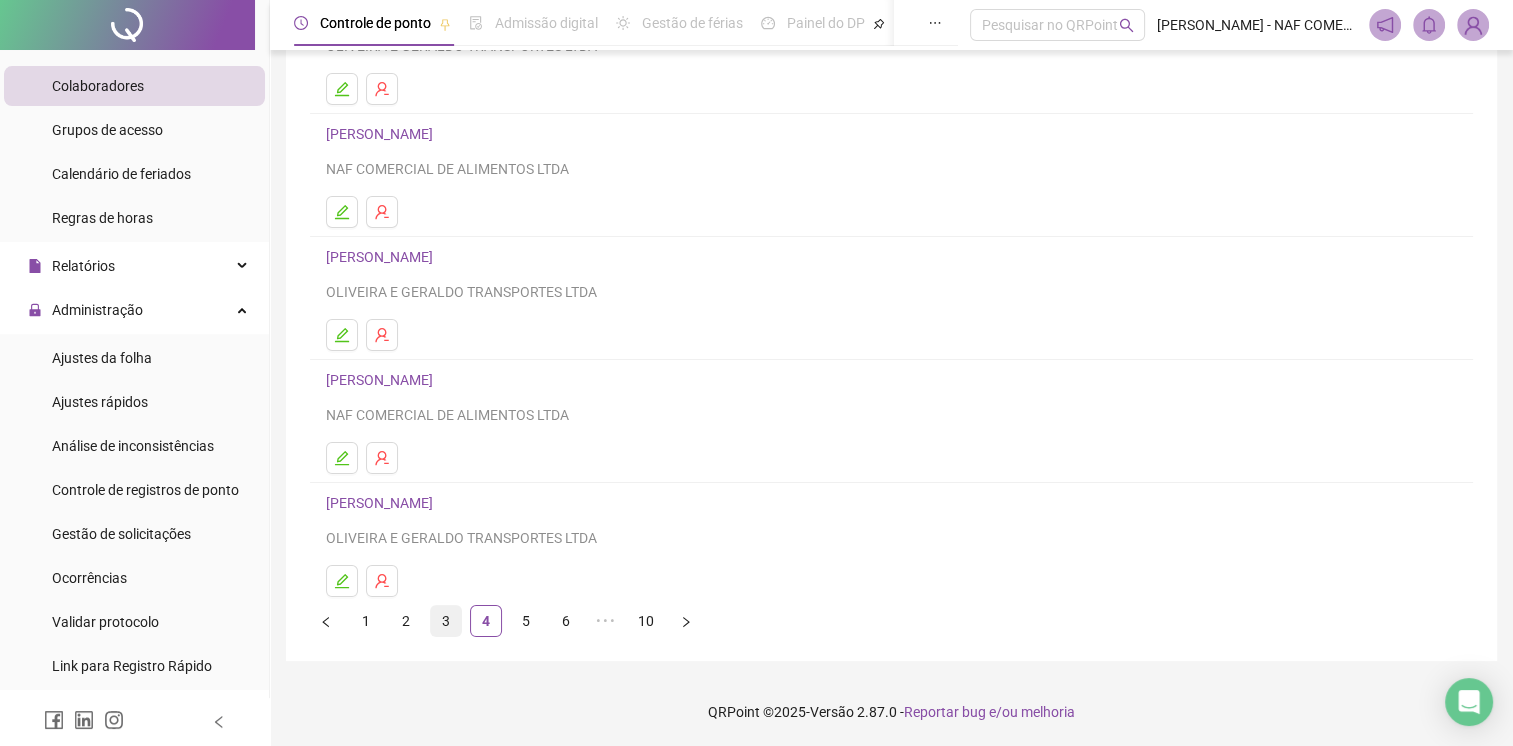 click on "3" at bounding box center (446, 621) 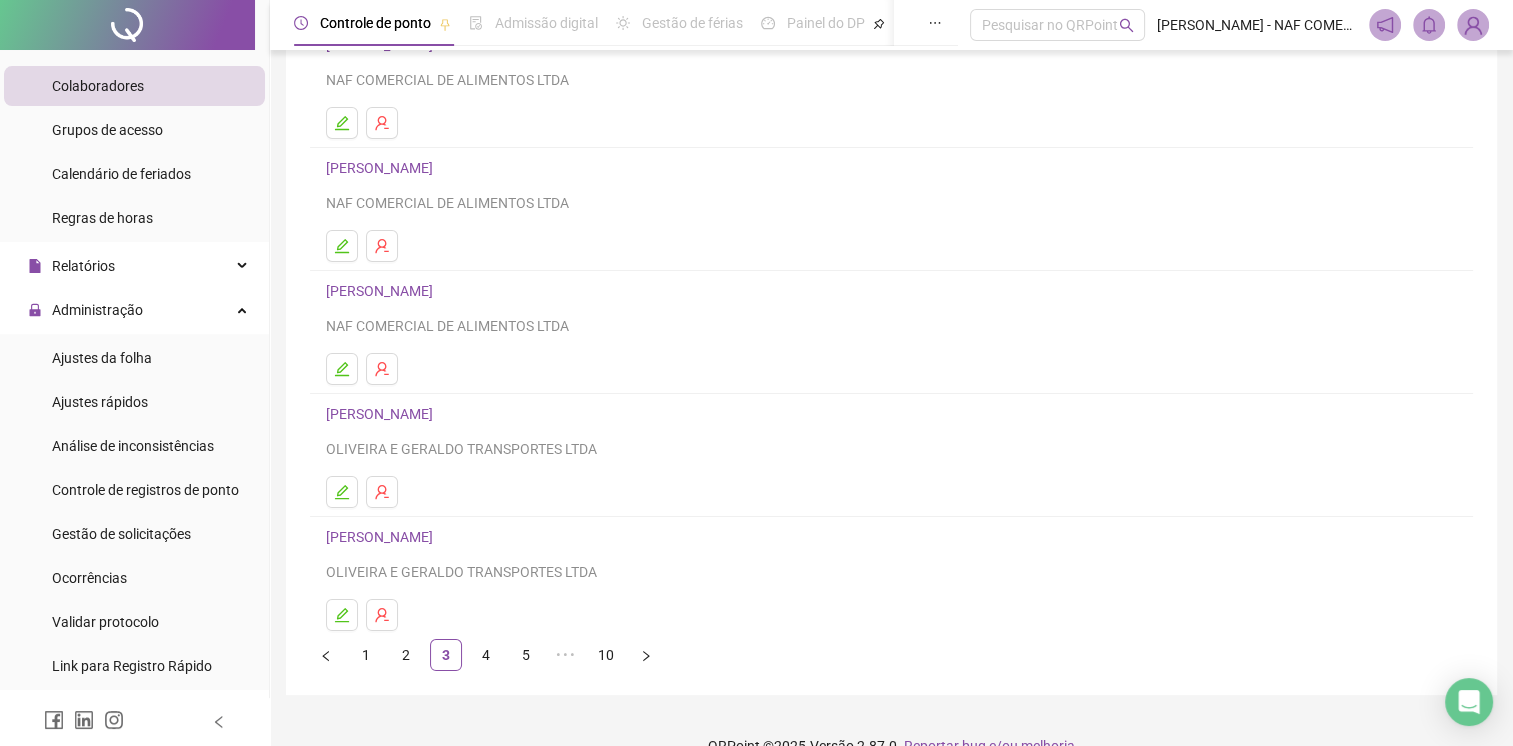 scroll, scrollTop: 220, scrollLeft: 0, axis: vertical 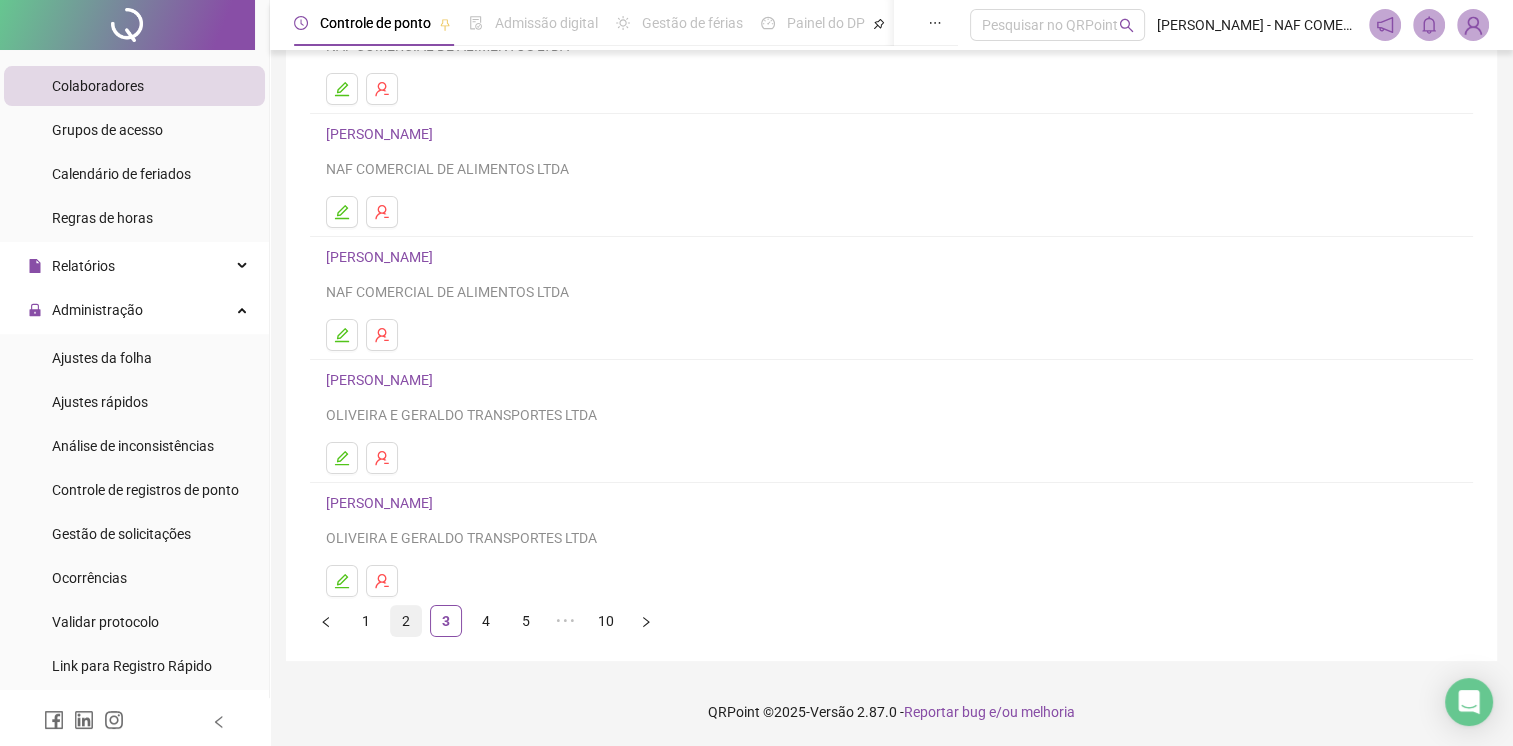 click on "2" at bounding box center [406, 621] 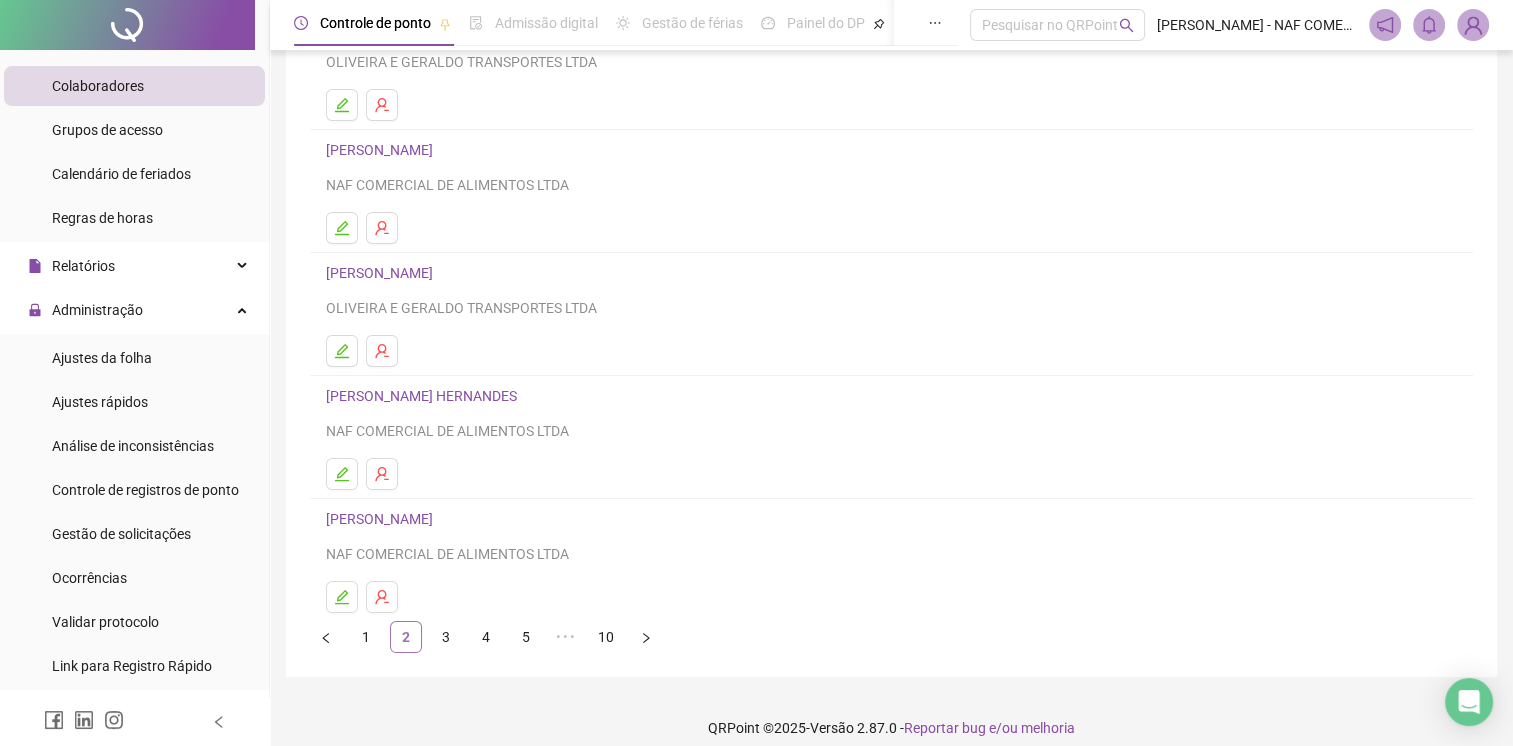 scroll, scrollTop: 220, scrollLeft: 0, axis: vertical 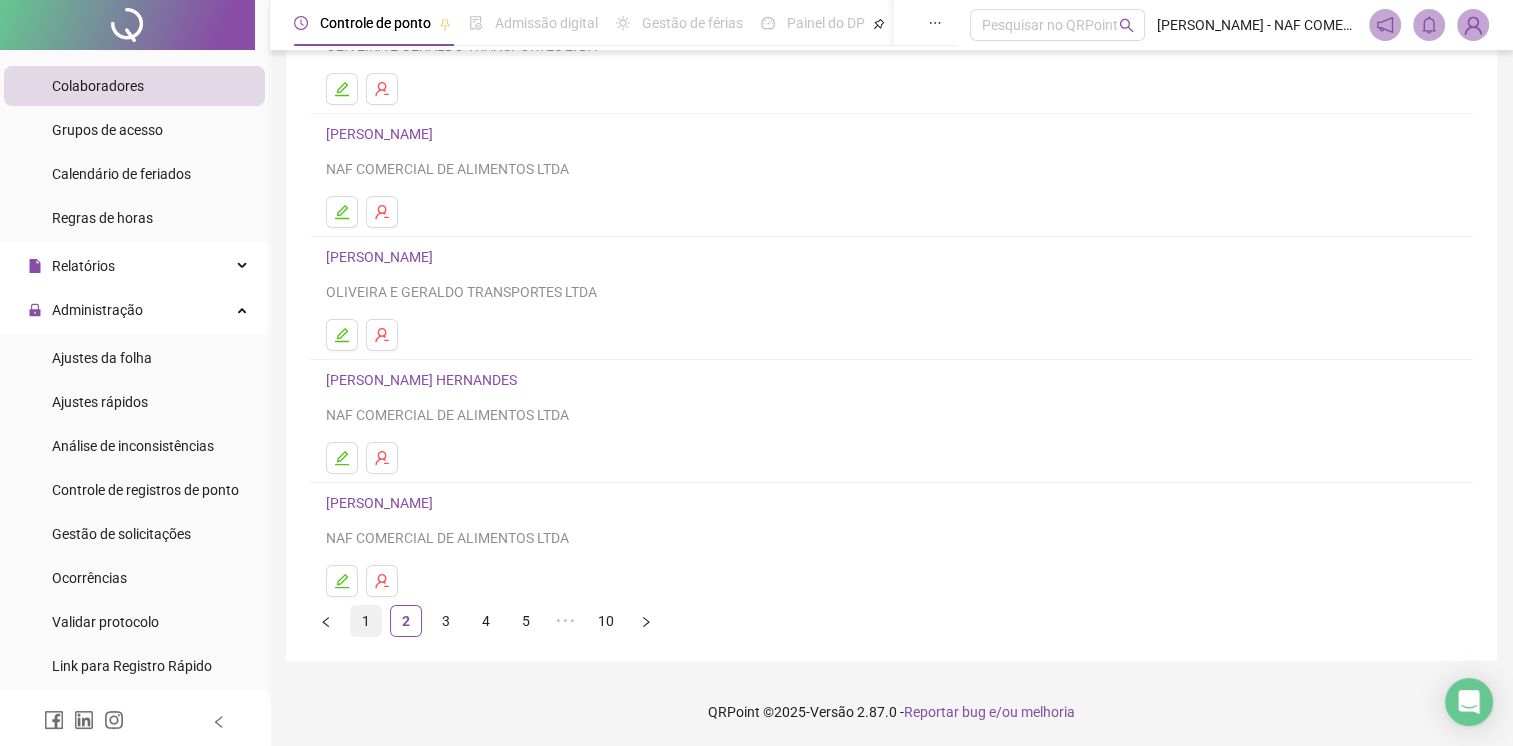 click on "1" at bounding box center (366, 621) 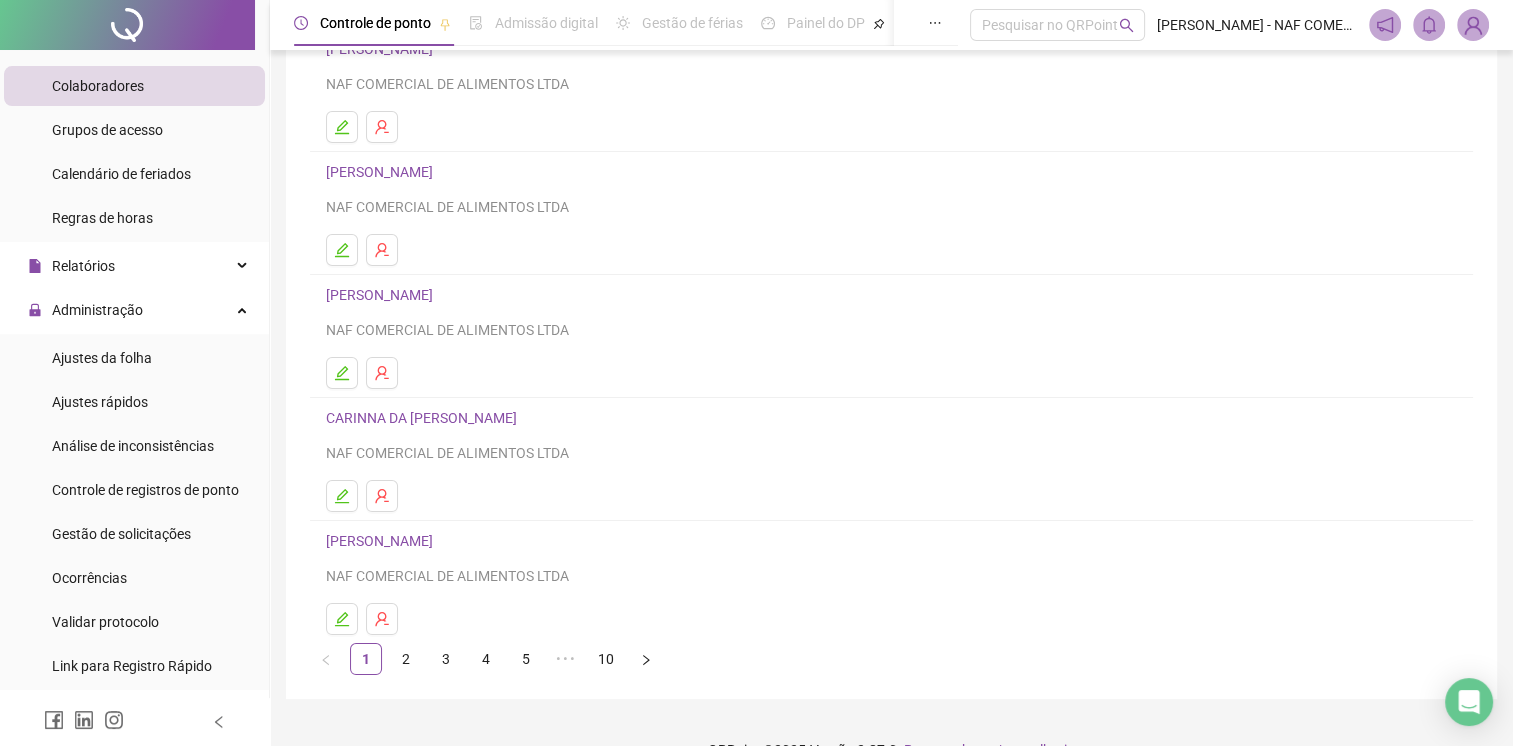 scroll, scrollTop: 220, scrollLeft: 0, axis: vertical 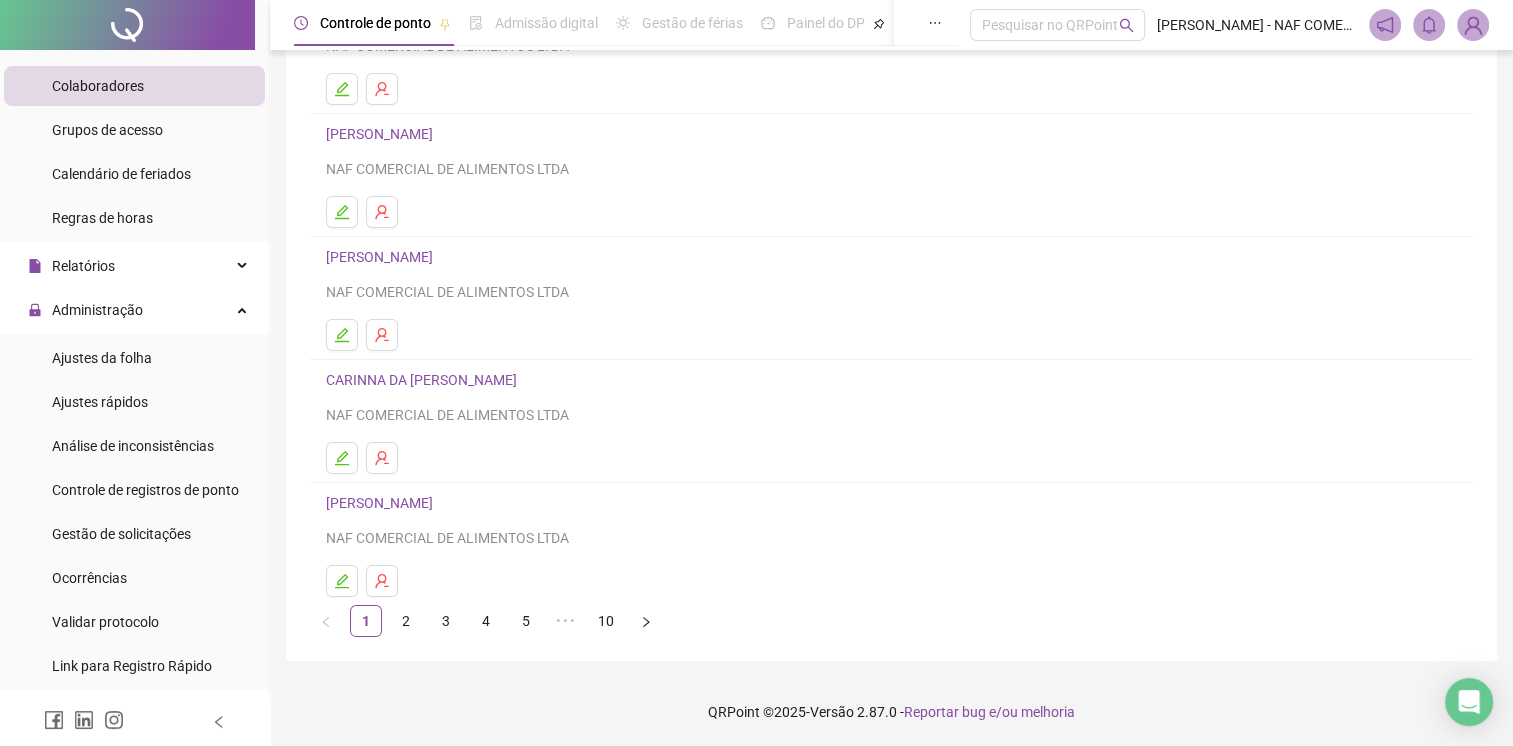 click on "4" at bounding box center [486, 621] 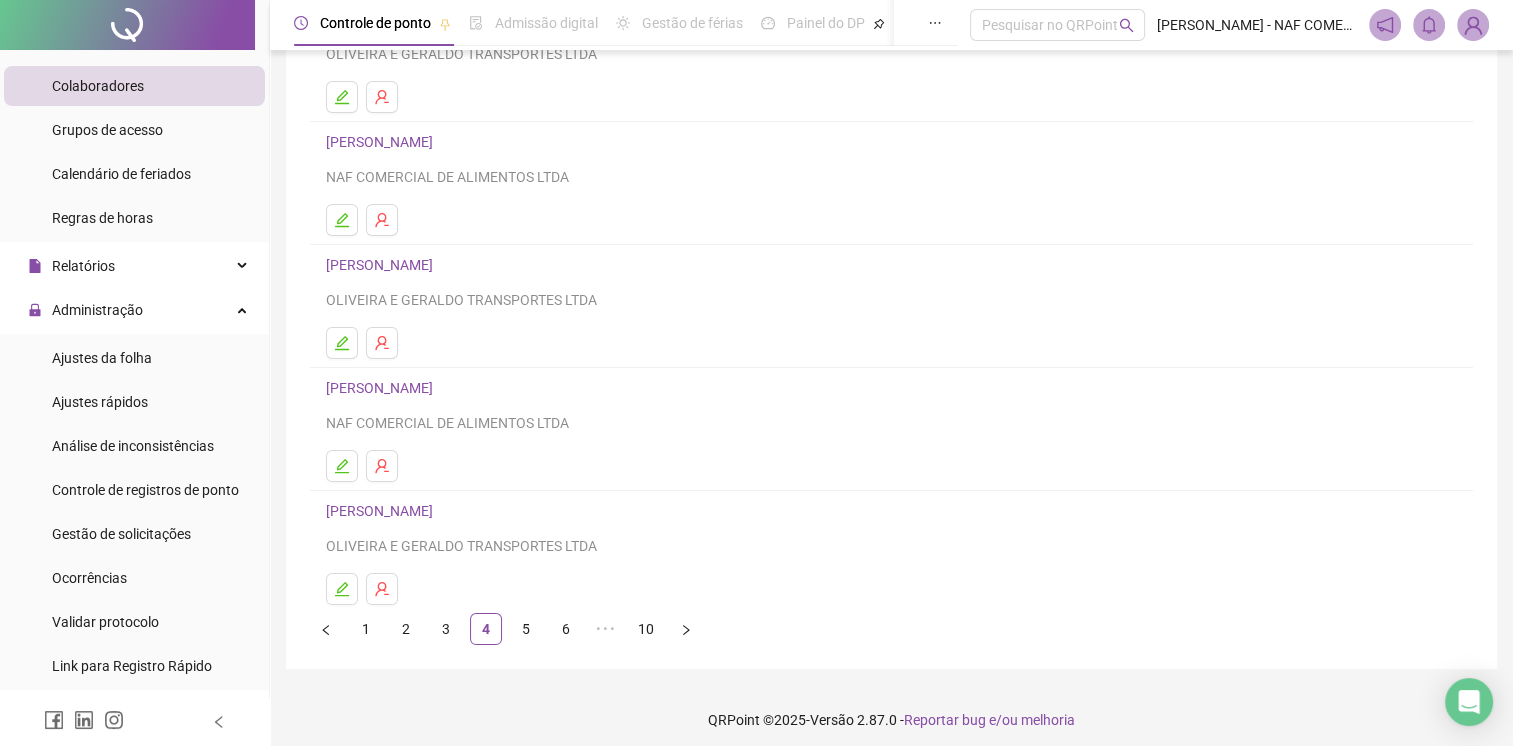 scroll, scrollTop: 220, scrollLeft: 0, axis: vertical 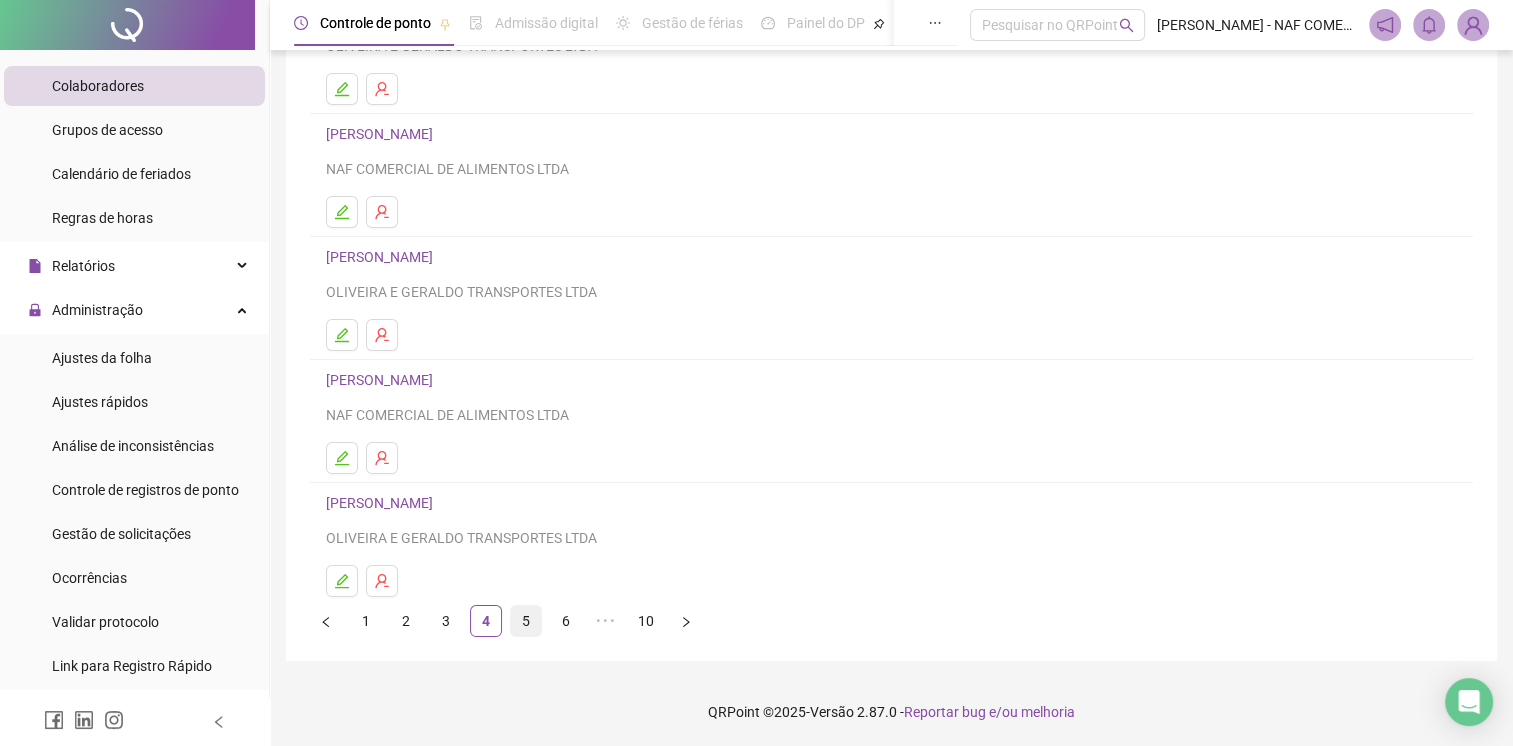 click on "5" at bounding box center [526, 621] 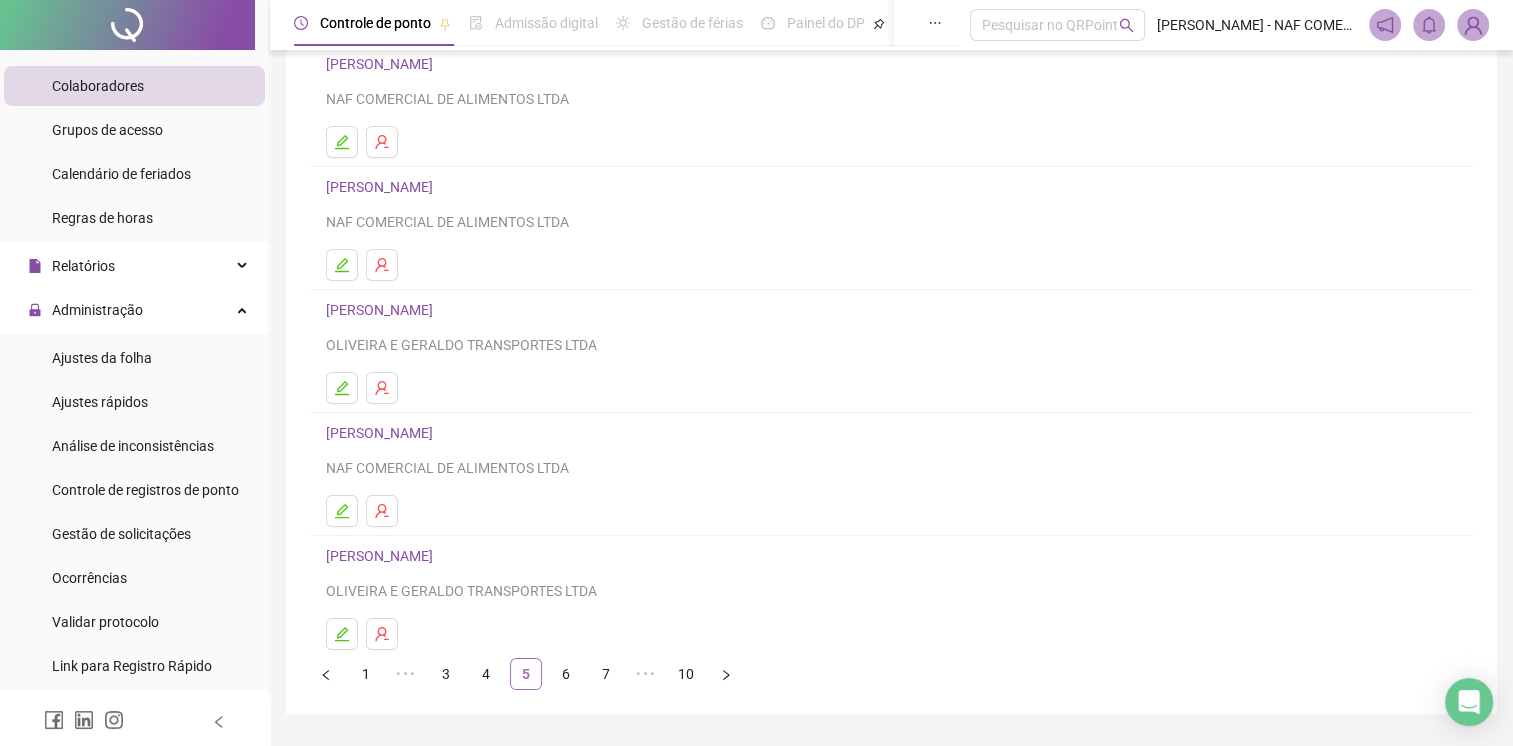 scroll, scrollTop: 220, scrollLeft: 0, axis: vertical 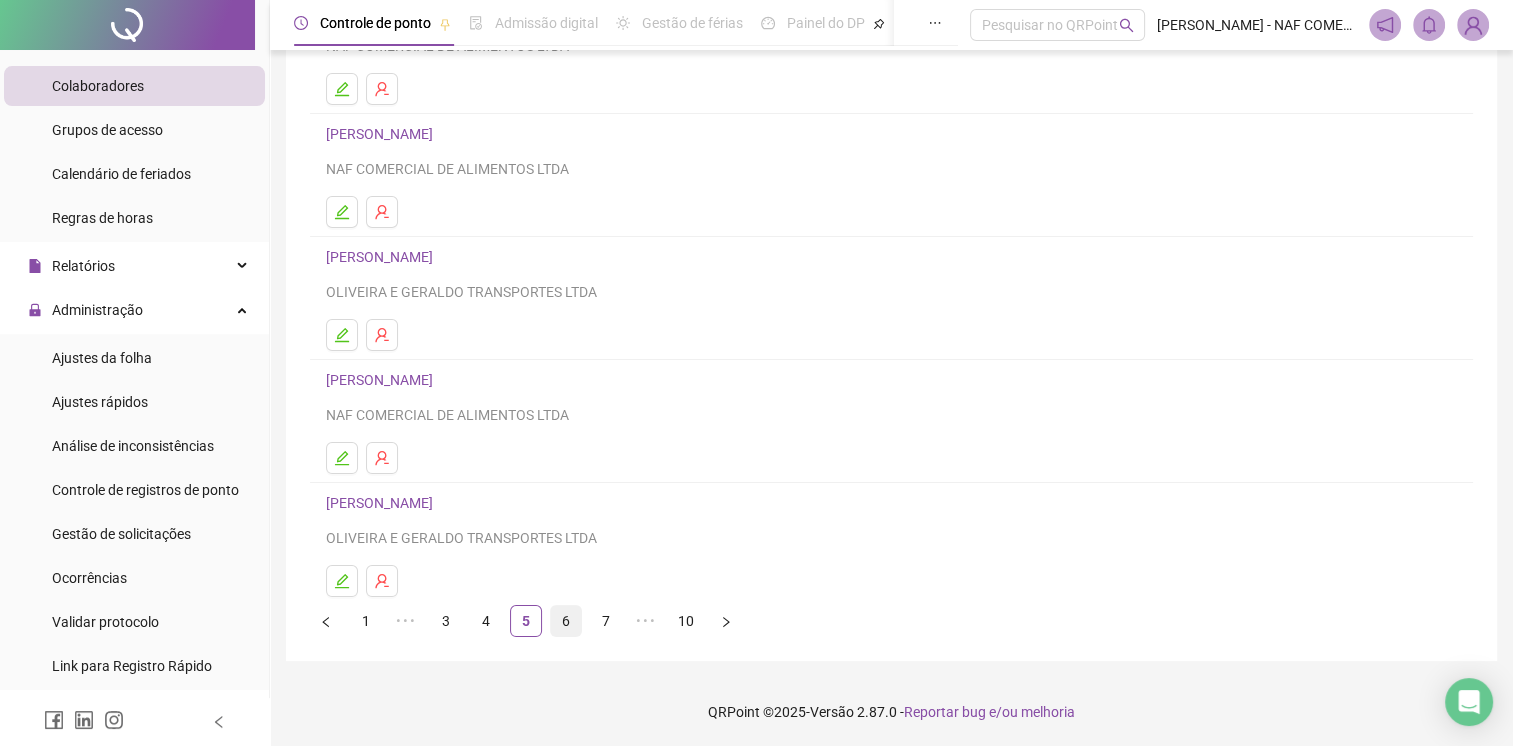 click on "6" at bounding box center [566, 621] 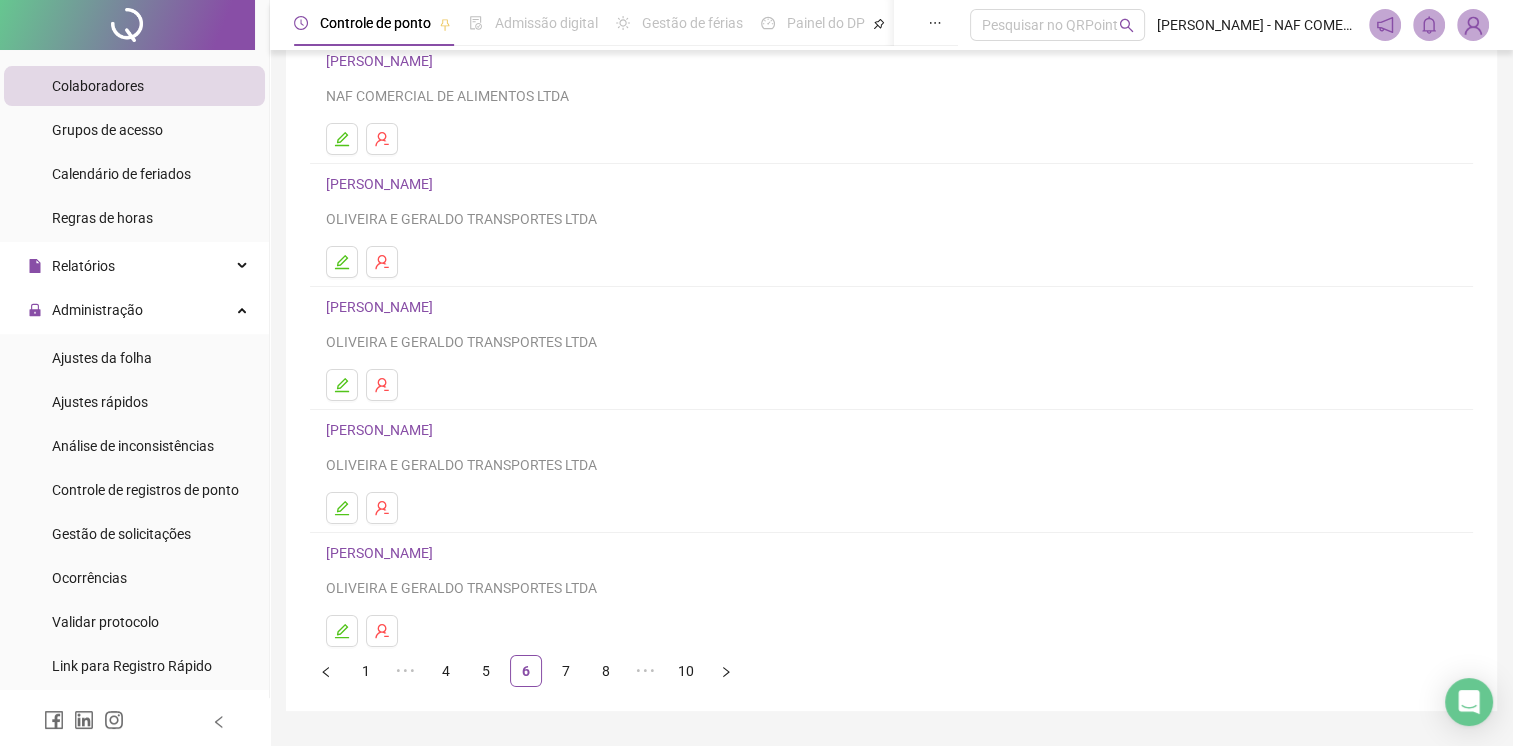 scroll, scrollTop: 200, scrollLeft: 0, axis: vertical 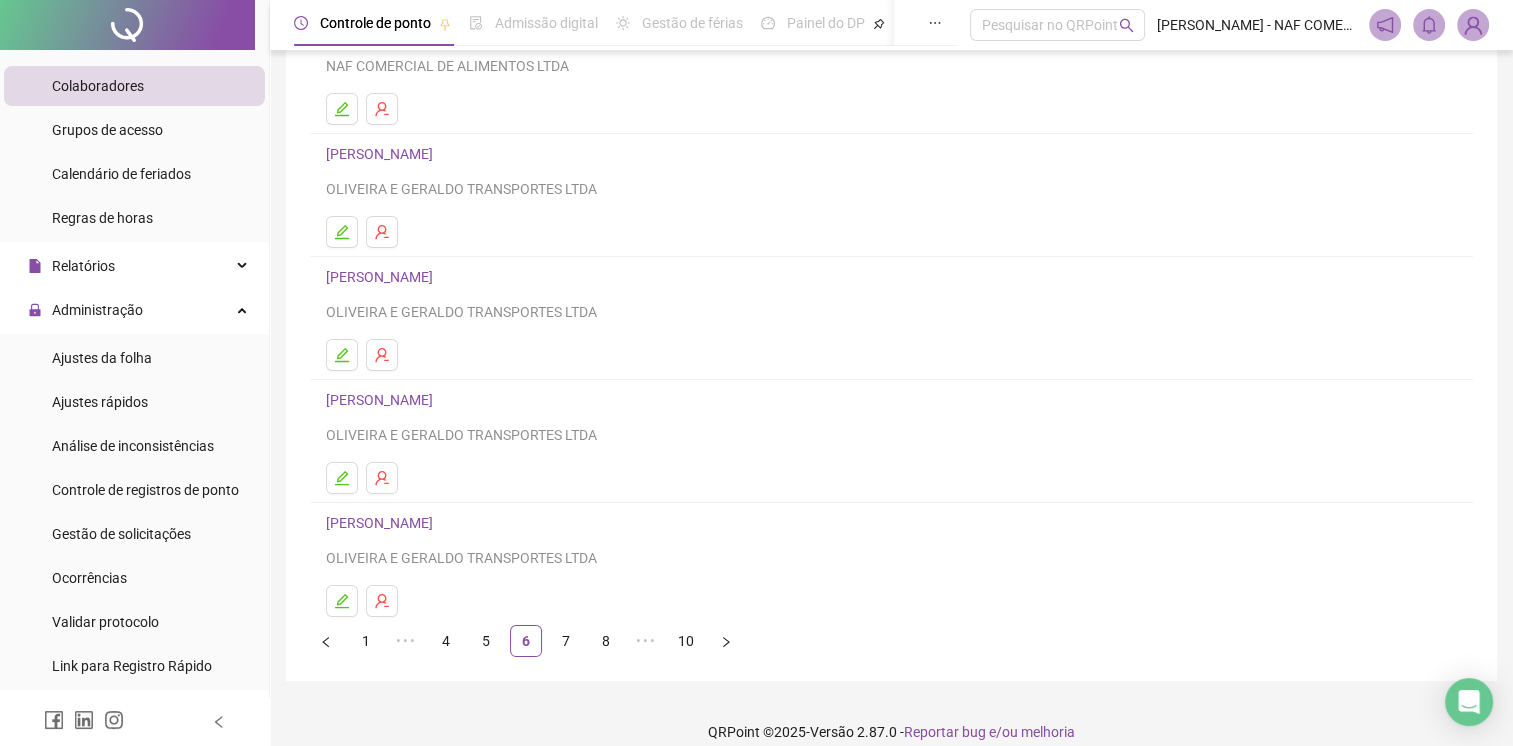 click on "[PERSON_NAME]" at bounding box center [382, 400] 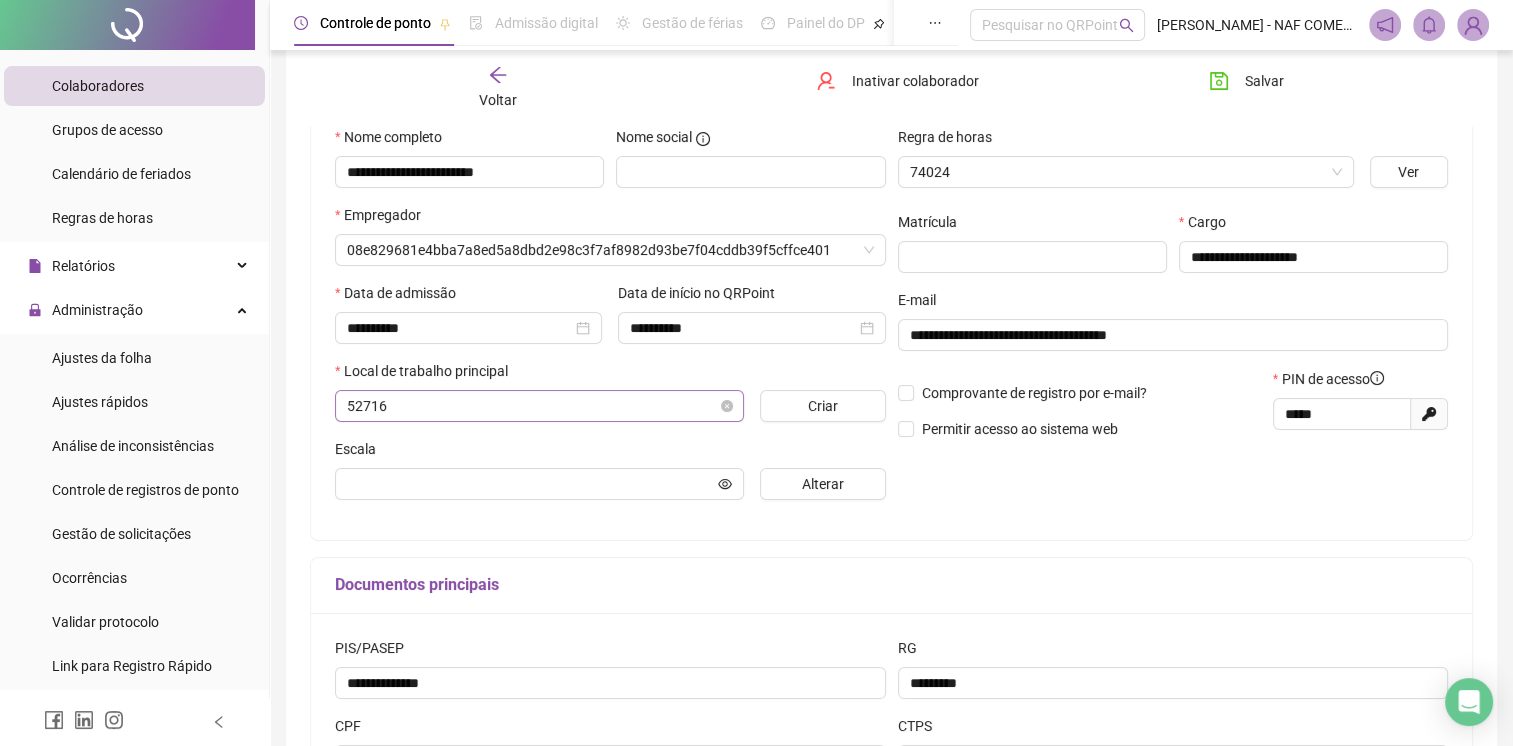 scroll, scrollTop: 210, scrollLeft: 0, axis: vertical 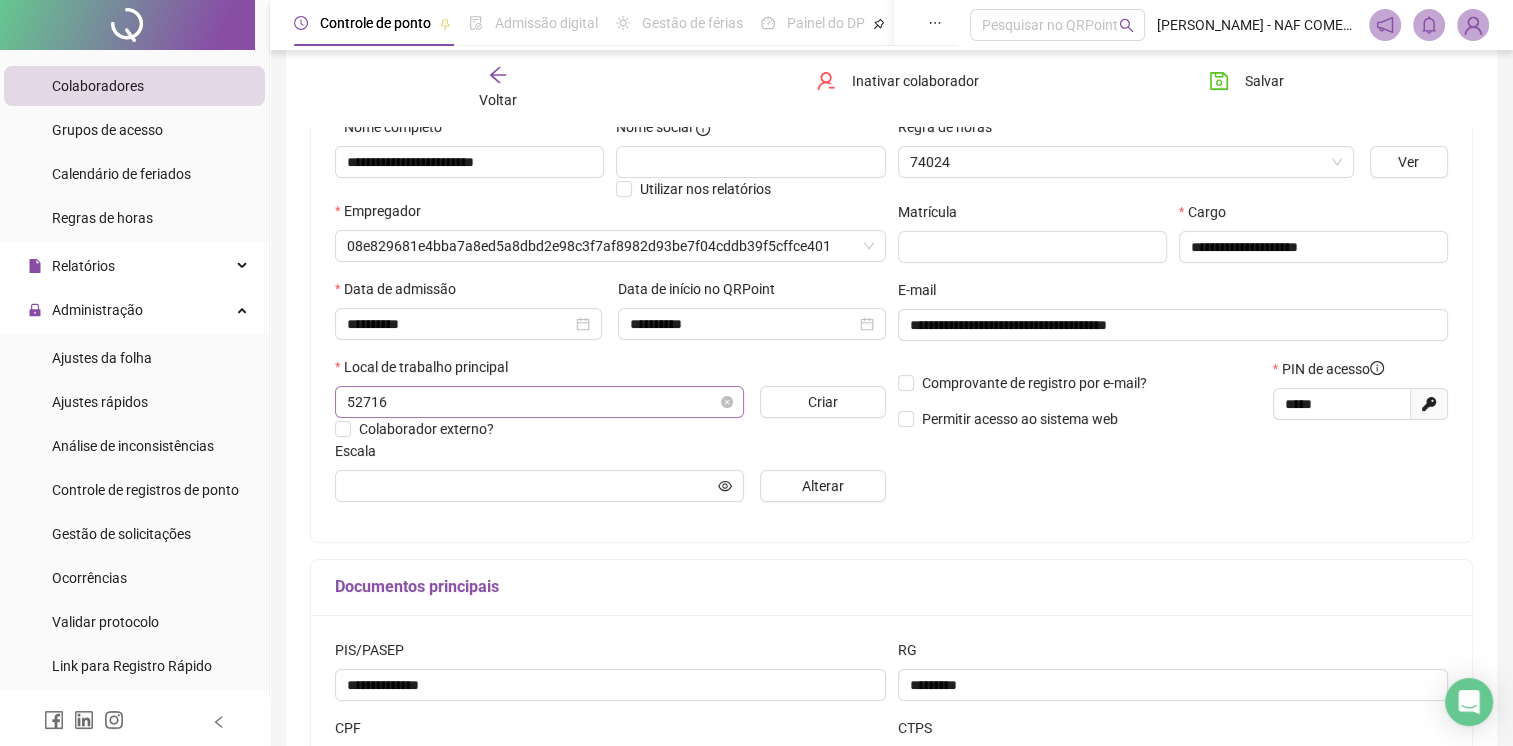 type on "**********" 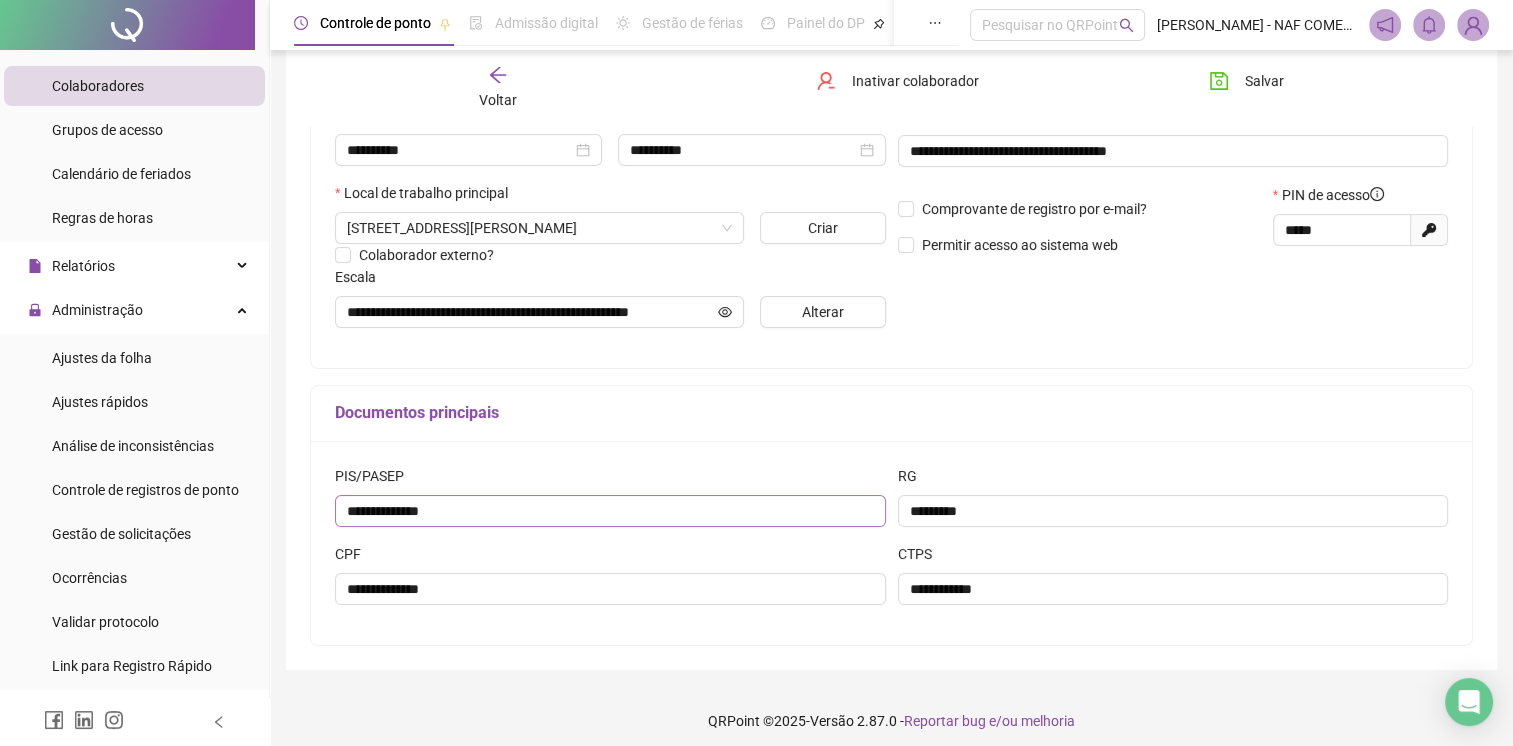 scroll, scrollTop: 394, scrollLeft: 0, axis: vertical 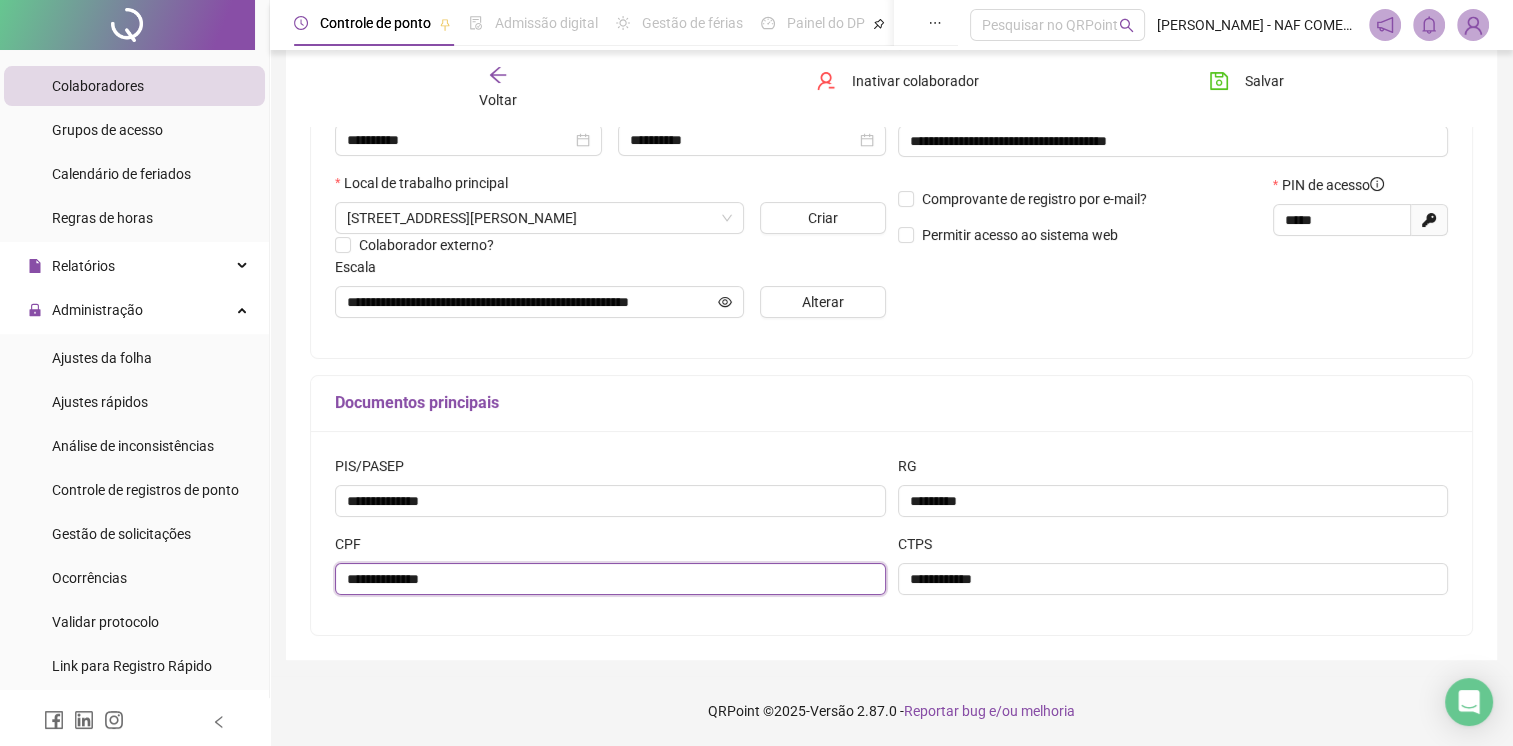 drag, startPoint x: 465, startPoint y: 583, endPoint x: 343, endPoint y: 576, distance: 122.20065 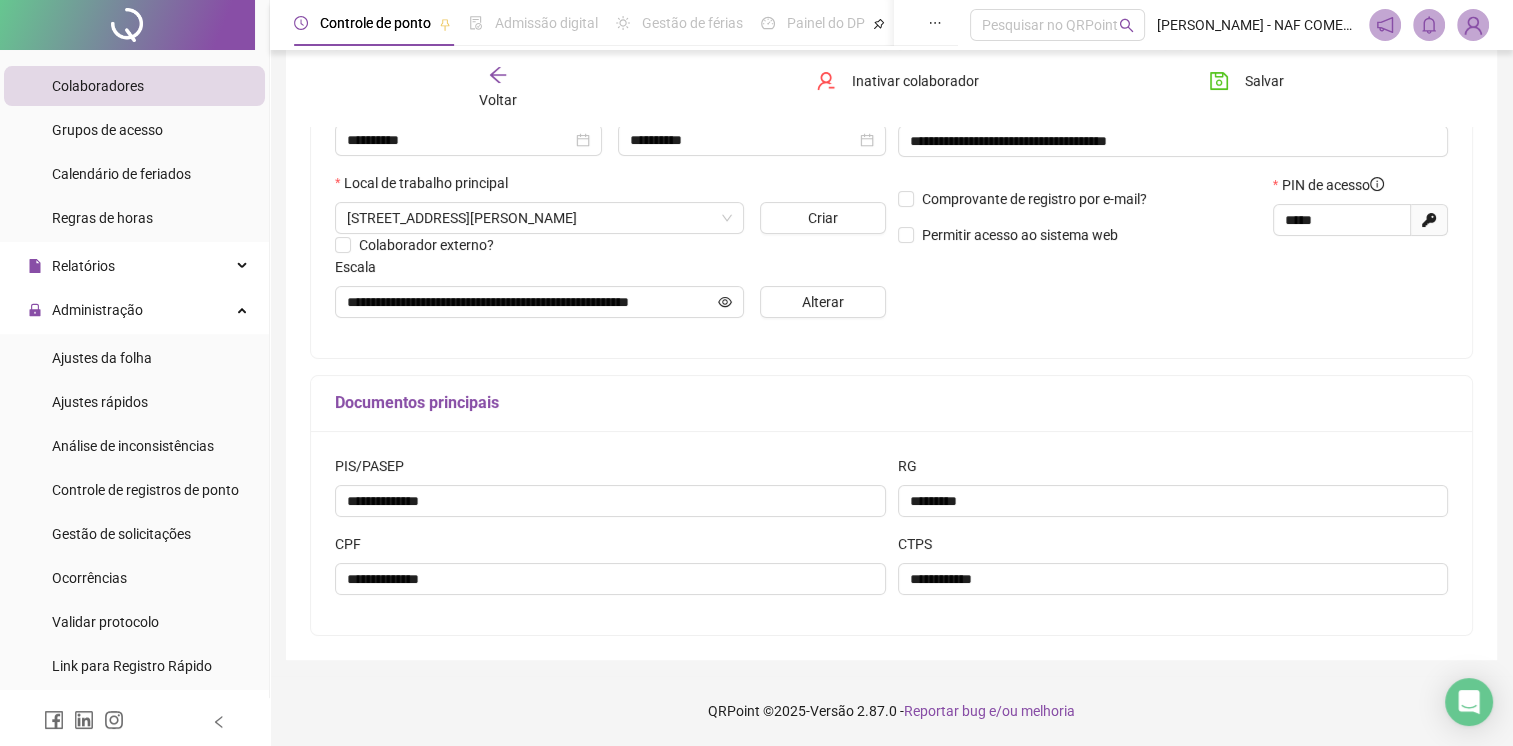 click on "Voltar" at bounding box center [498, 88] 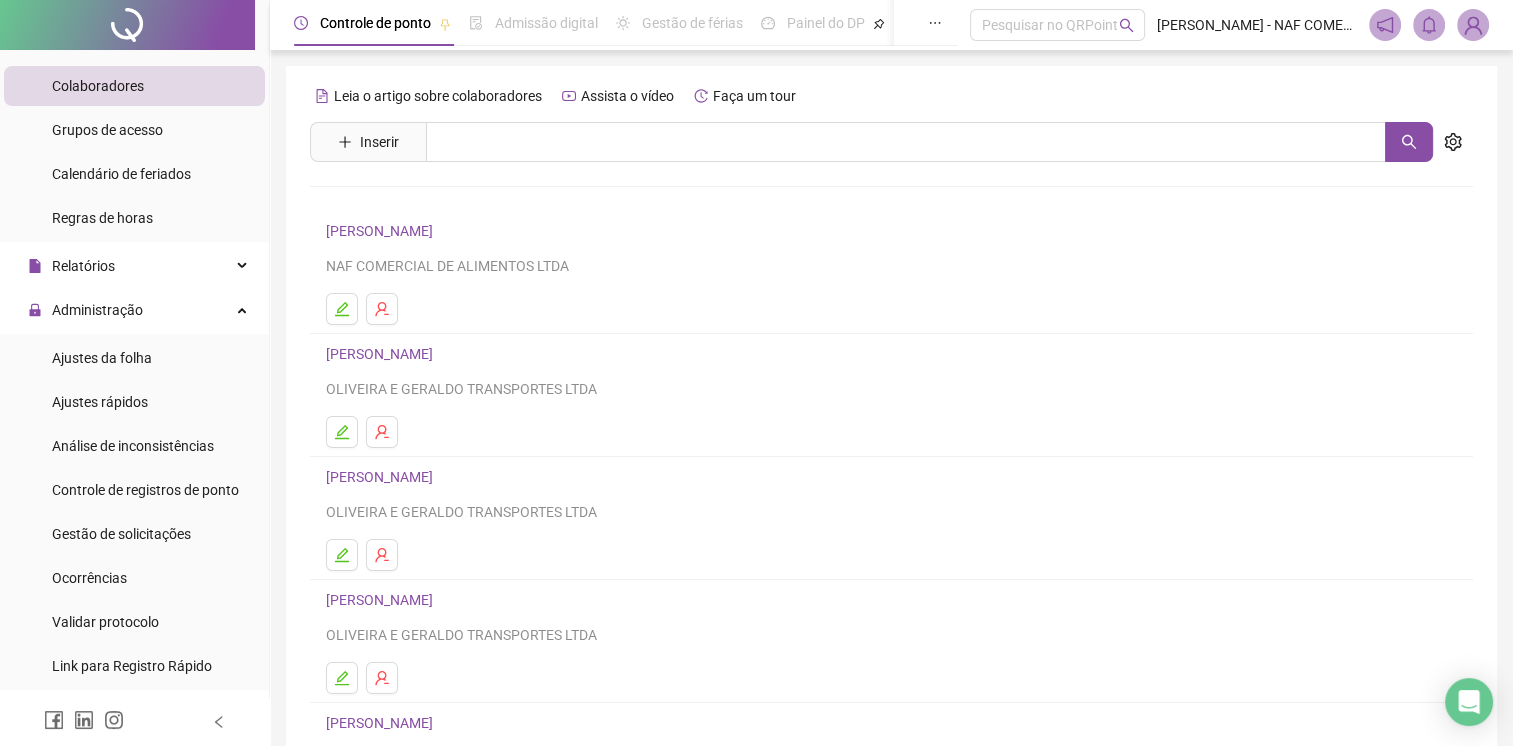 scroll, scrollTop: 220, scrollLeft: 0, axis: vertical 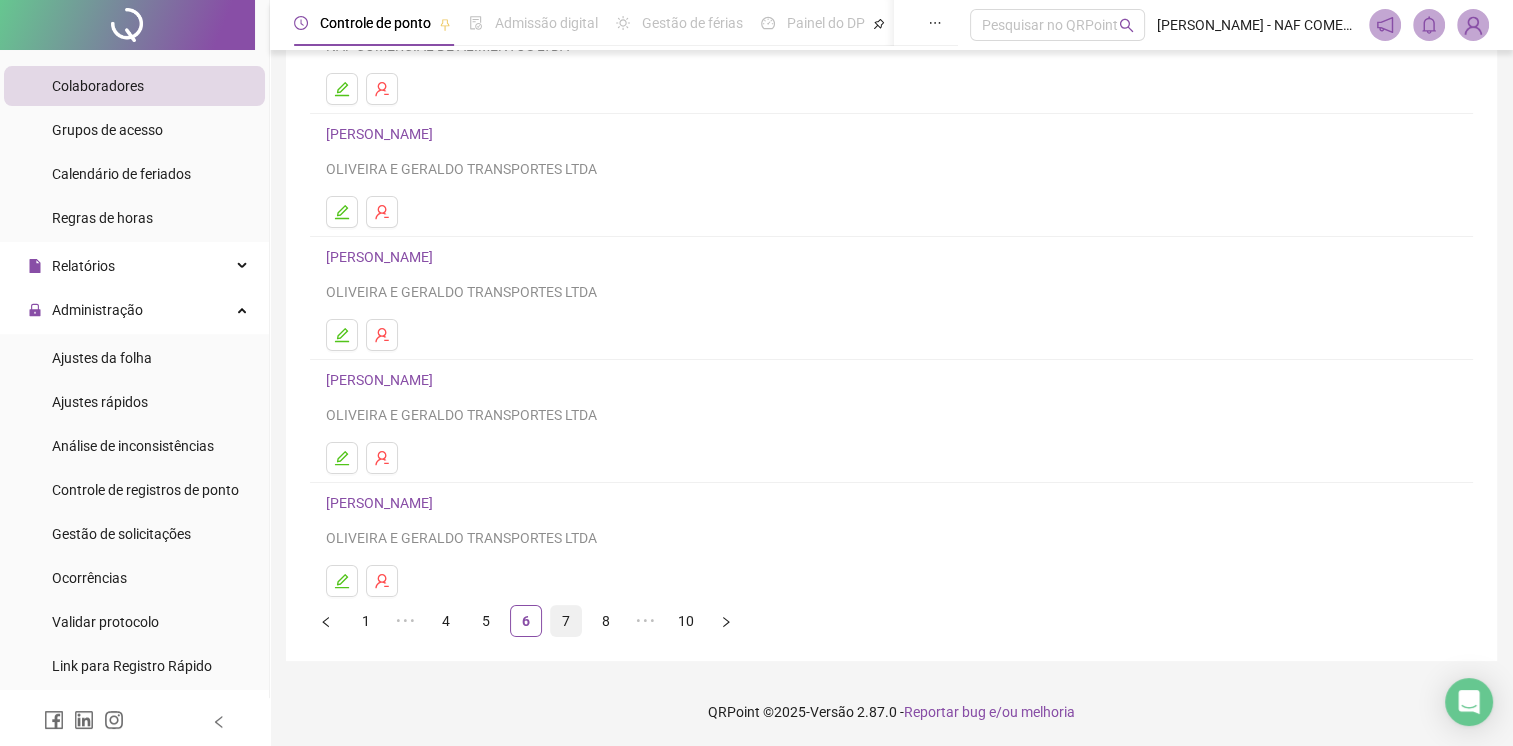 click on "7" at bounding box center [566, 621] 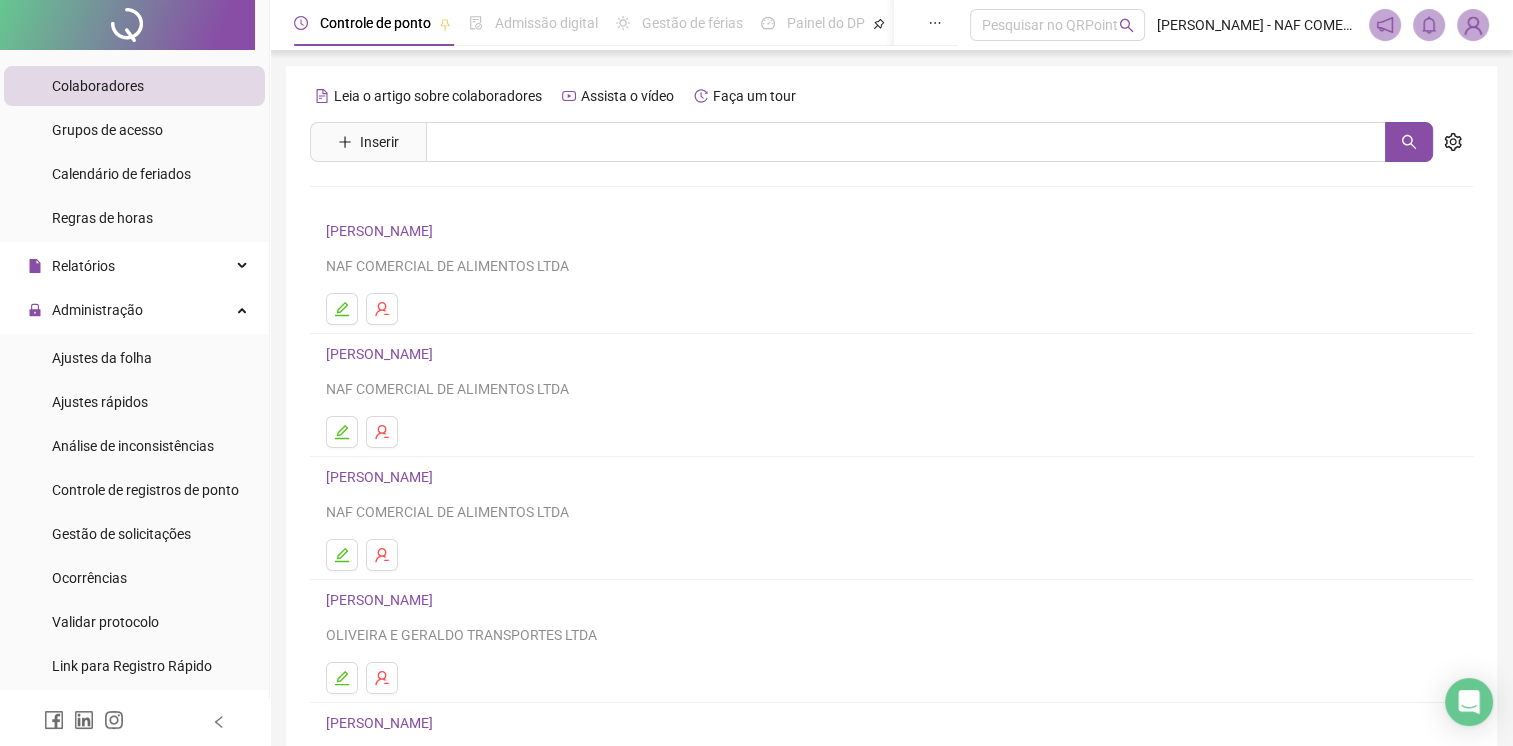click on "[PERSON_NAME]" at bounding box center (382, 477) 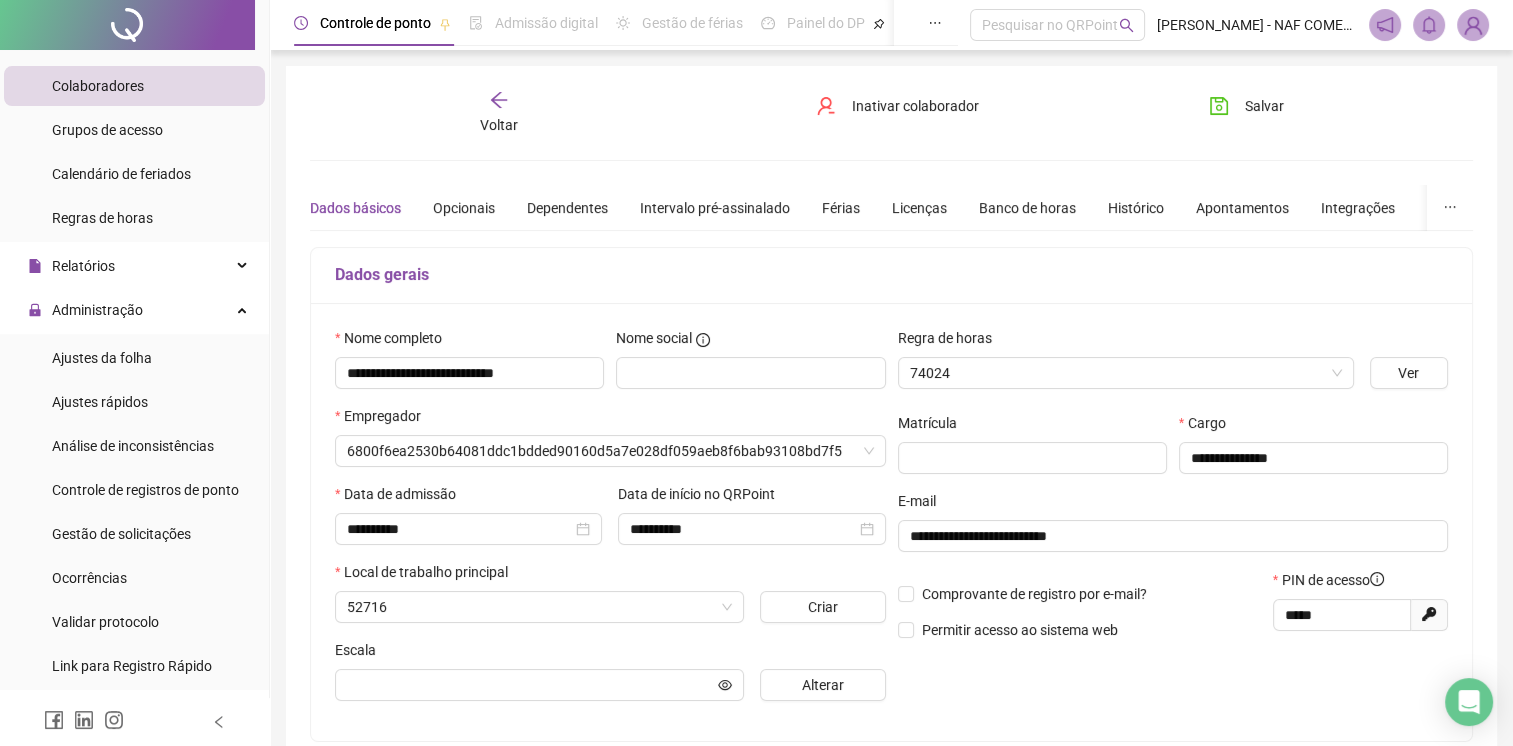 type on "**********" 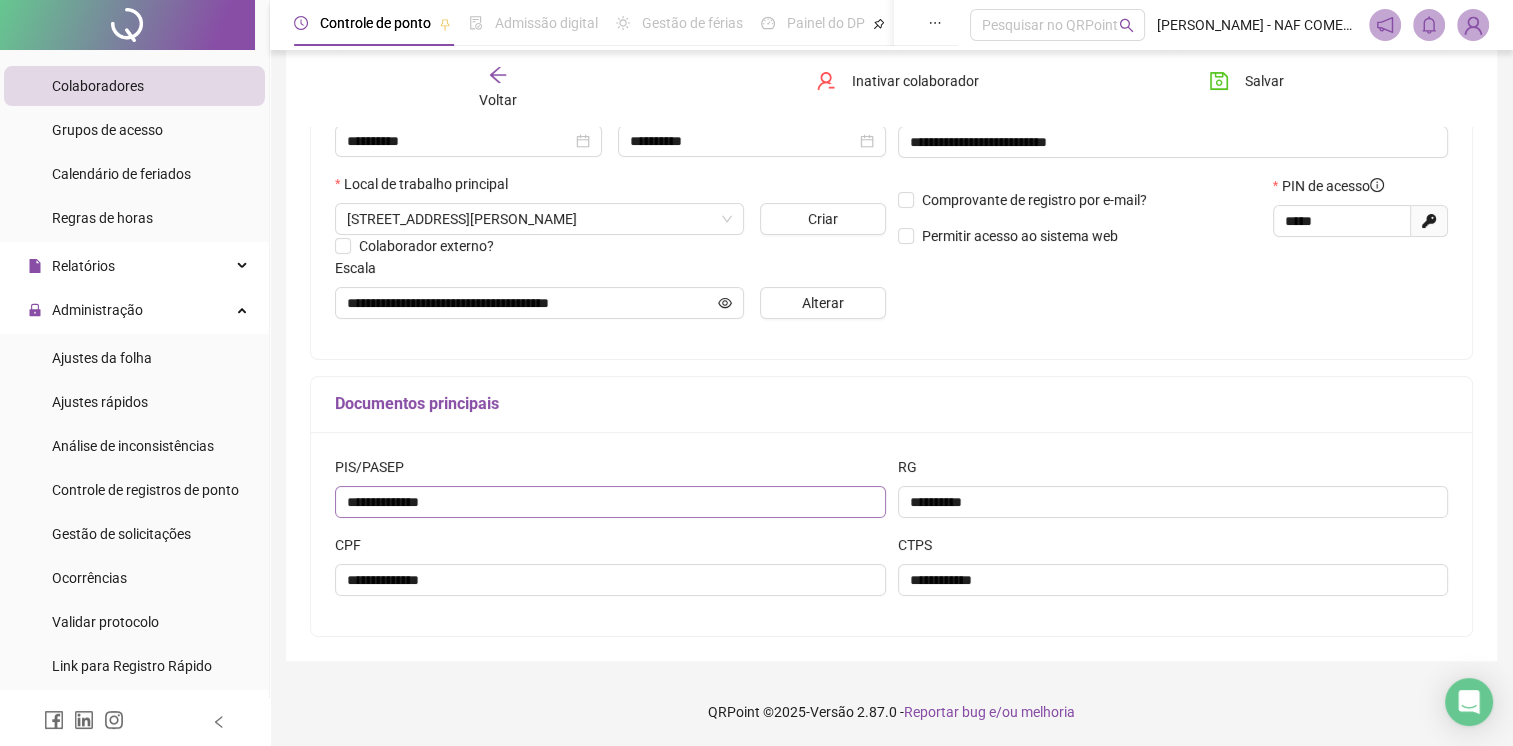 scroll, scrollTop: 394, scrollLeft: 0, axis: vertical 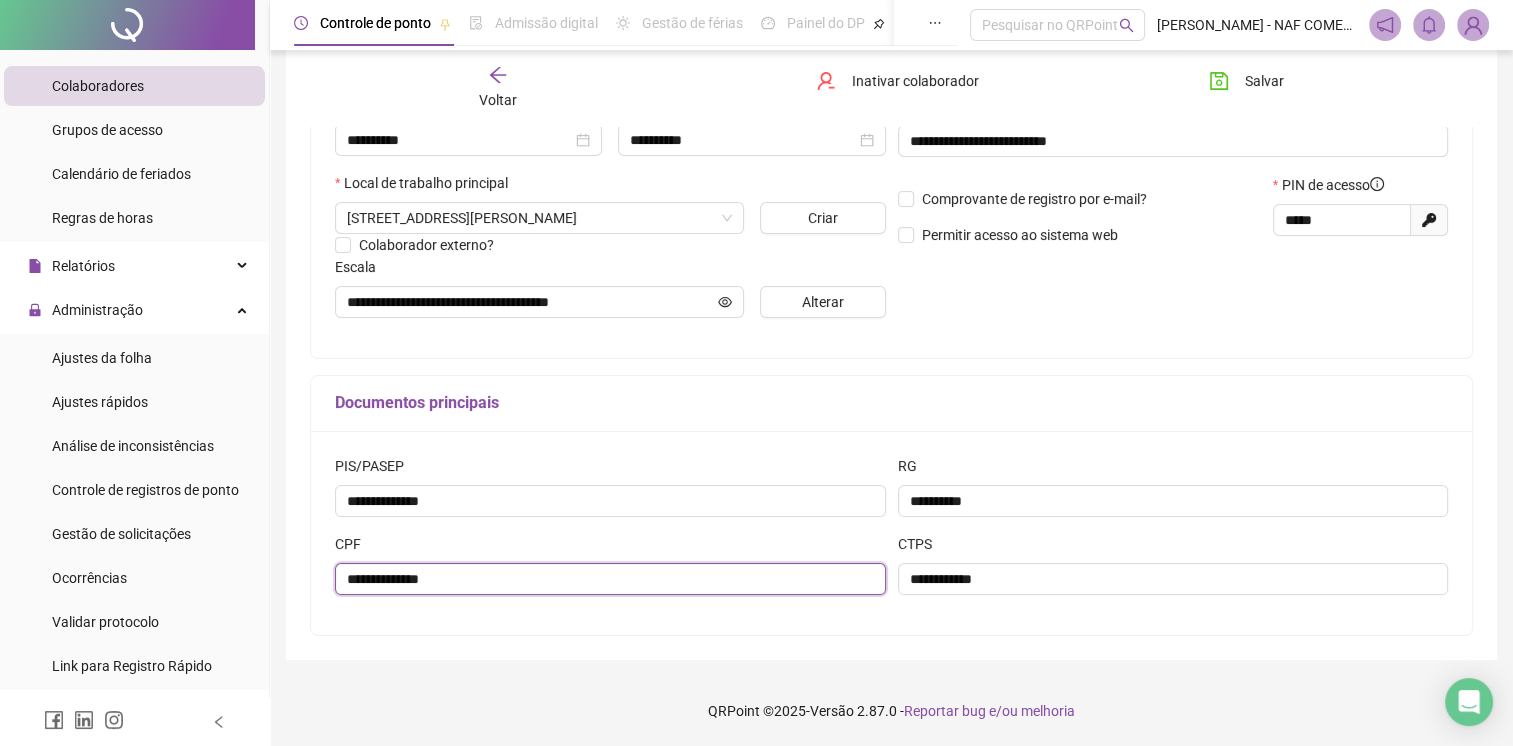drag, startPoint x: 448, startPoint y: 578, endPoint x: 292, endPoint y: 584, distance: 156.11534 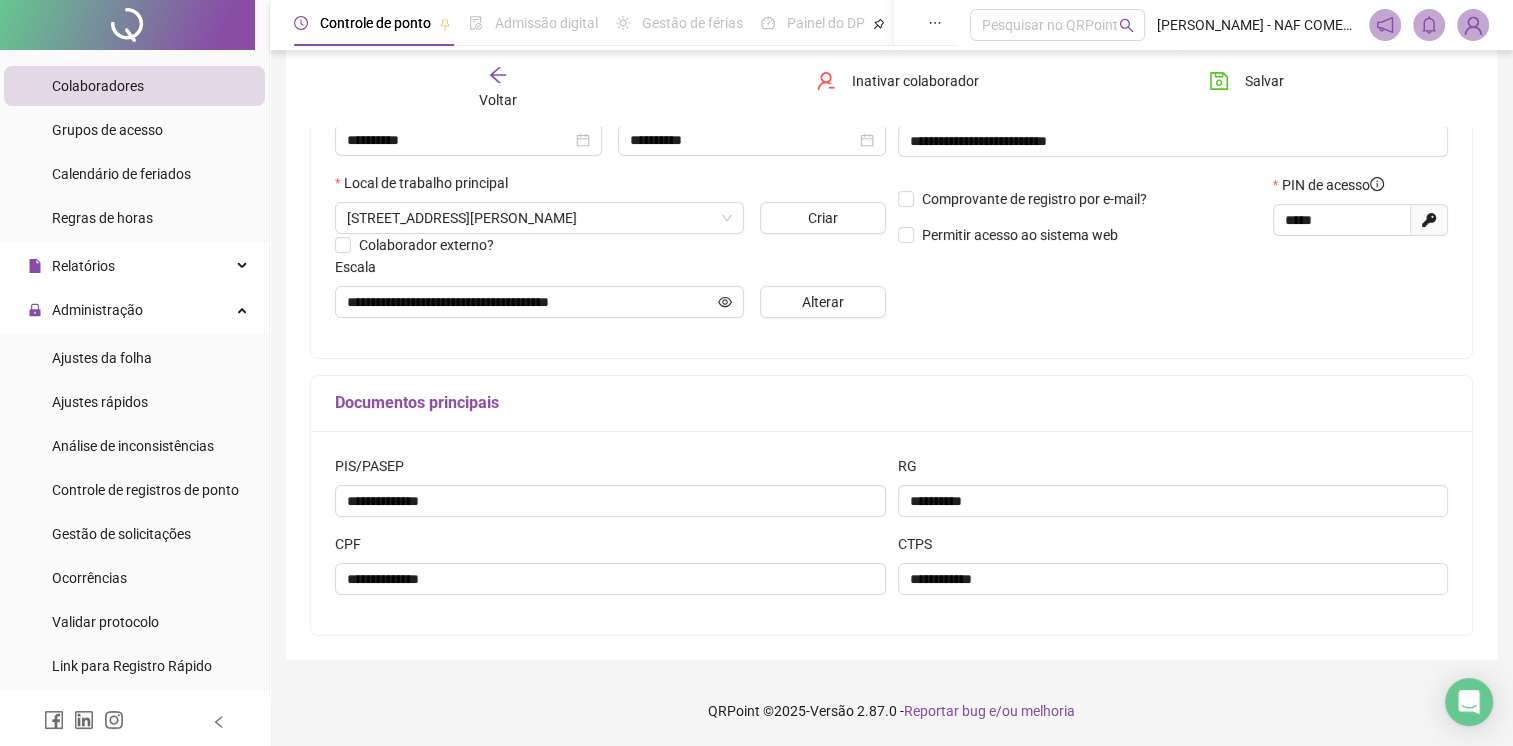 click on "Voltar" at bounding box center [498, 100] 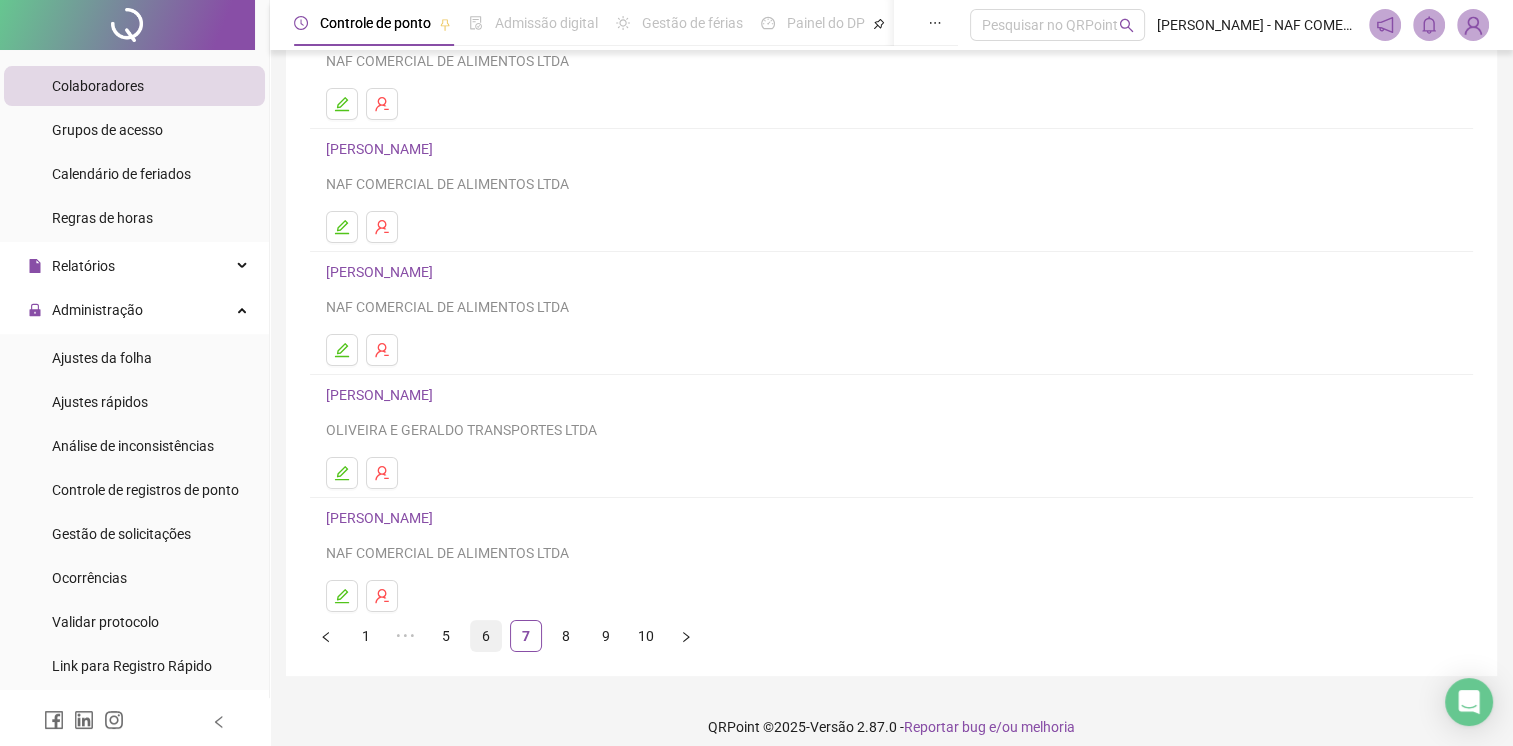 scroll, scrollTop: 220, scrollLeft: 0, axis: vertical 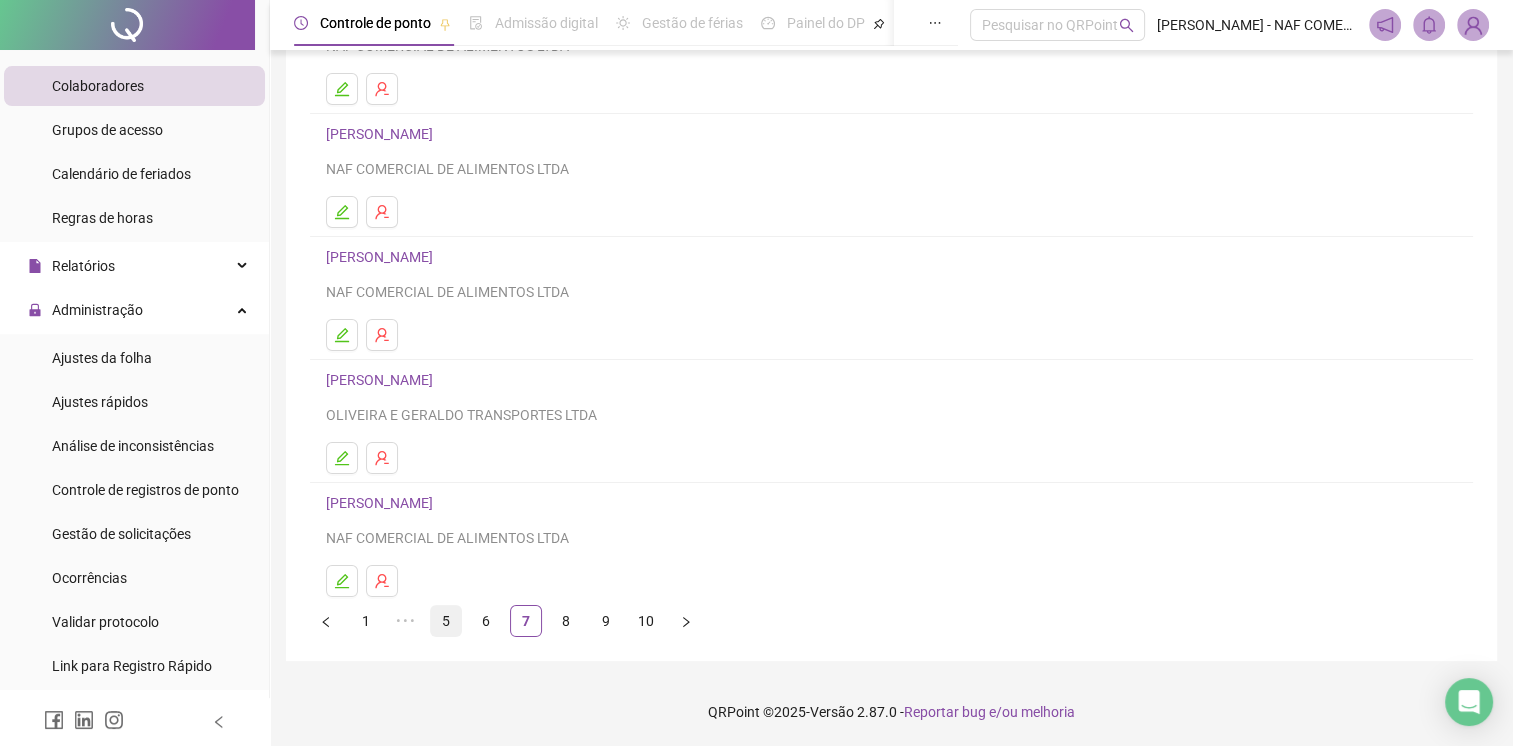 click on "5" at bounding box center (446, 621) 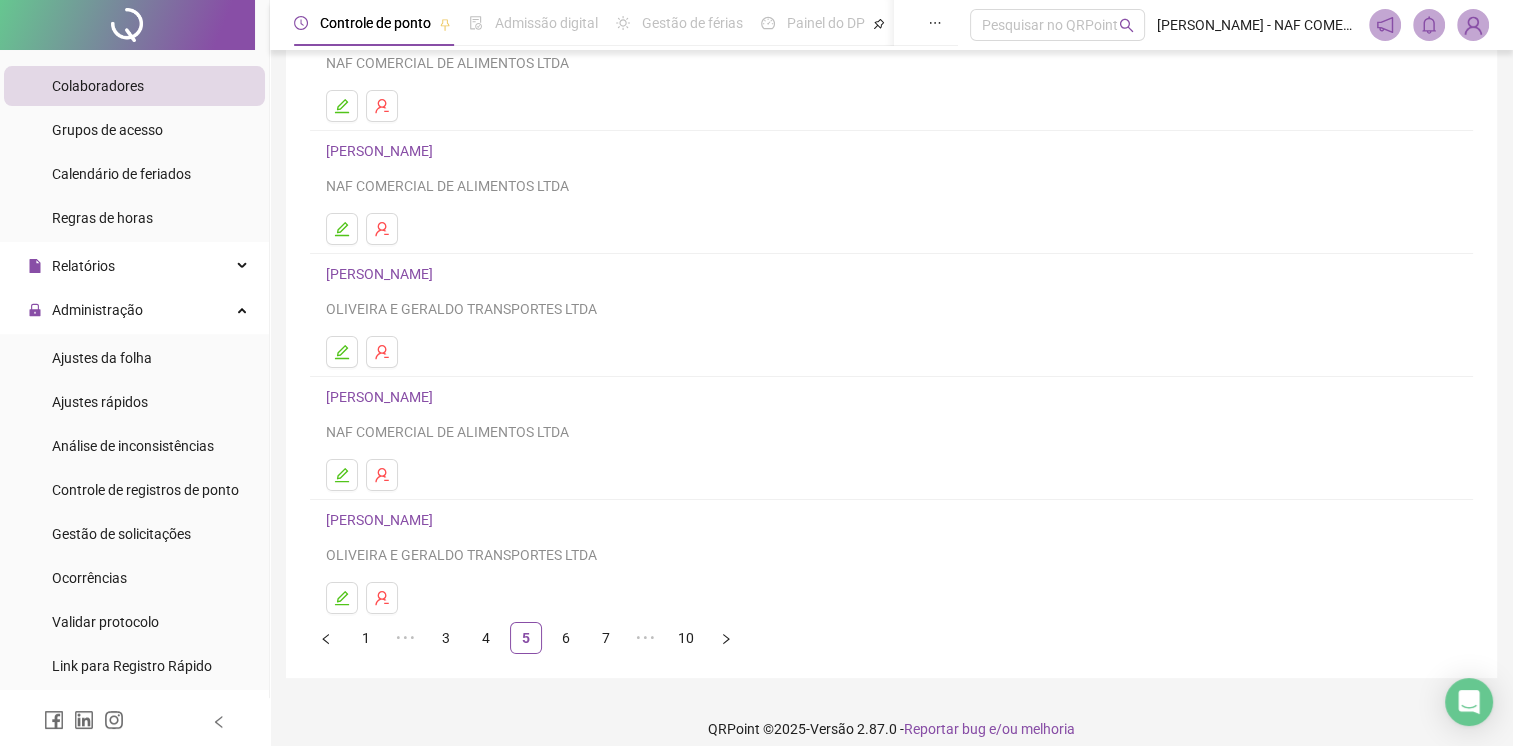 scroll, scrollTop: 220, scrollLeft: 0, axis: vertical 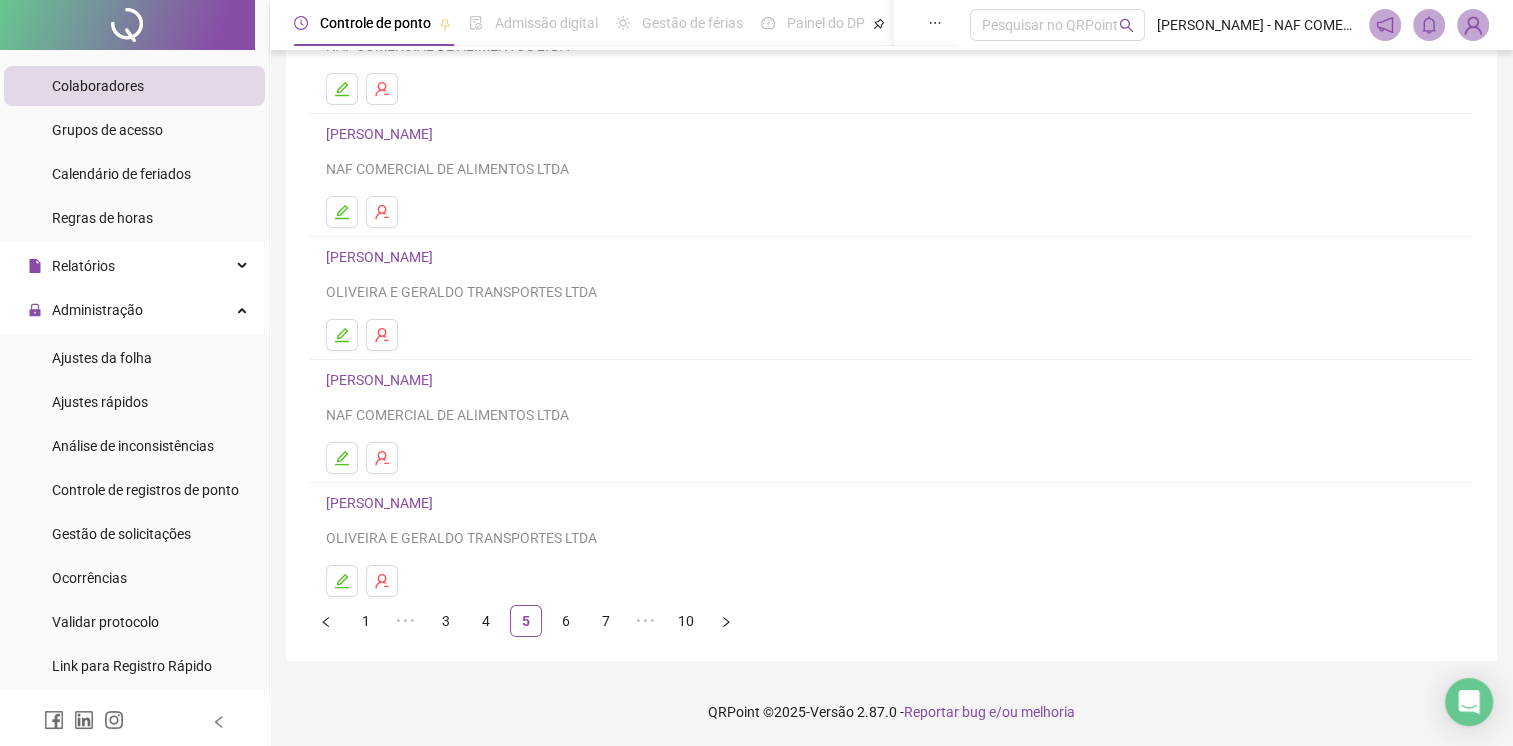 click on "3" at bounding box center (446, 621) 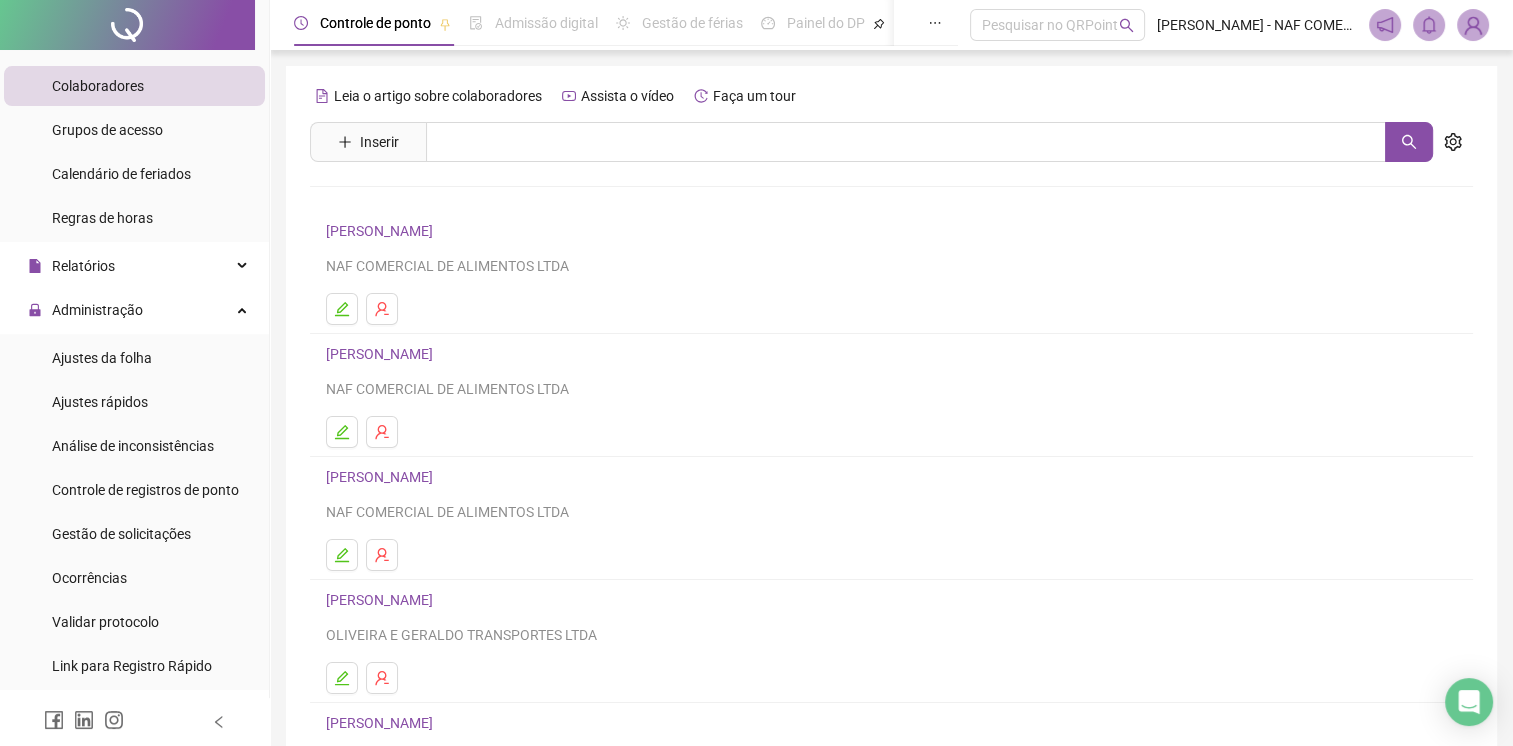 click on "[PERSON_NAME]" at bounding box center [382, 354] 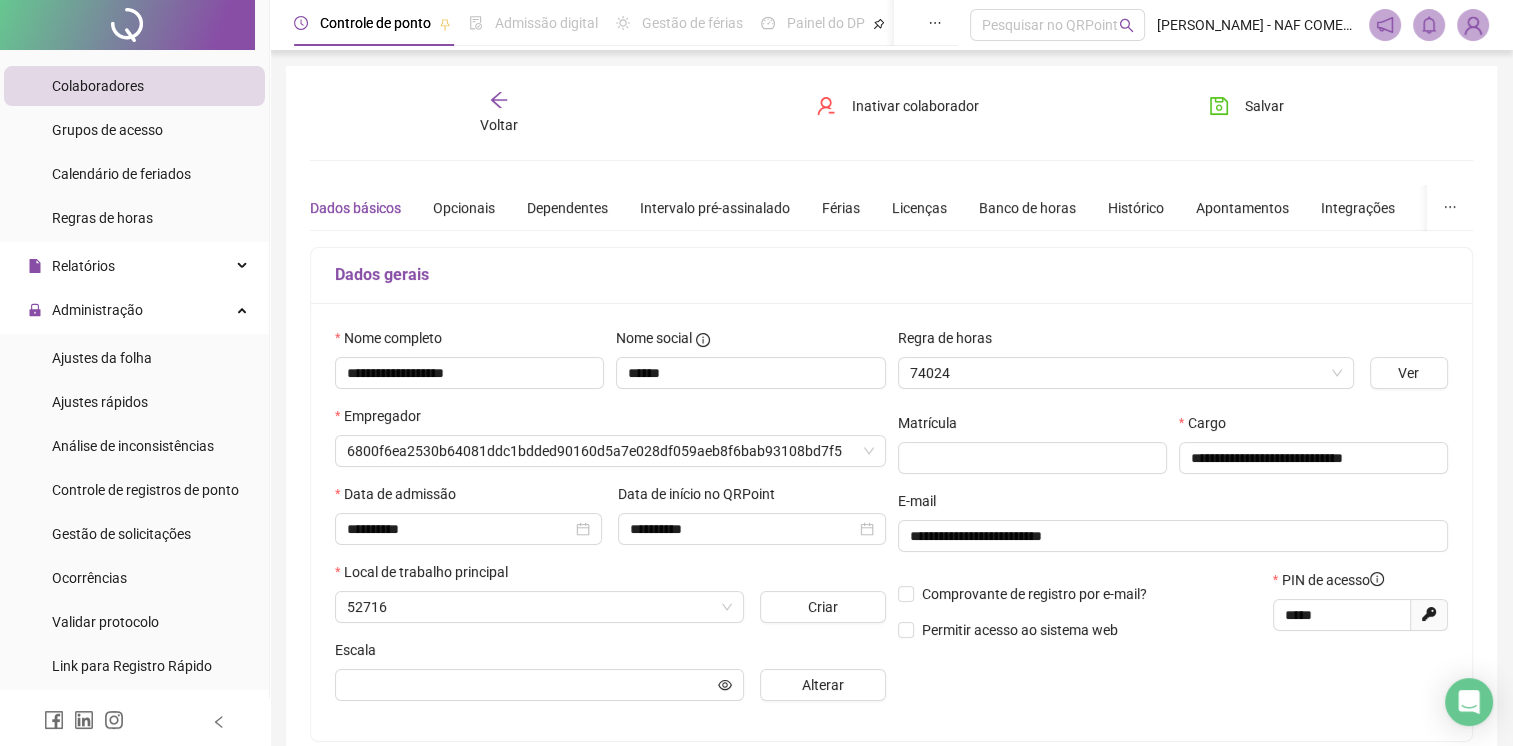 type on "**********" 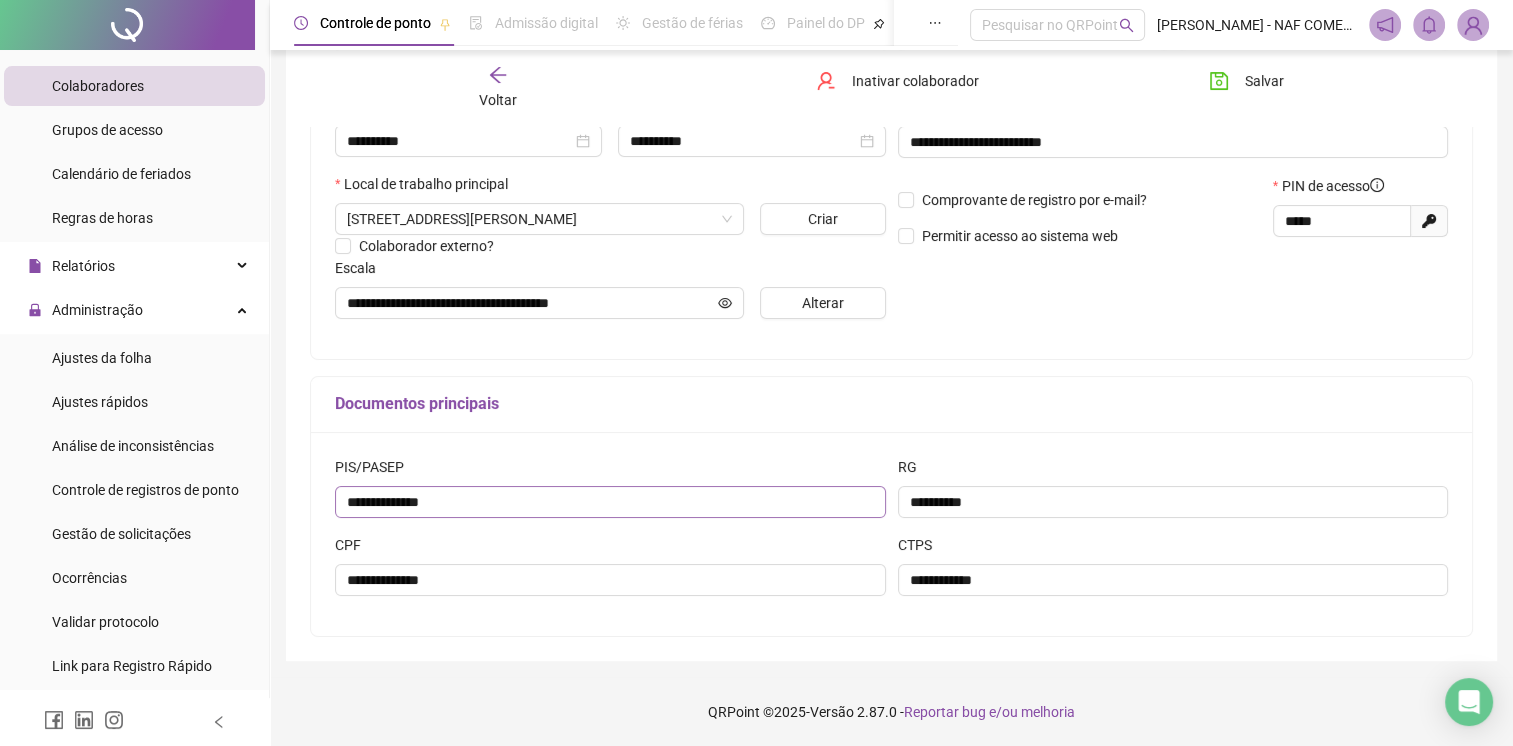 scroll, scrollTop: 394, scrollLeft: 0, axis: vertical 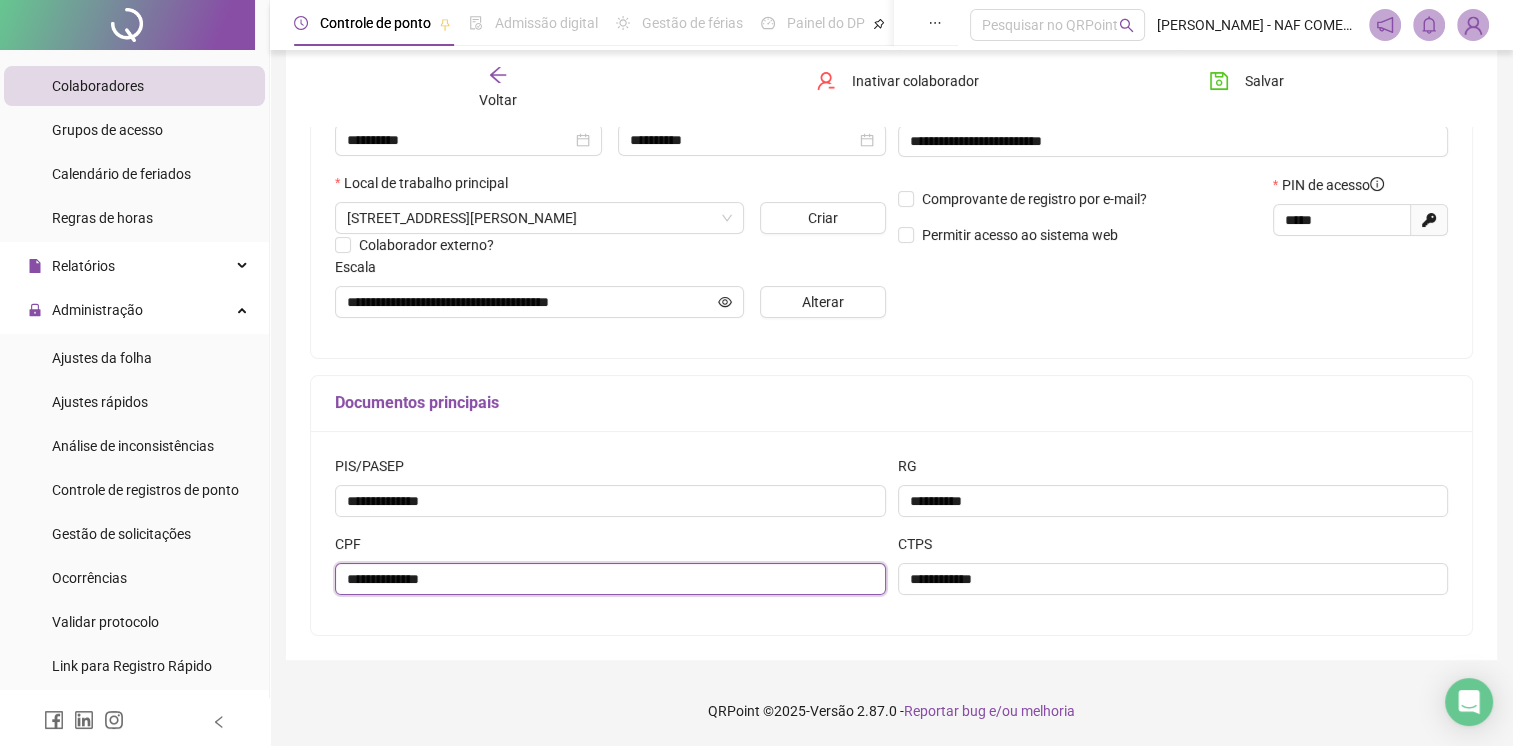 drag, startPoint x: 454, startPoint y: 581, endPoint x: 343, endPoint y: 590, distance: 111.364265 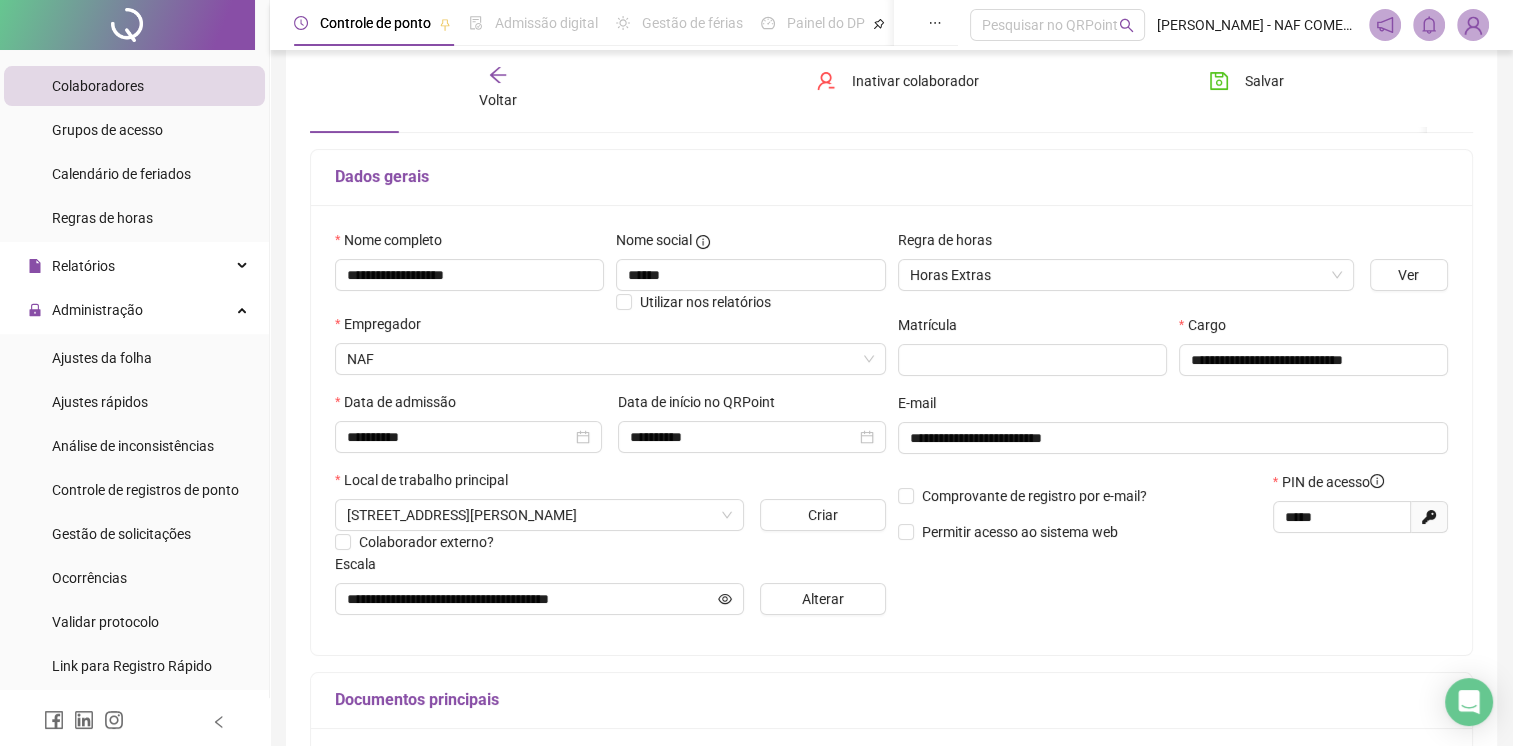 scroll, scrollTop: 94, scrollLeft: 0, axis: vertical 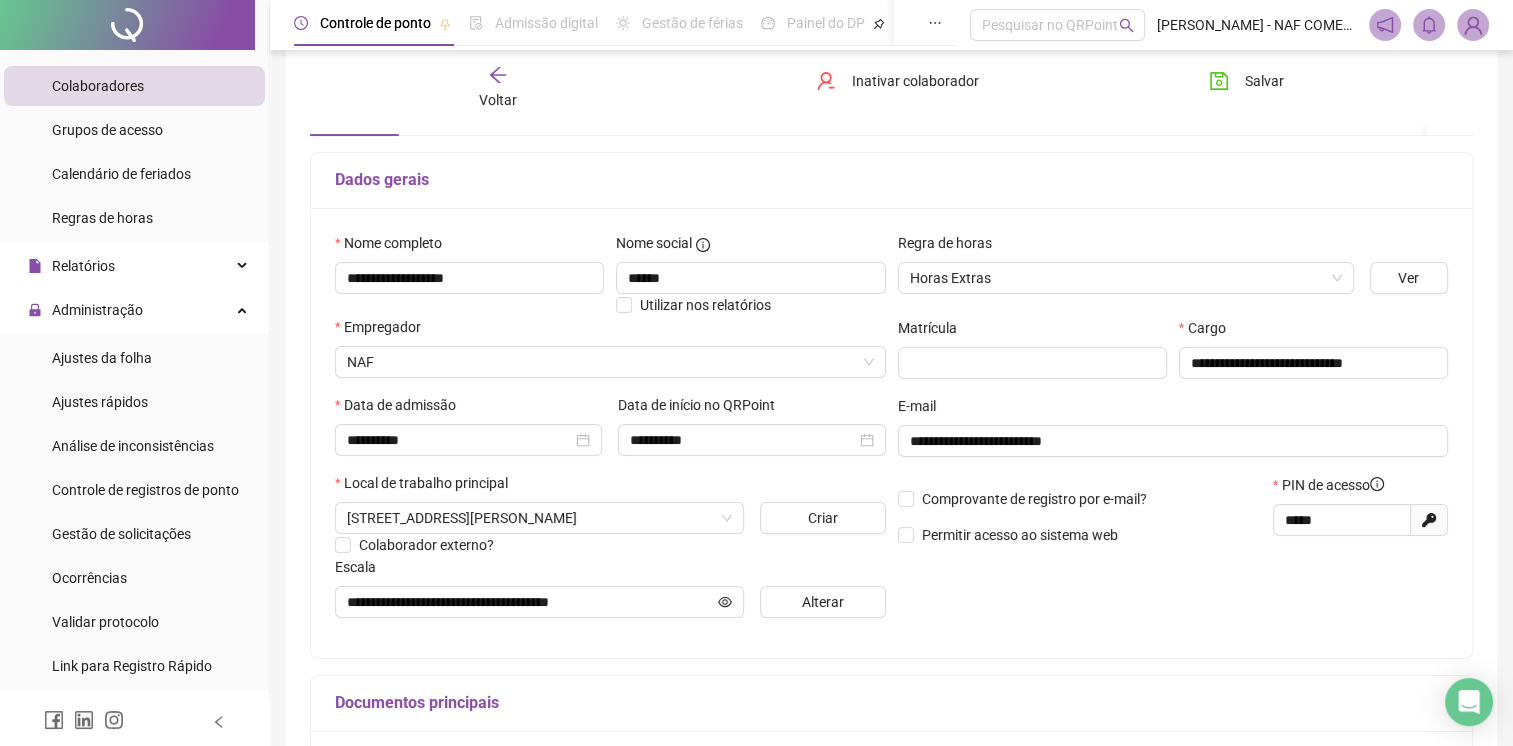 click on "Voltar" at bounding box center (498, 88) 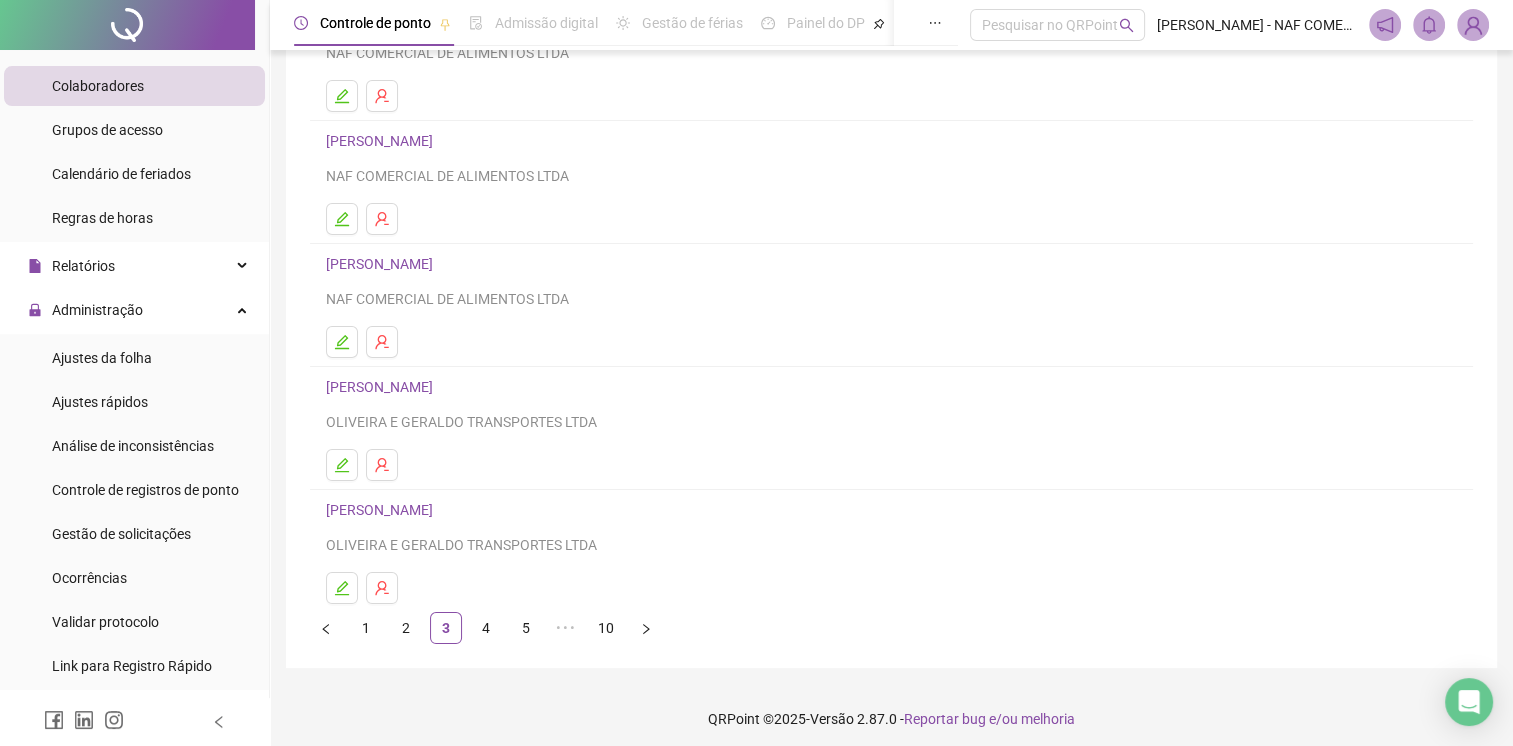 scroll, scrollTop: 220, scrollLeft: 0, axis: vertical 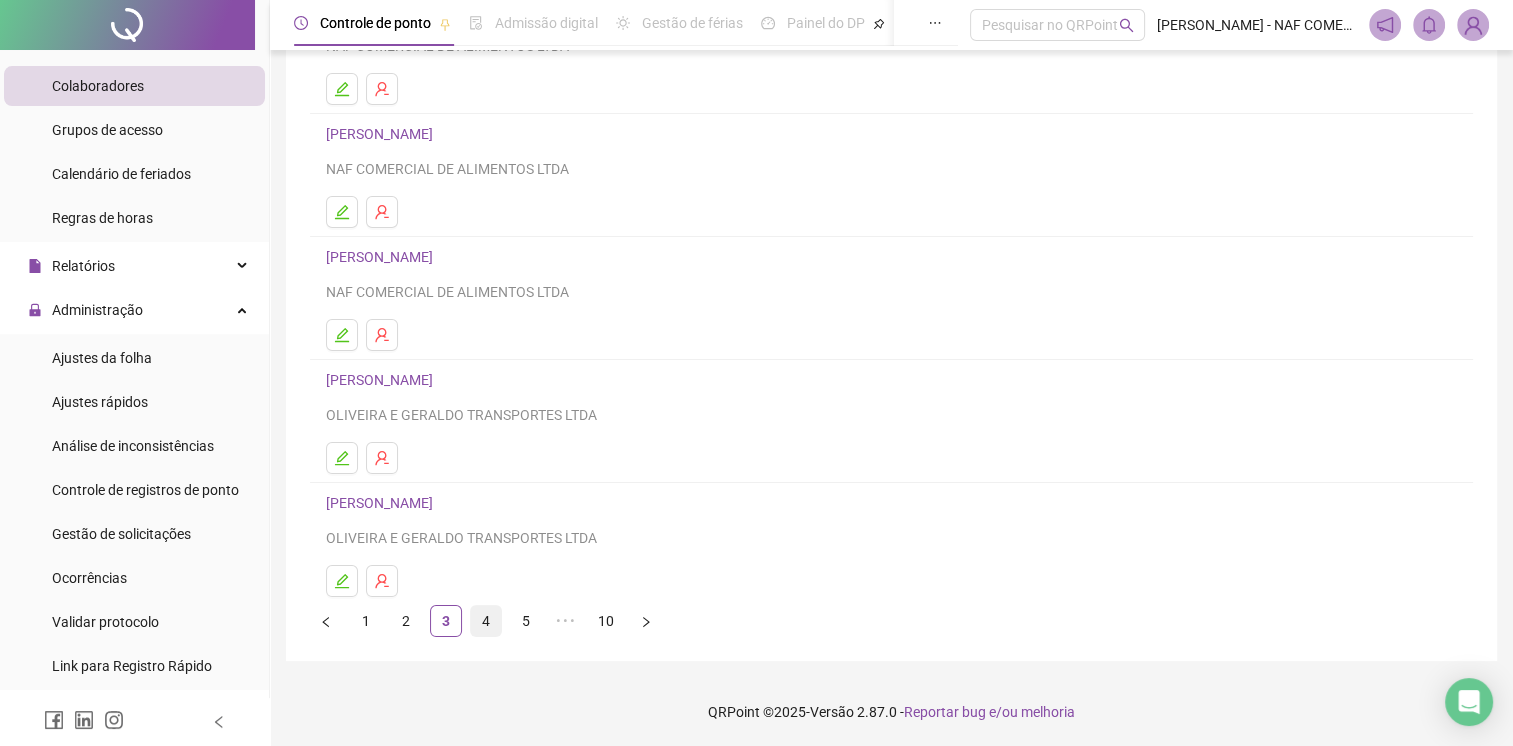 click on "4" at bounding box center [486, 621] 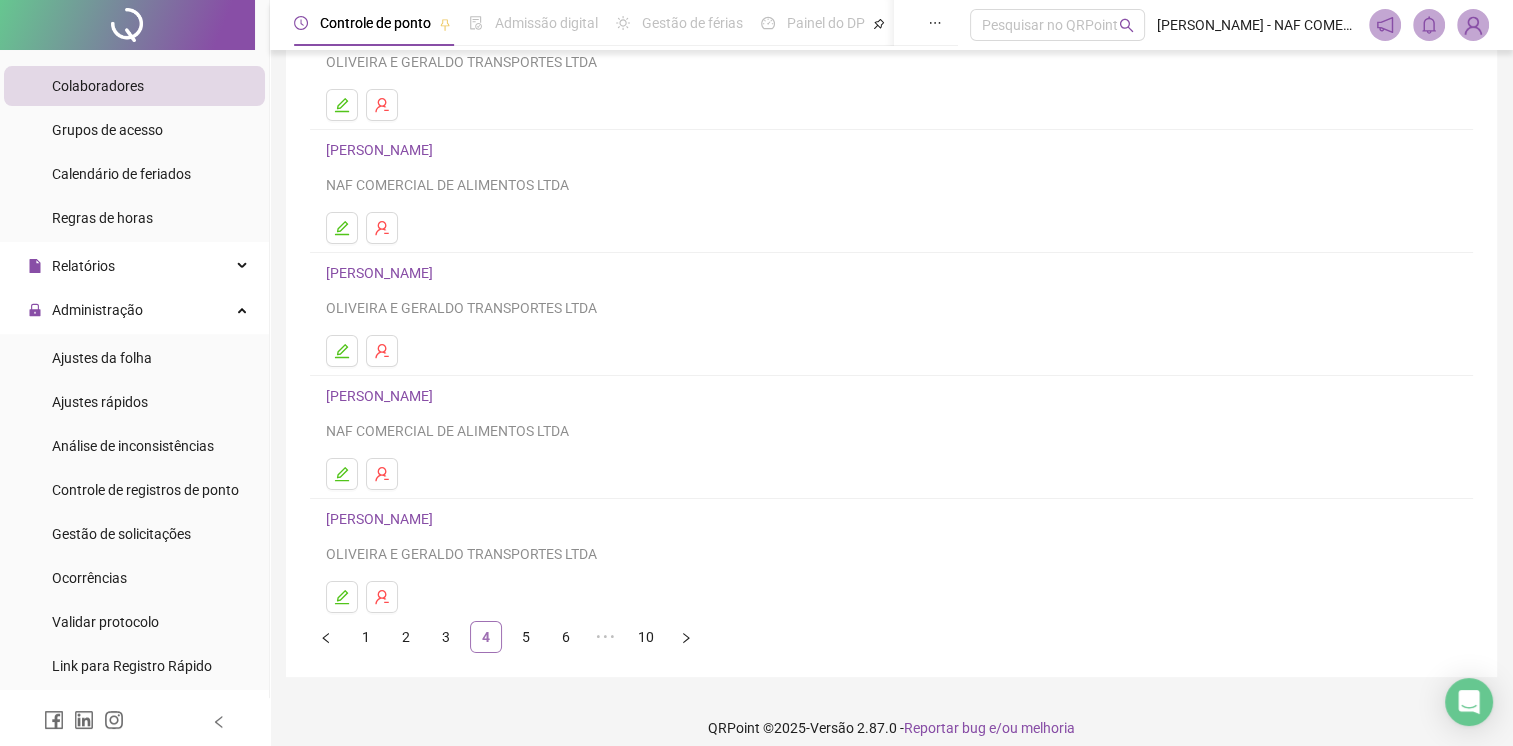 scroll, scrollTop: 220, scrollLeft: 0, axis: vertical 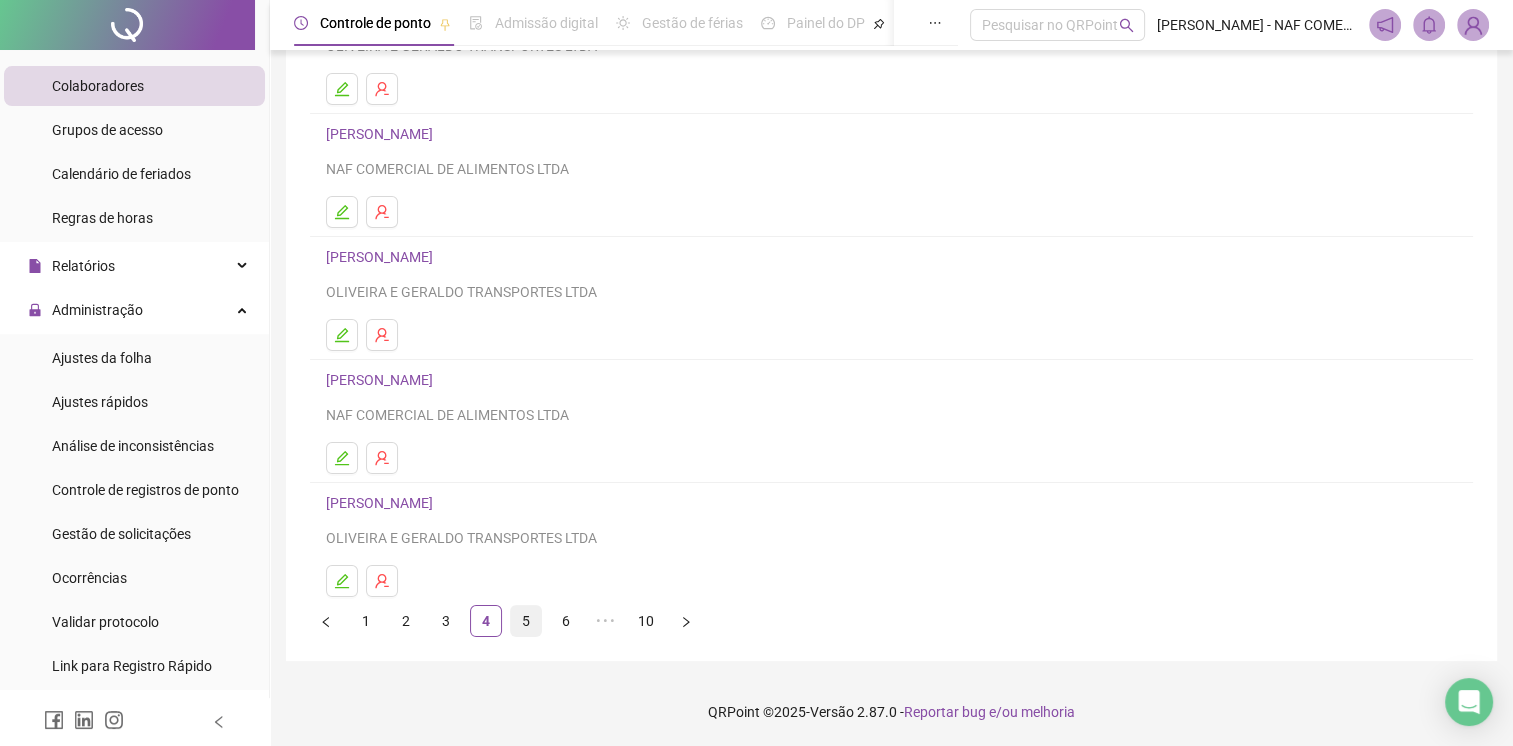 click on "5" at bounding box center [526, 621] 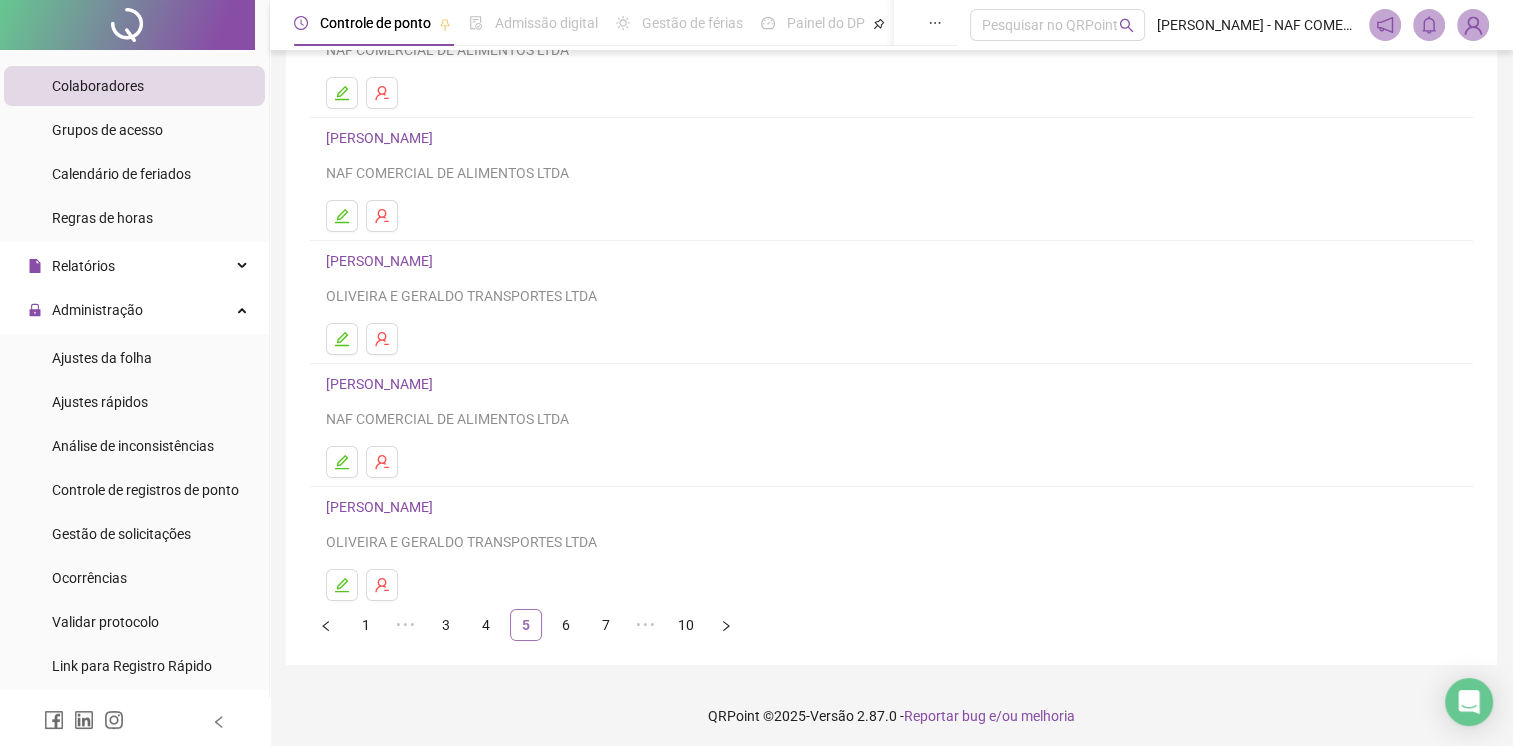 scroll, scrollTop: 220, scrollLeft: 0, axis: vertical 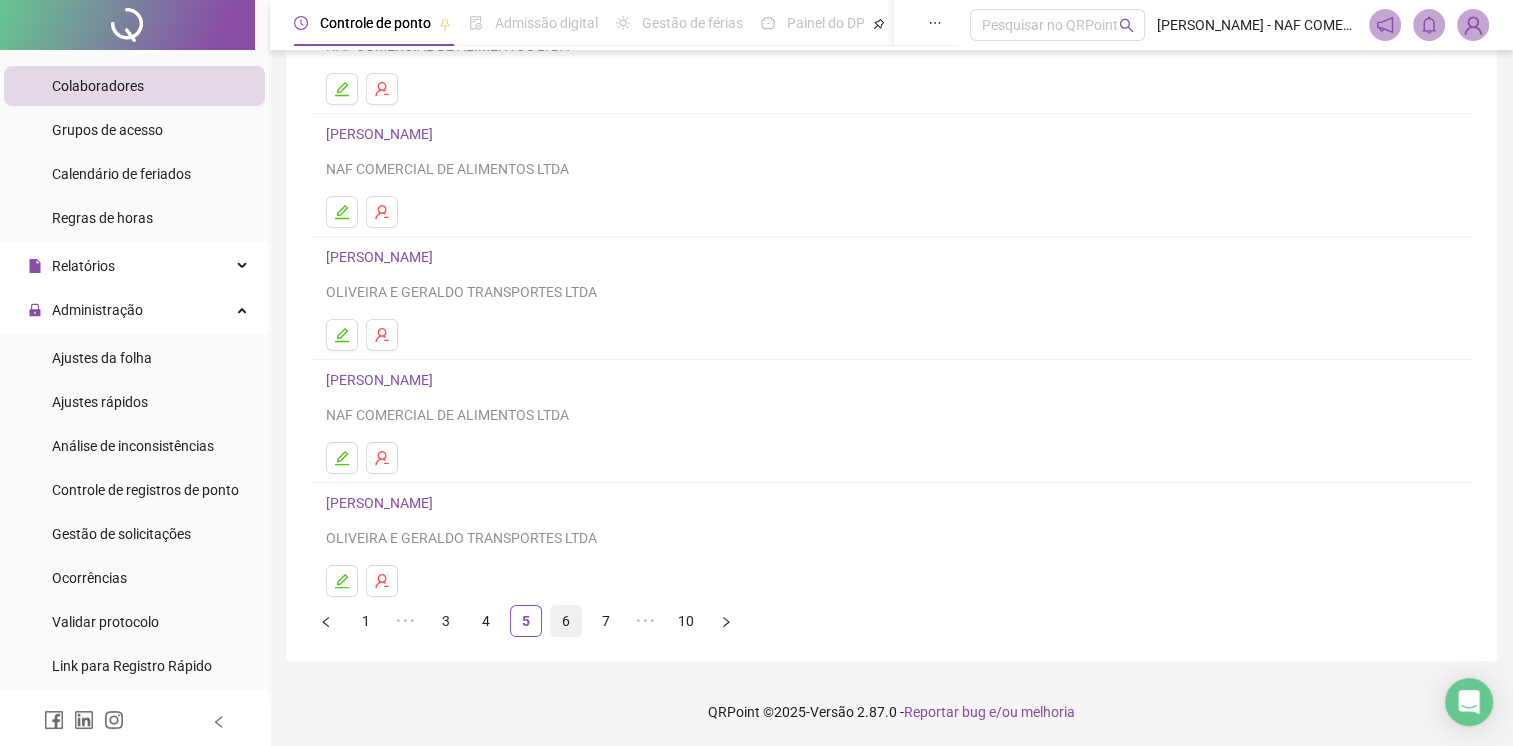 click on "6" at bounding box center [566, 621] 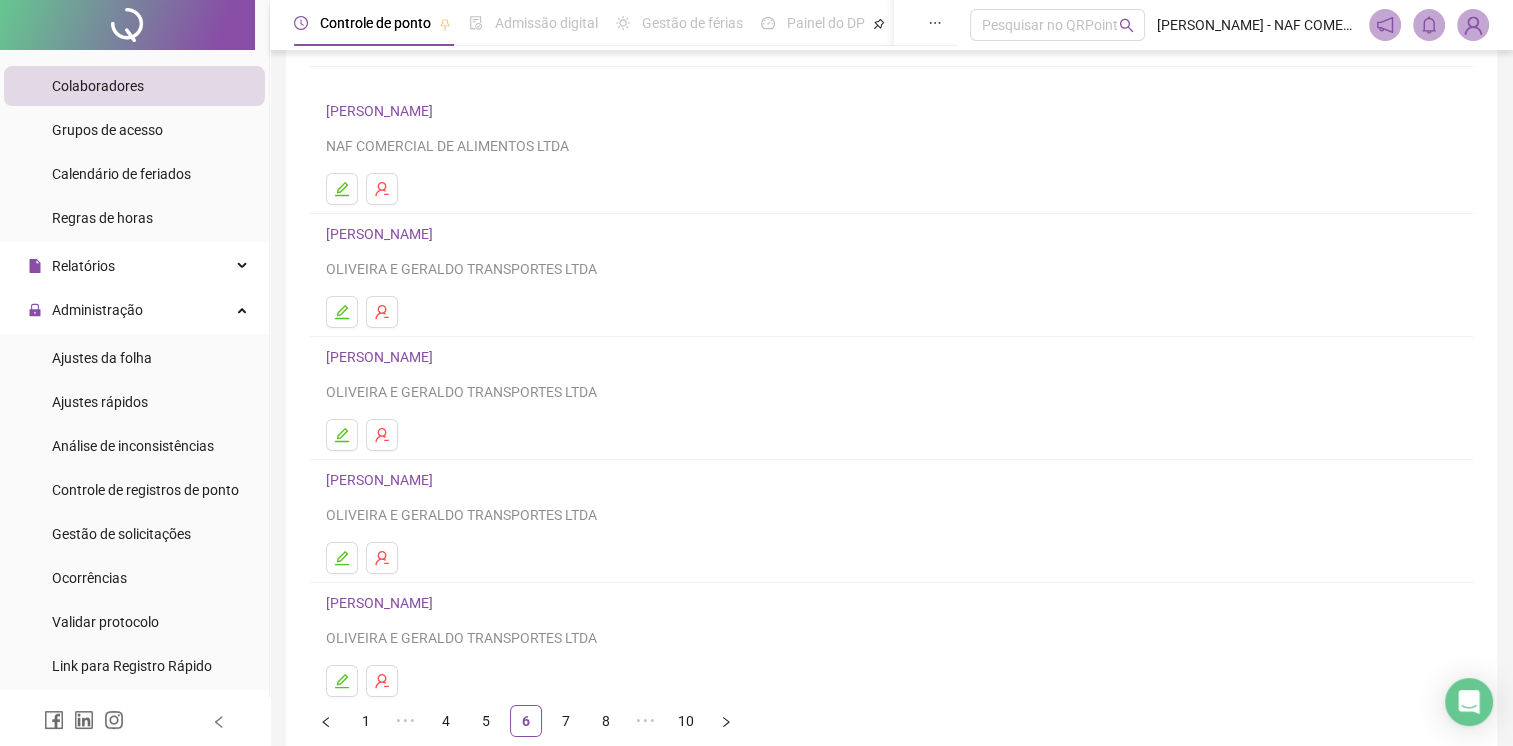scroll, scrollTop: 200, scrollLeft: 0, axis: vertical 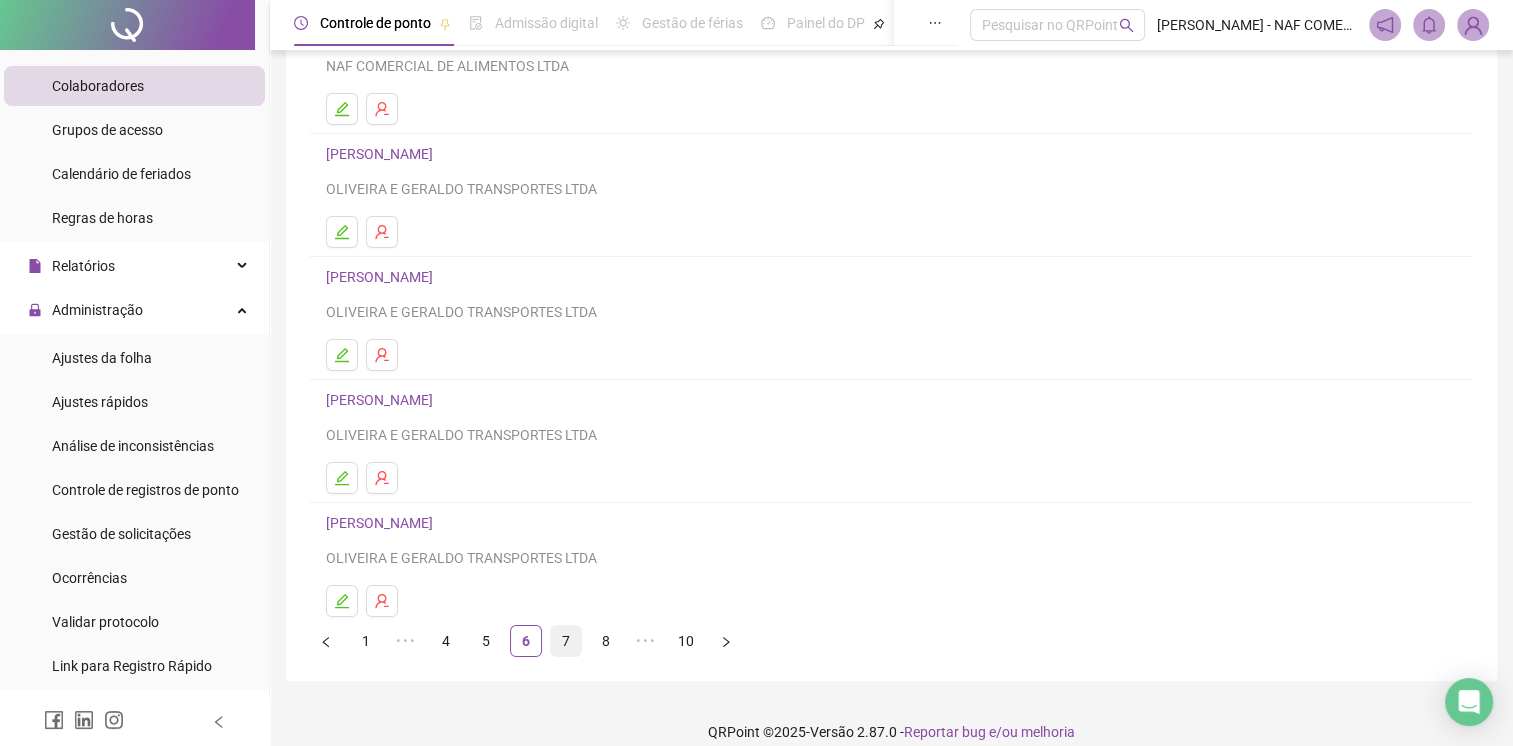 click on "7" at bounding box center [566, 641] 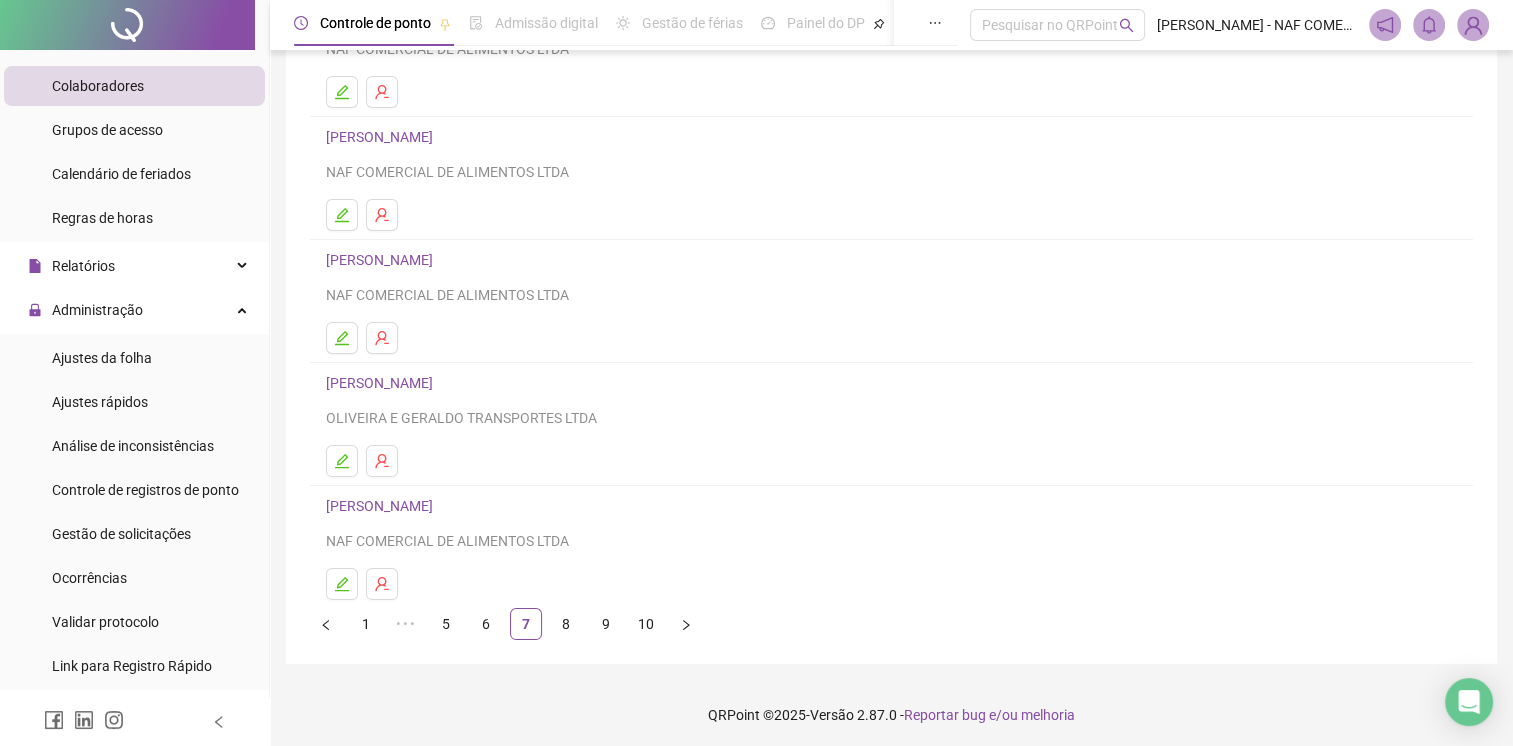 scroll, scrollTop: 220, scrollLeft: 0, axis: vertical 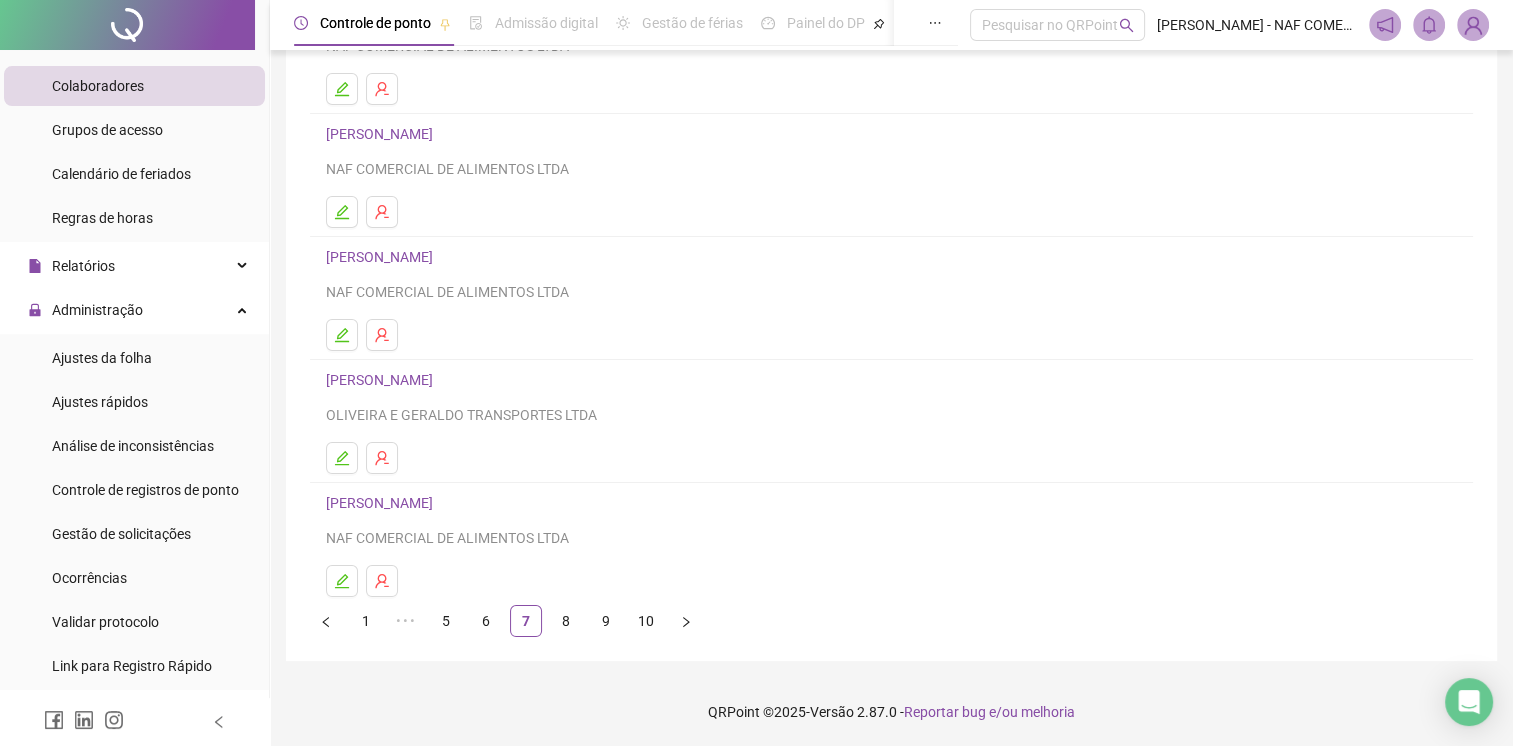 click on "8" at bounding box center (566, 621) 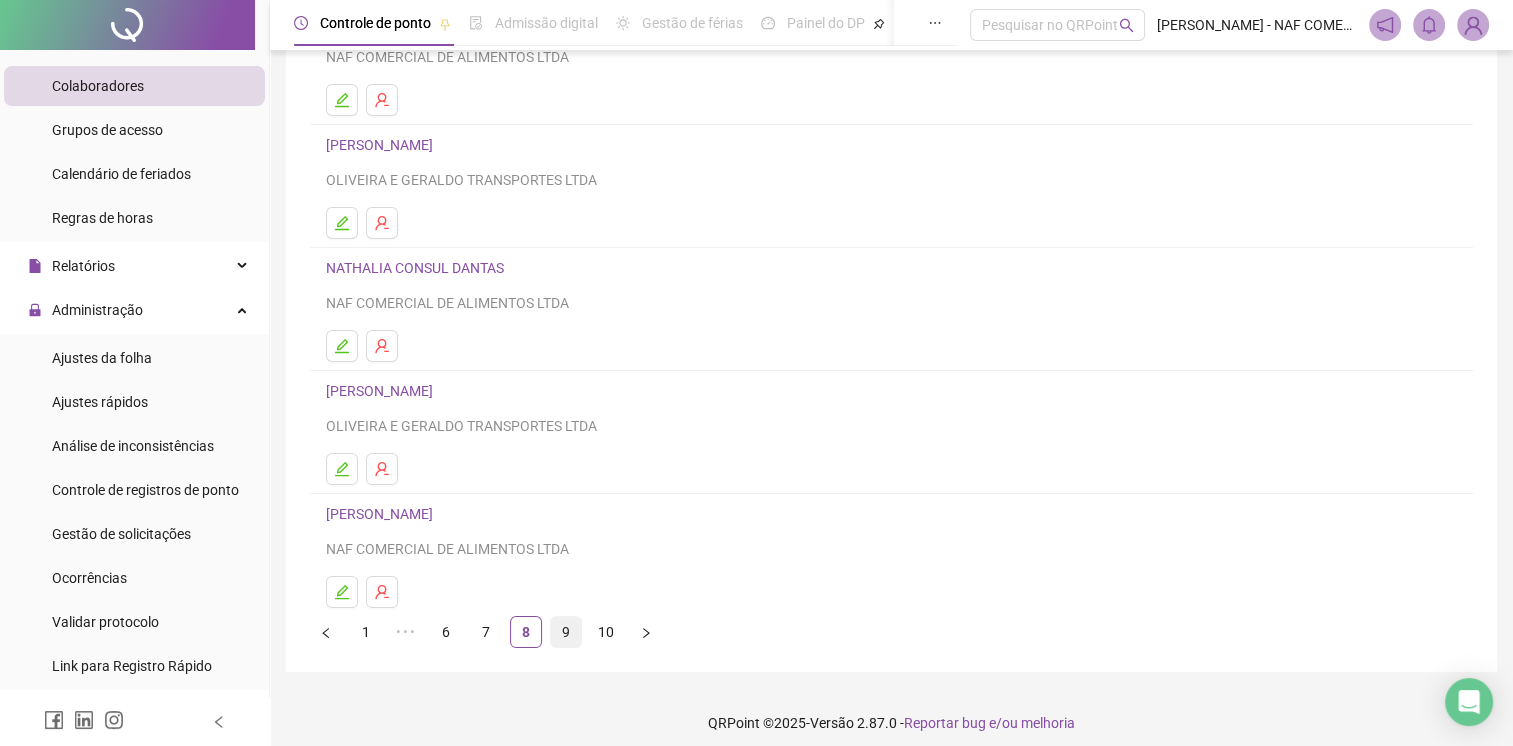 scroll, scrollTop: 220, scrollLeft: 0, axis: vertical 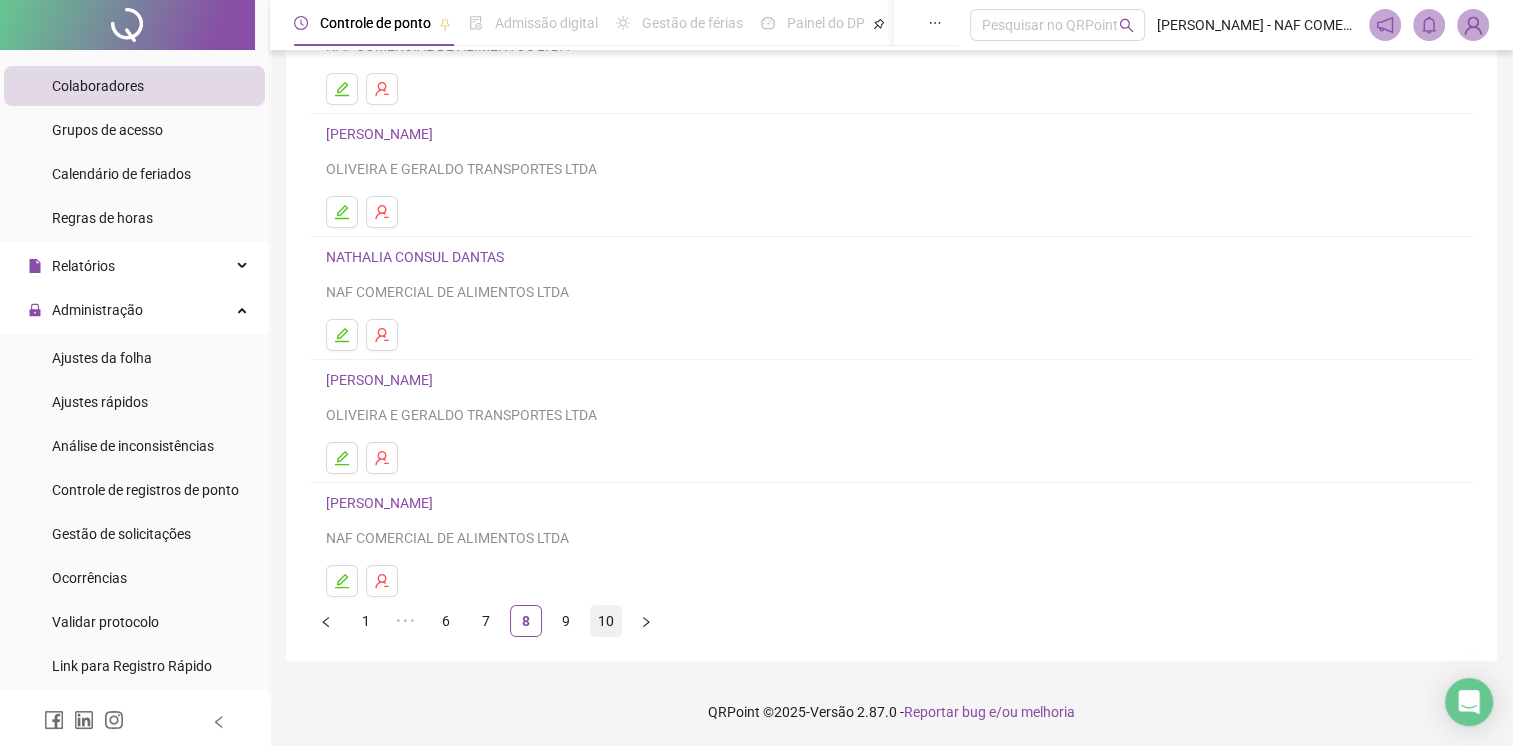 click on "10" at bounding box center (606, 621) 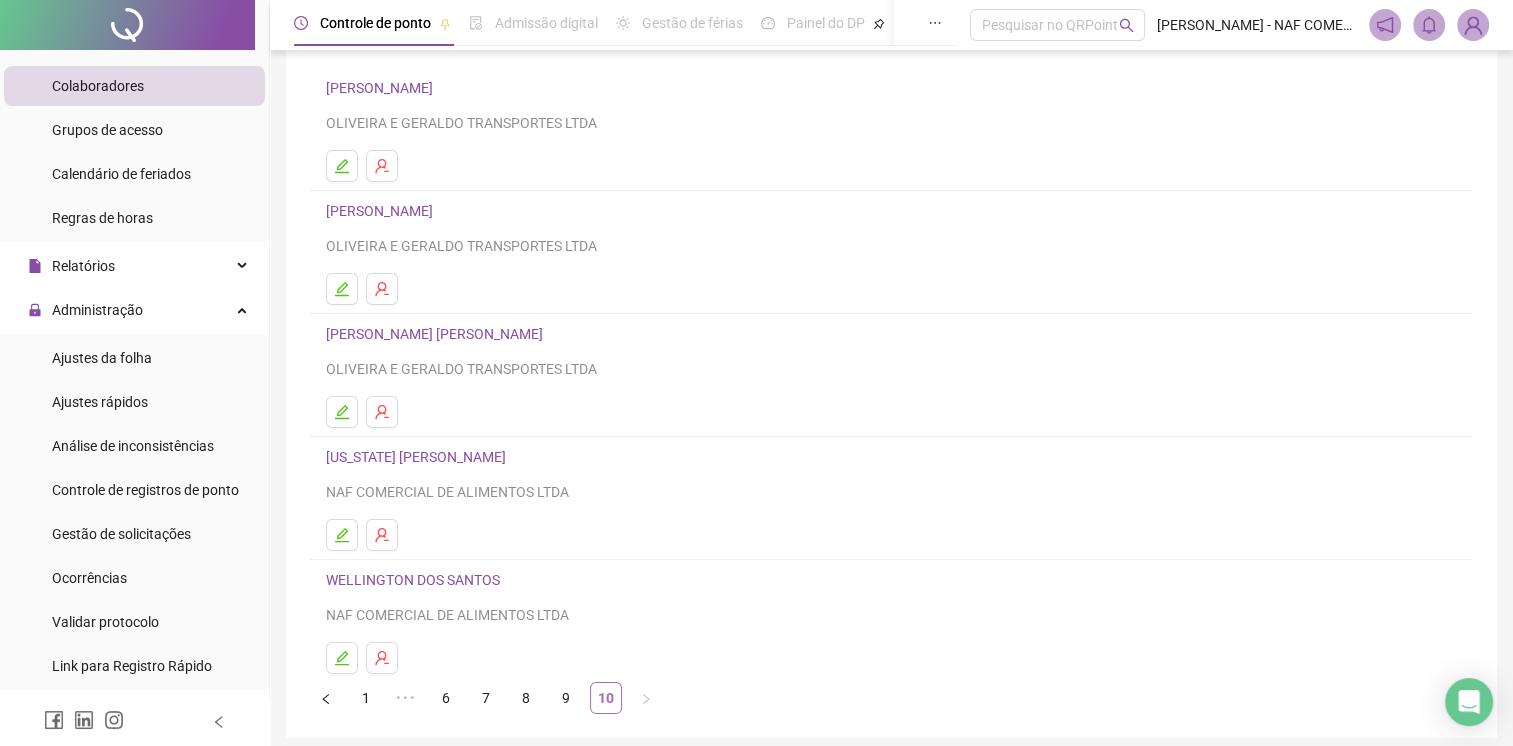 scroll, scrollTop: 220, scrollLeft: 0, axis: vertical 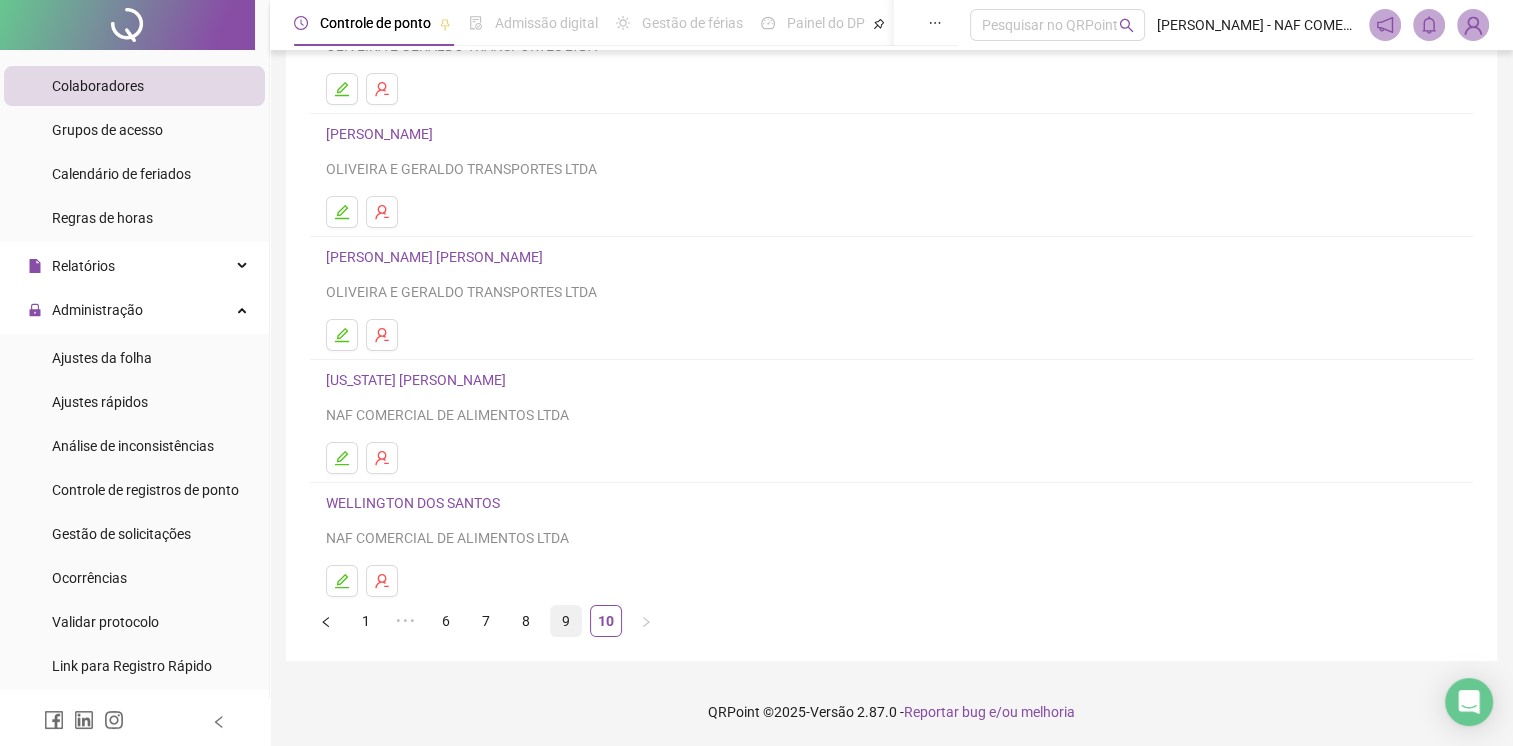 click on "9" at bounding box center [566, 621] 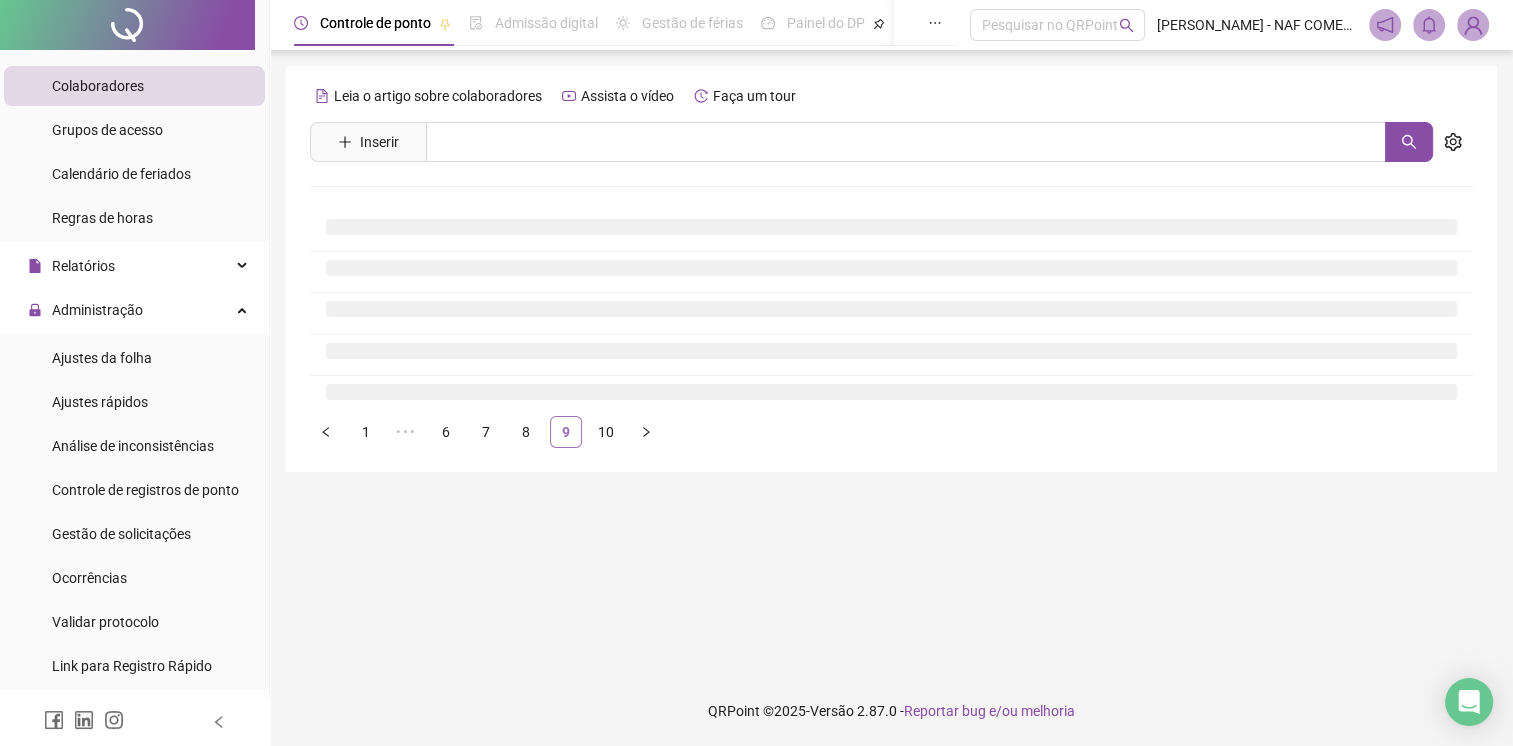 scroll, scrollTop: 0, scrollLeft: 0, axis: both 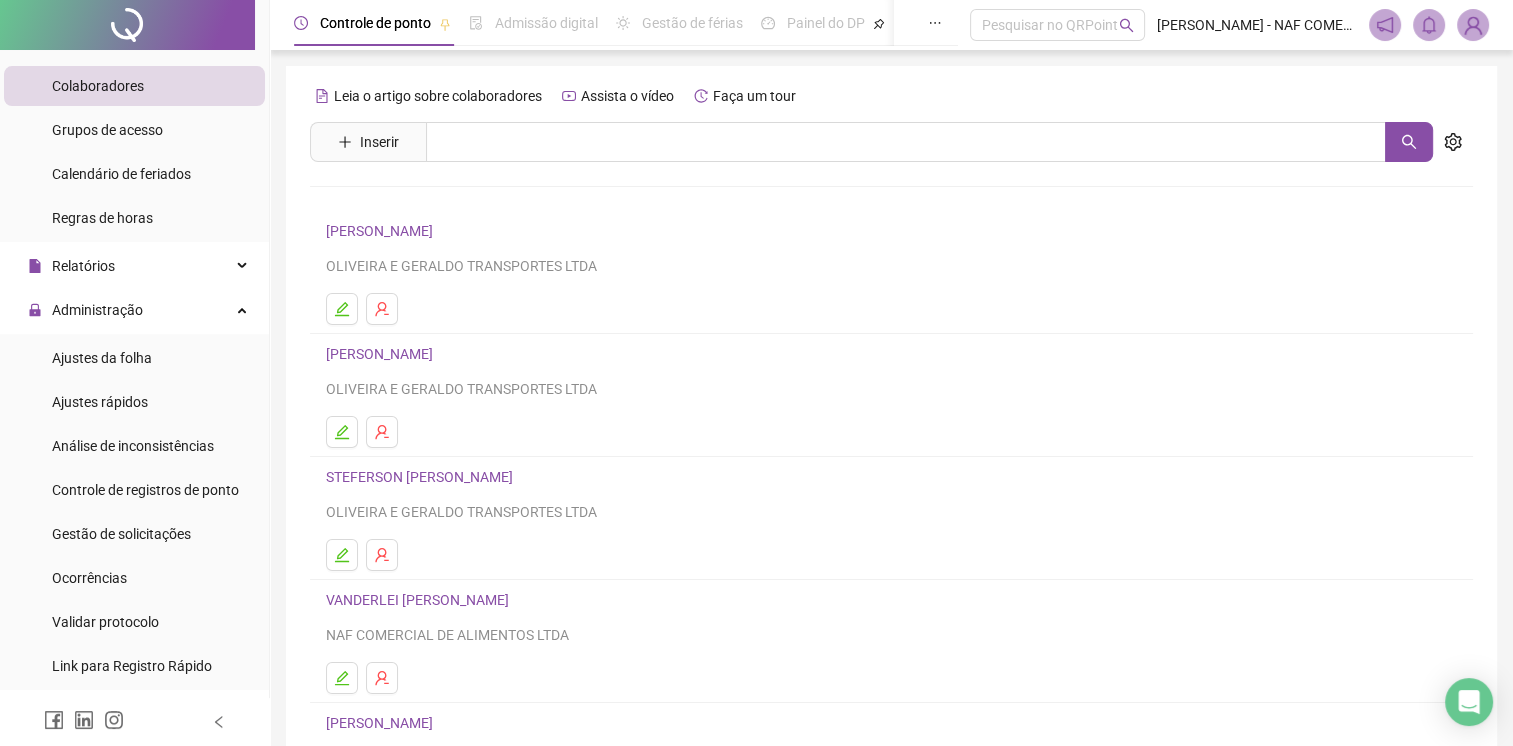 click on "STEFERSON [PERSON_NAME]" at bounding box center (422, 477) 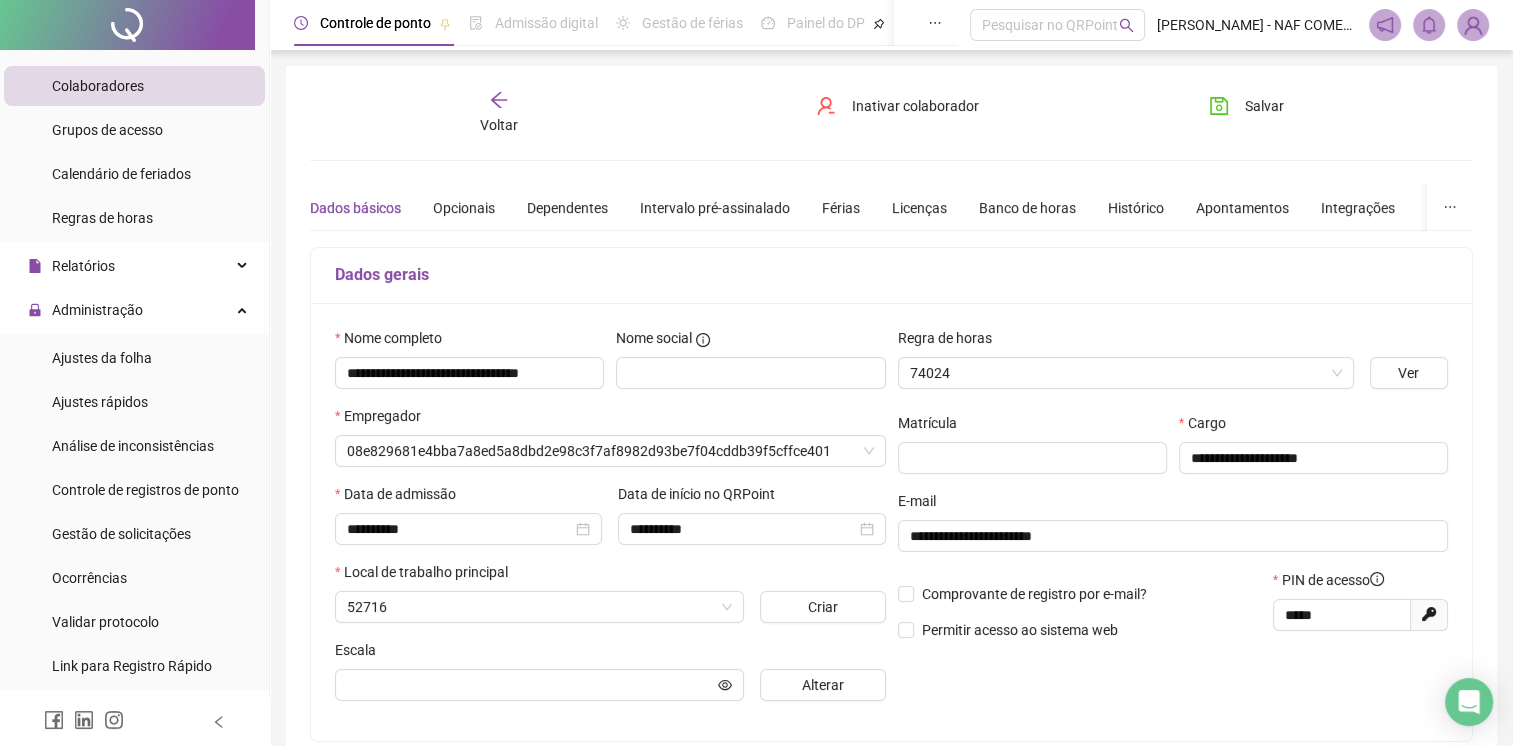 type on "**********" 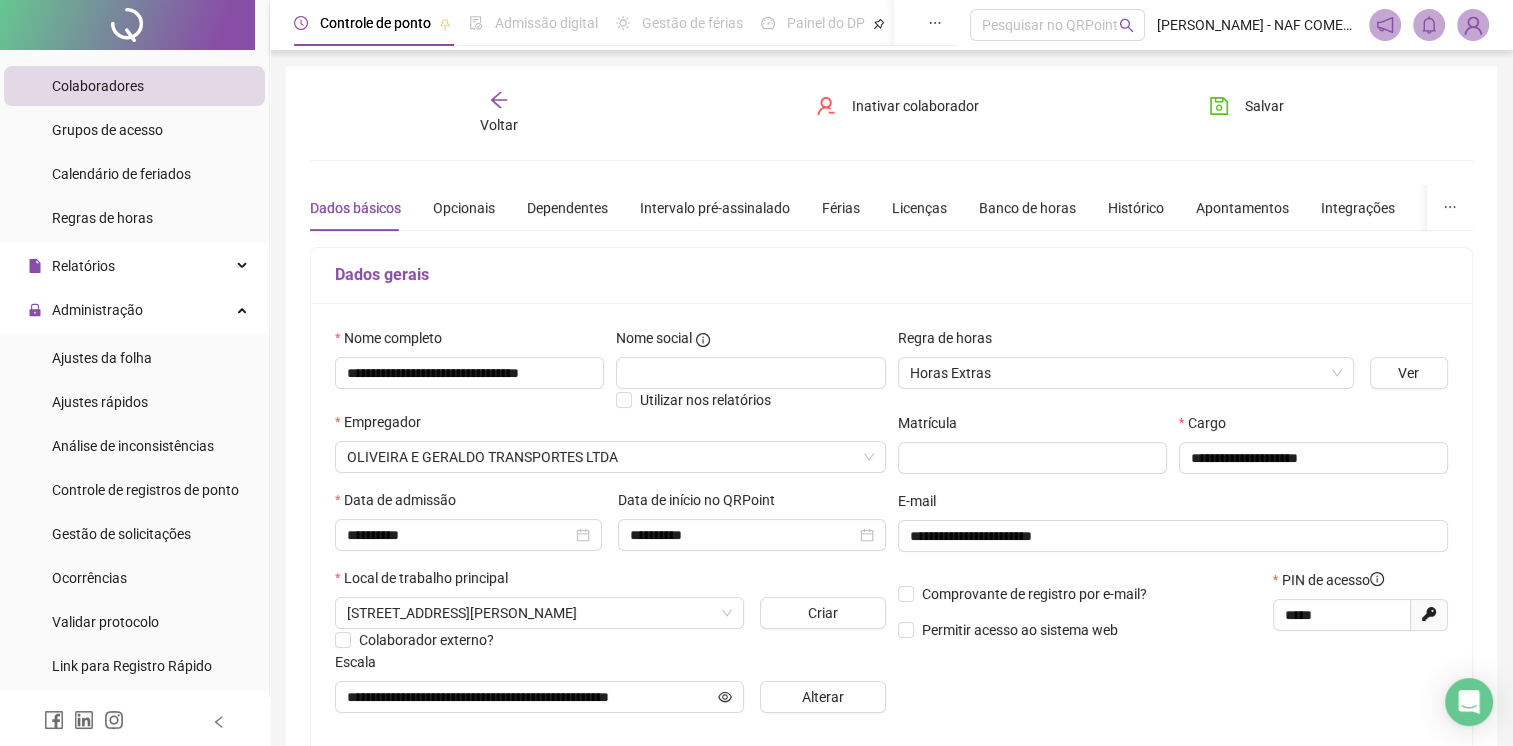 scroll, scrollTop: 394, scrollLeft: 0, axis: vertical 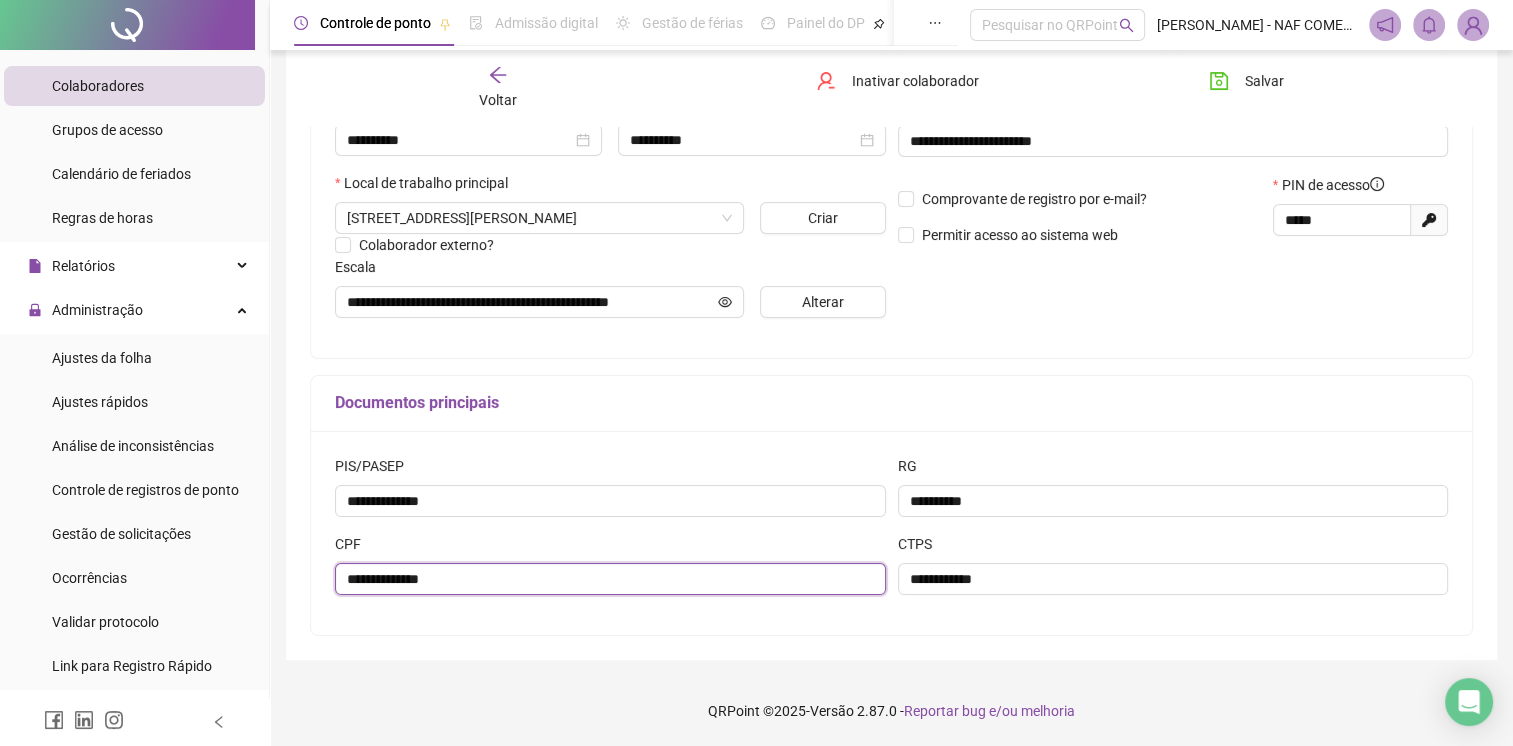 drag, startPoint x: 458, startPoint y: 582, endPoint x: 344, endPoint y: 584, distance: 114.01754 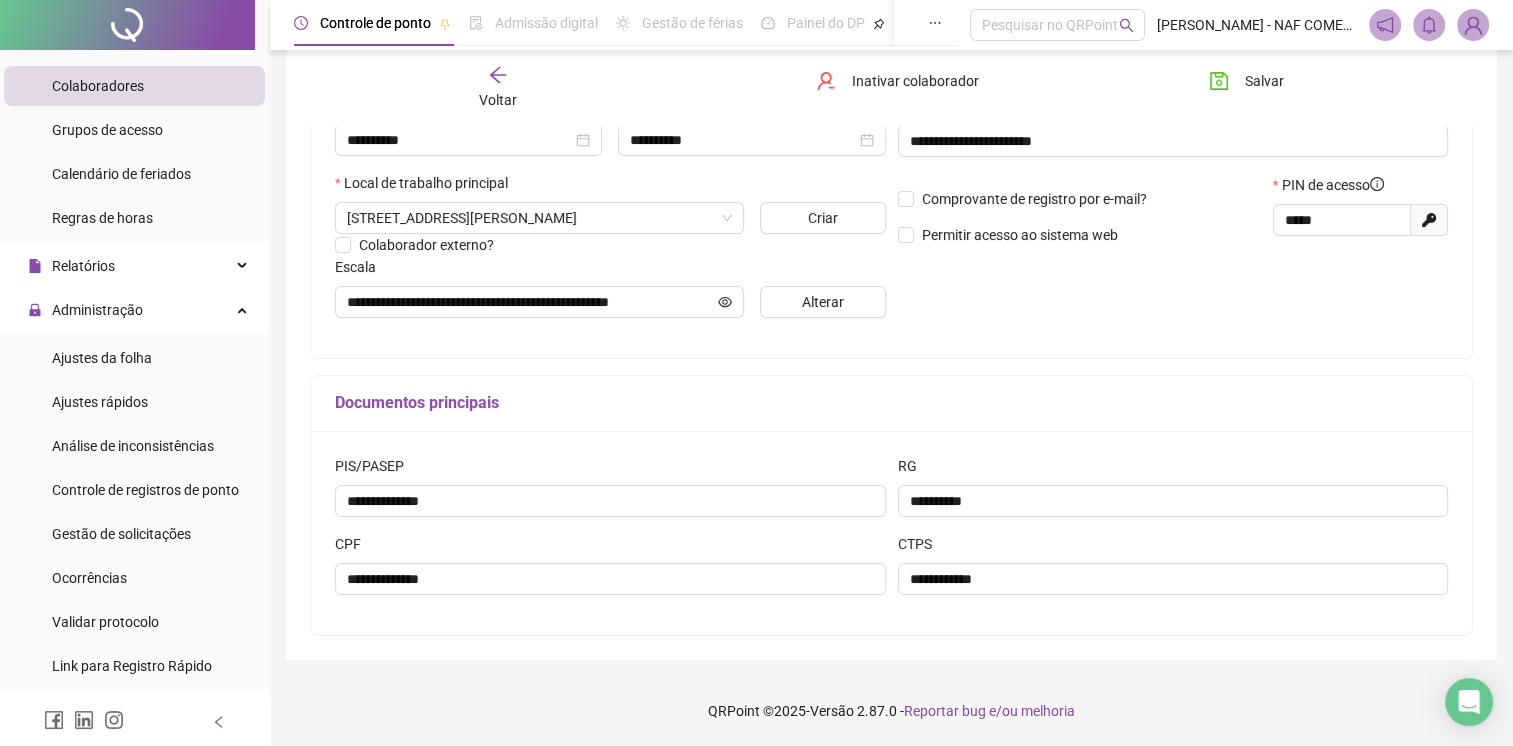 click on "Voltar" at bounding box center [498, 88] 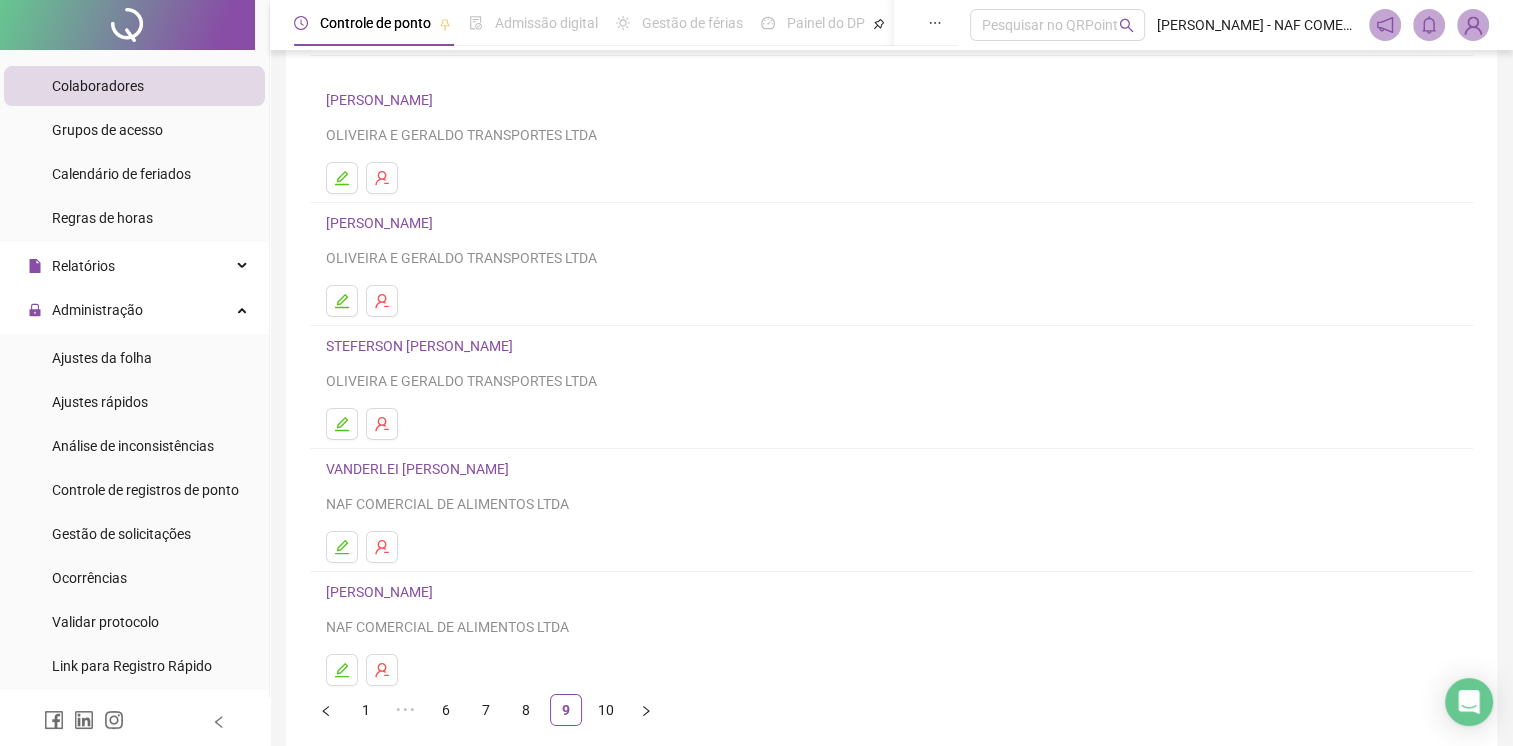 scroll, scrollTop: 200, scrollLeft: 0, axis: vertical 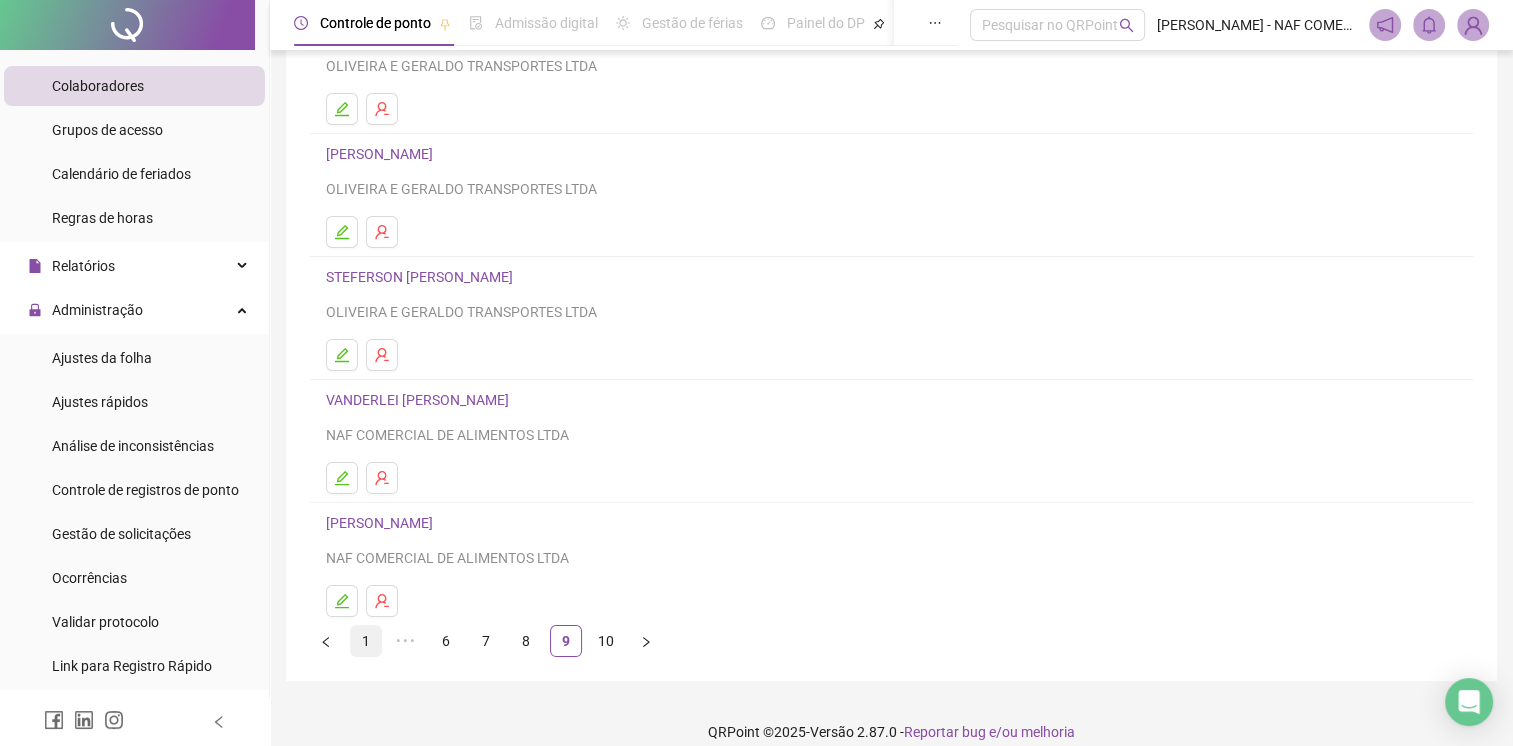 click on "1" at bounding box center [366, 641] 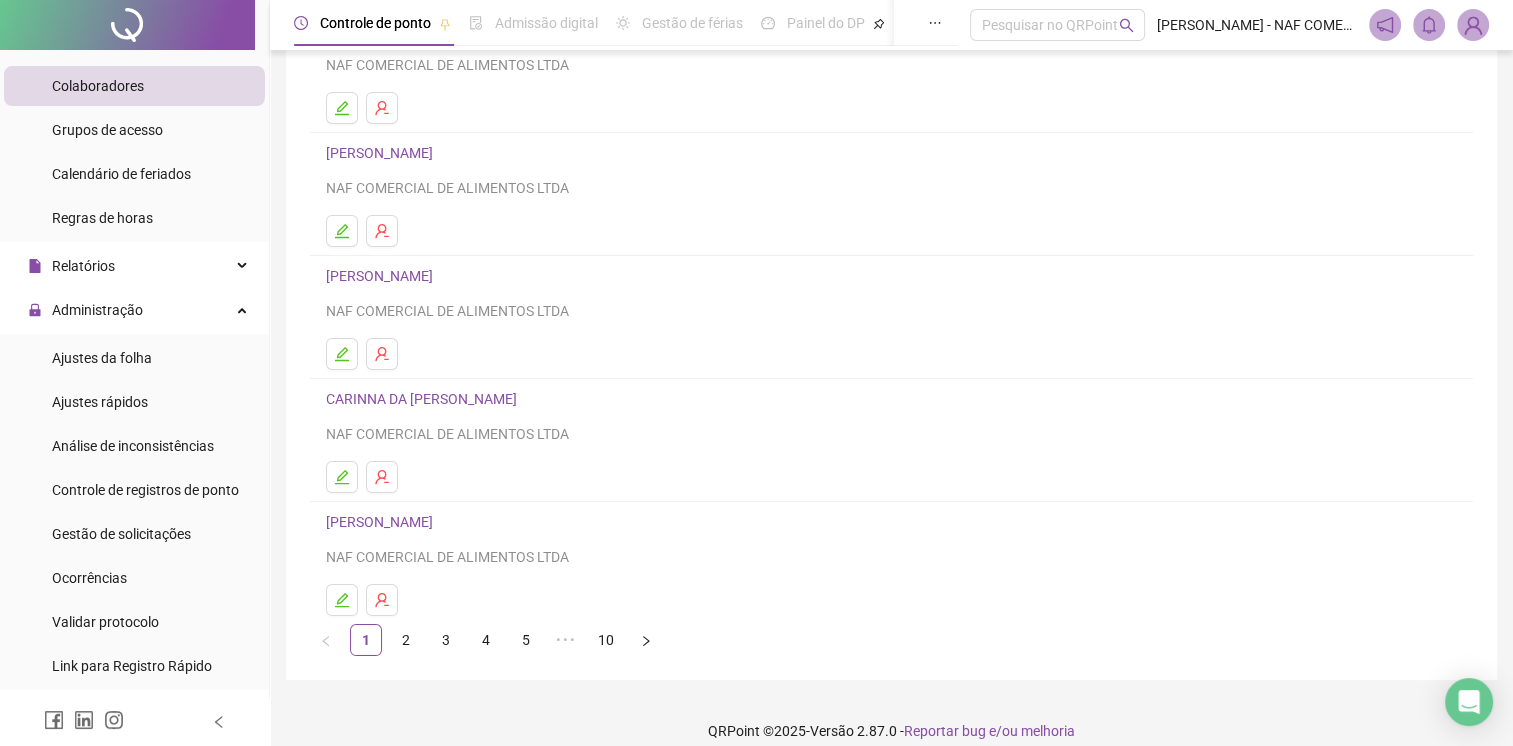 scroll, scrollTop: 220, scrollLeft: 0, axis: vertical 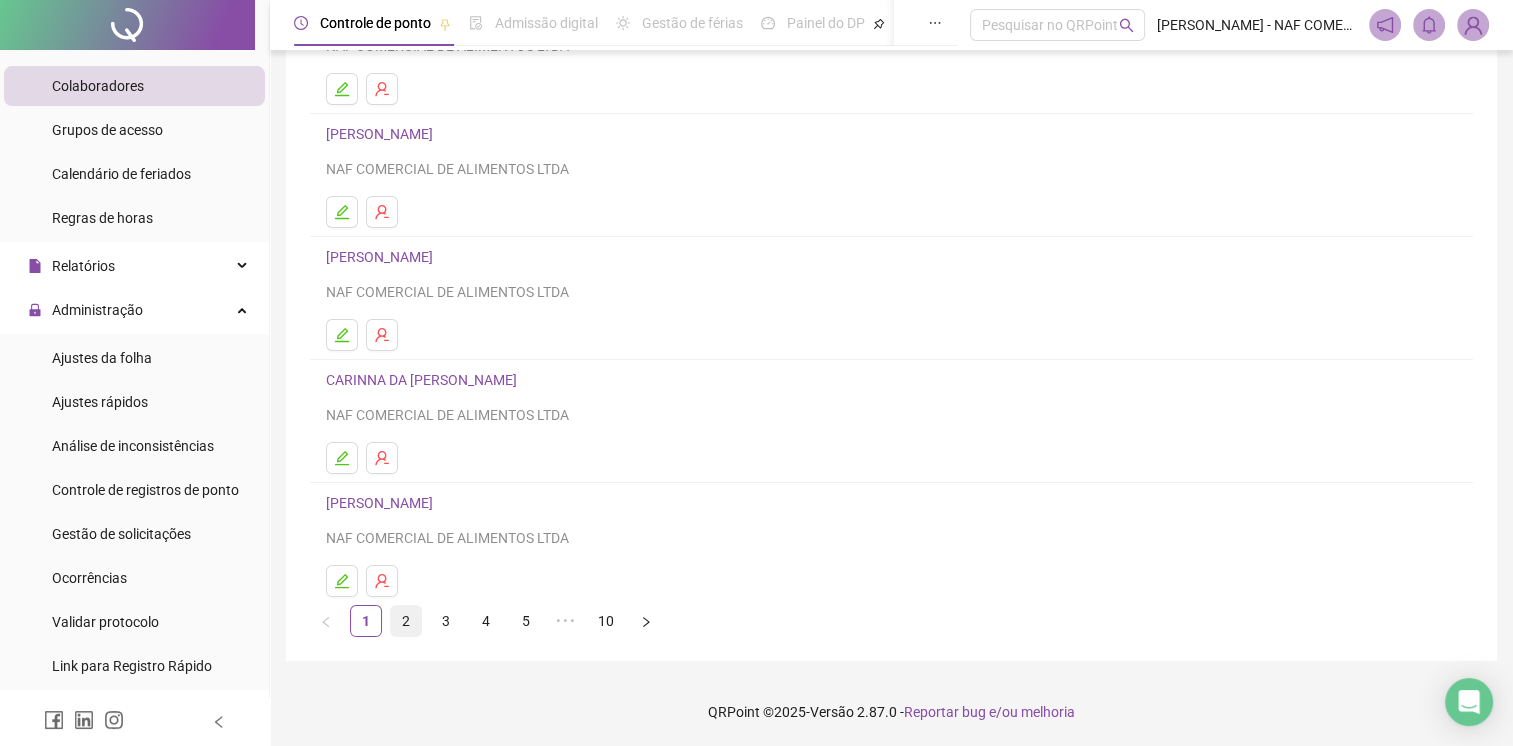 click on "2" at bounding box center [406, 621] 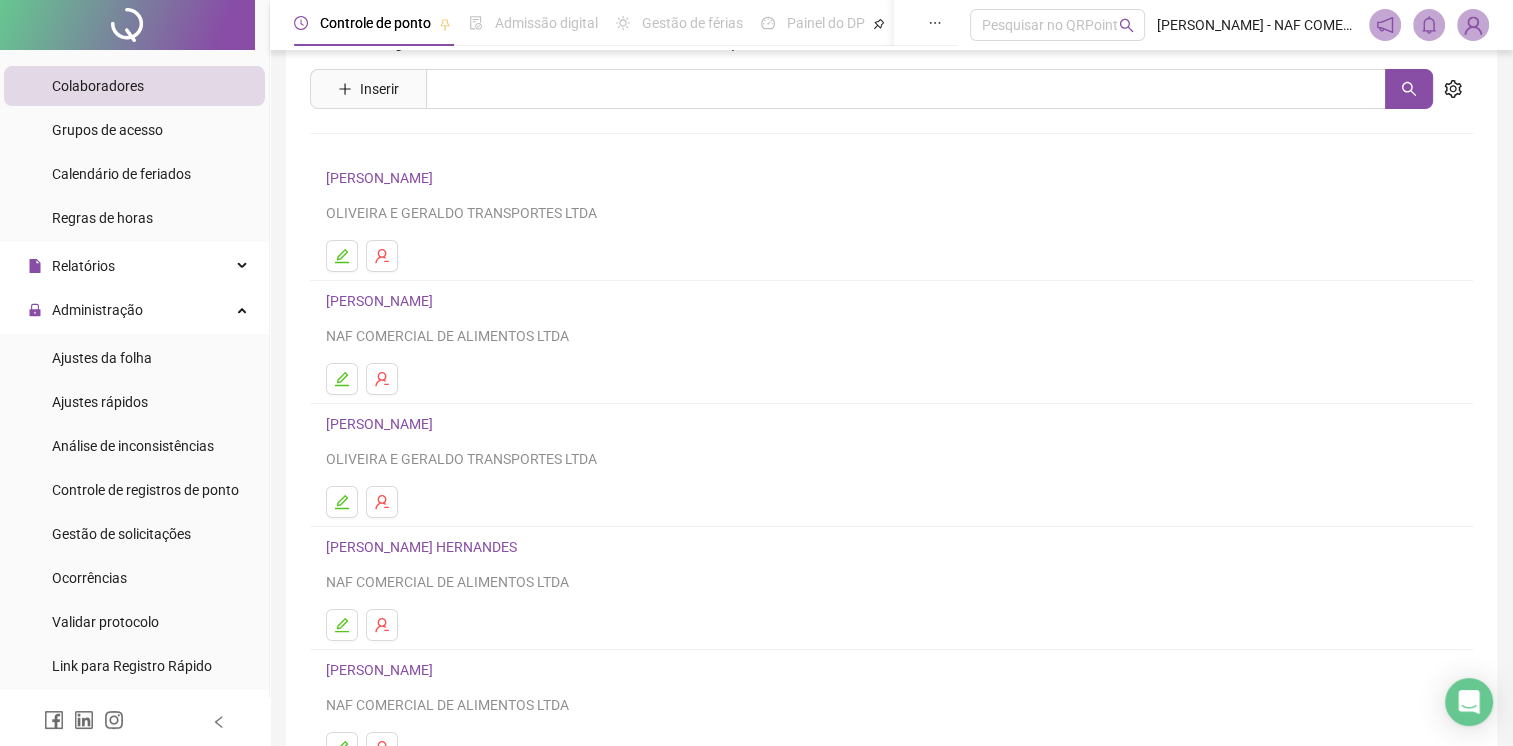 scroll, scrollTop: 200, scrollLeft: 0, axis: vertical 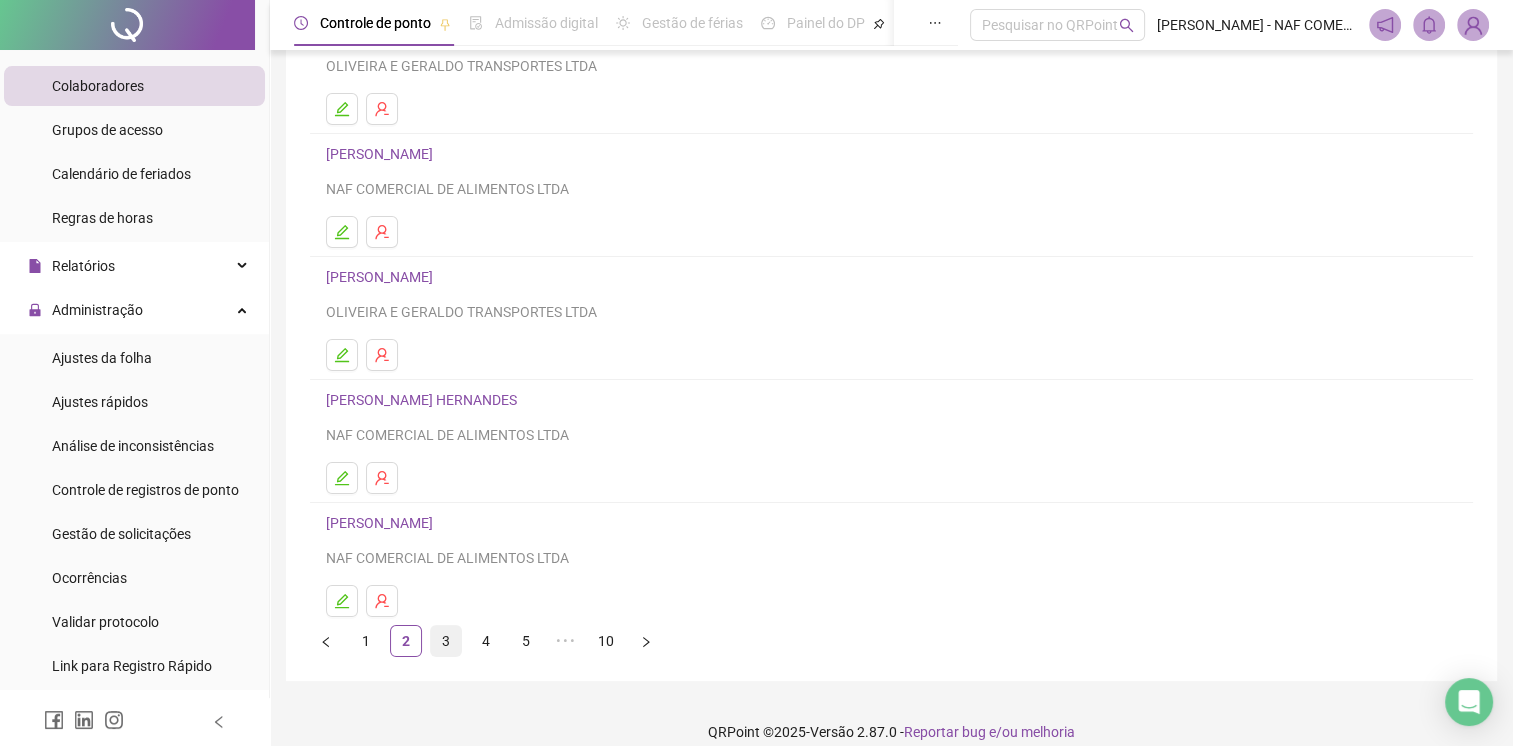 click on "3" at bounding box center [446, 641] 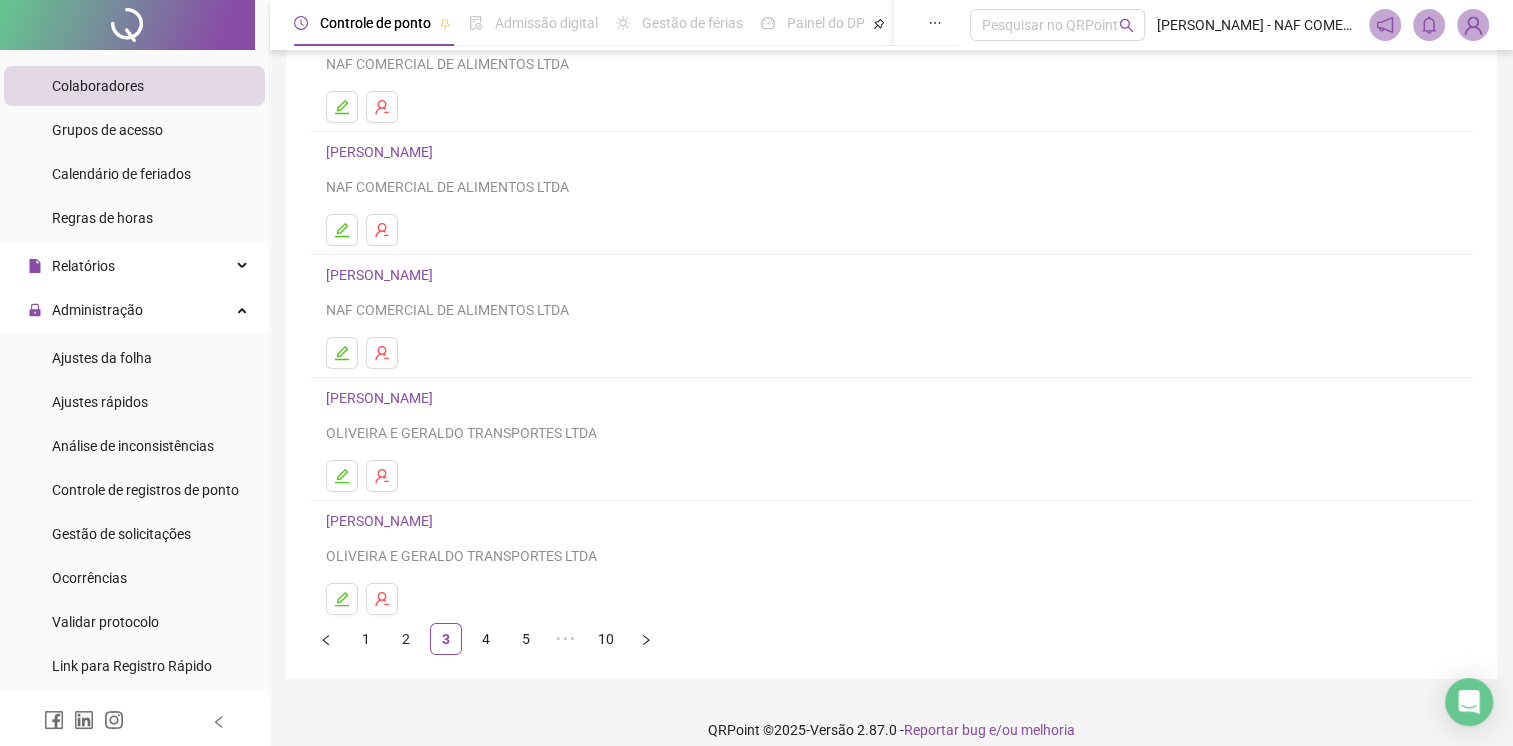 scroll, scrollTop: 220, scrollLeft: 0, axis: vertical 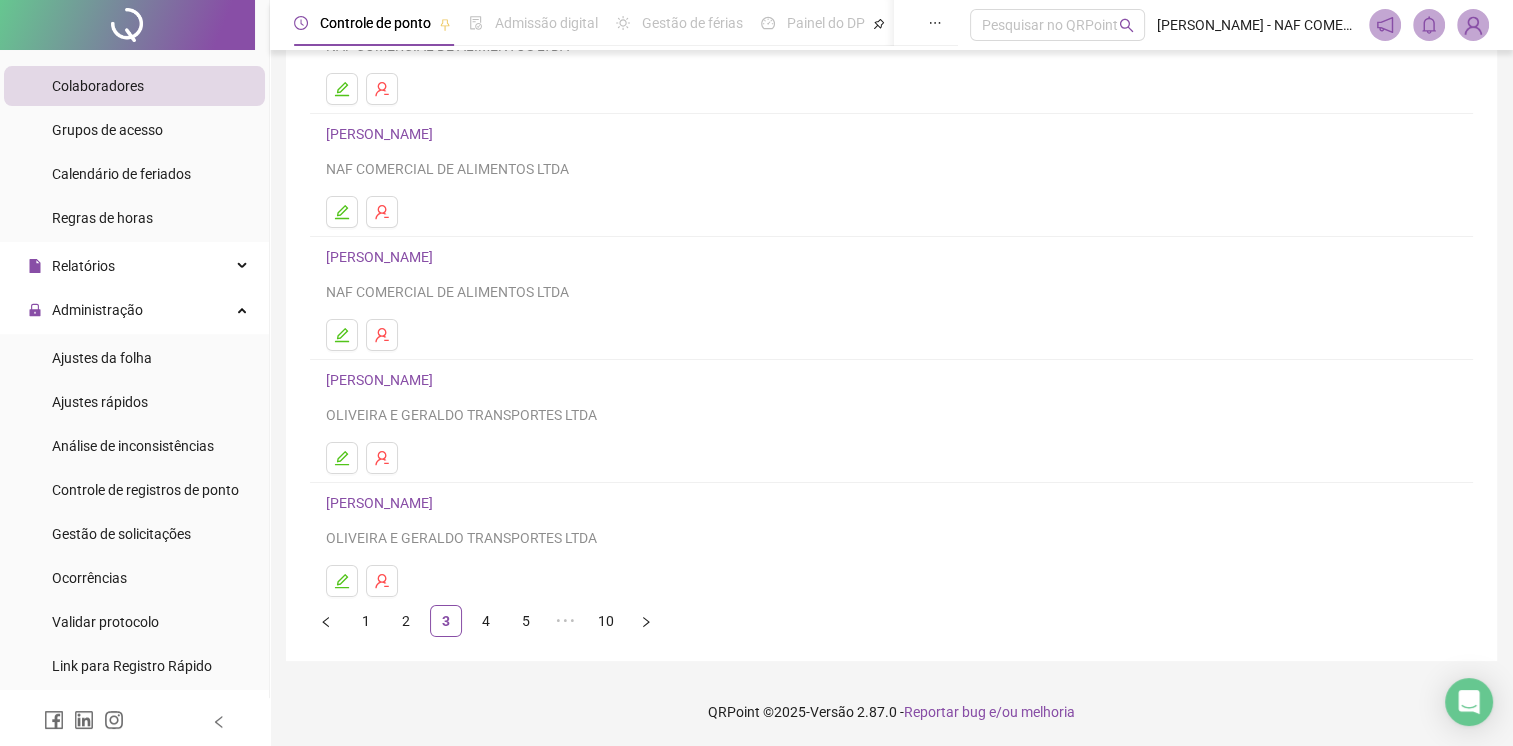 click on "1 2 3 4 5 ••• 10" at bounding box center (891, 621) 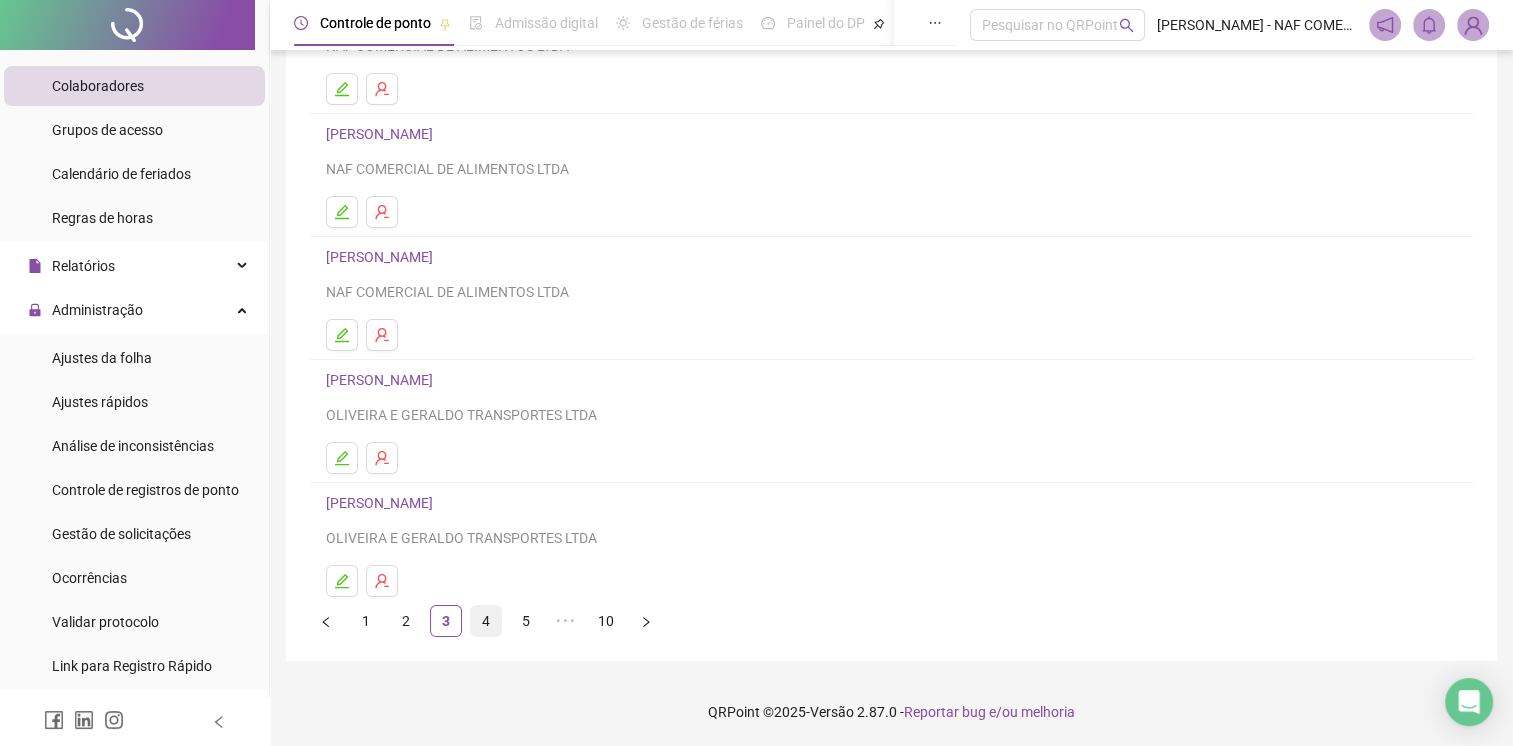 click on "4" at bounding box center [486, 621] 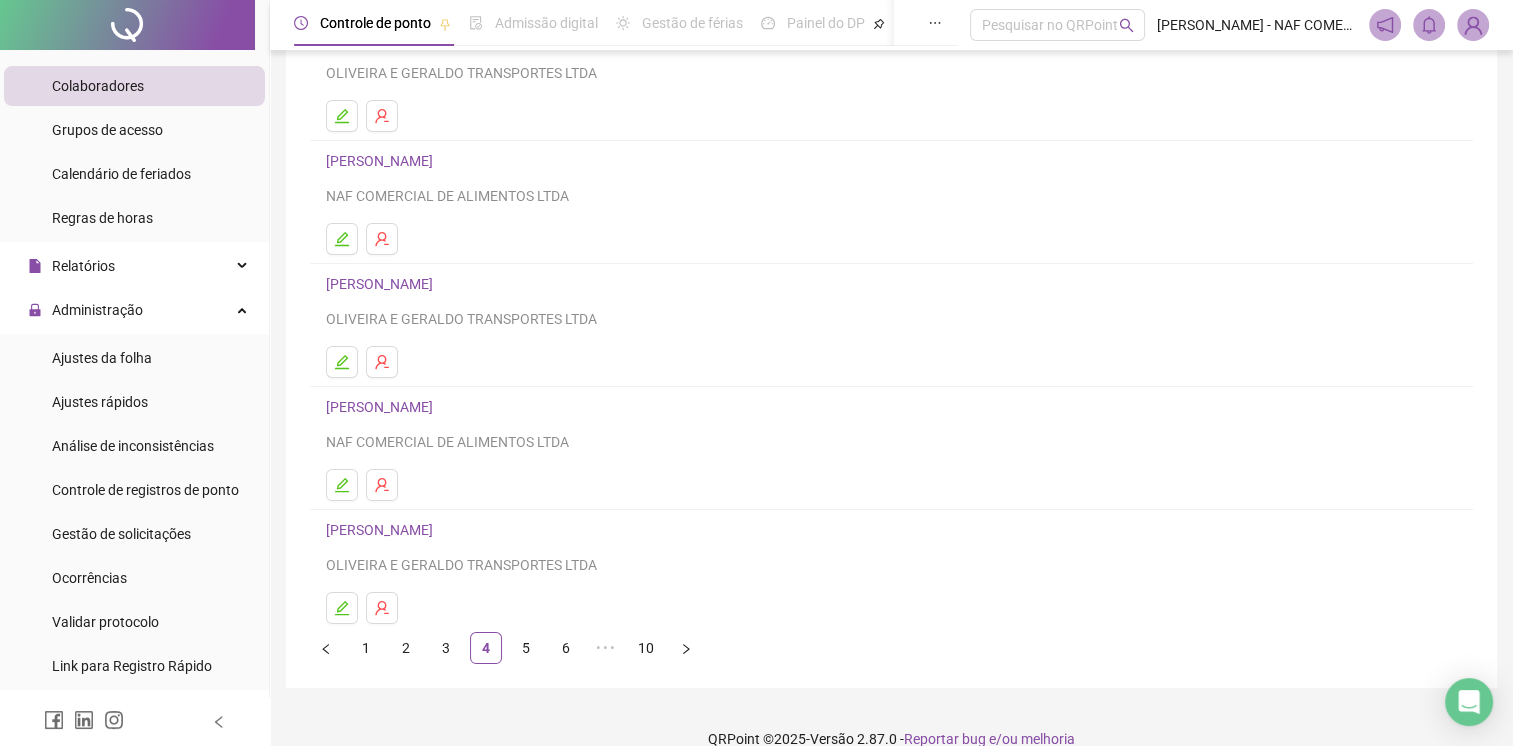 scroll, scrollTop: 200, scrollLeft: 0, axis: vertical 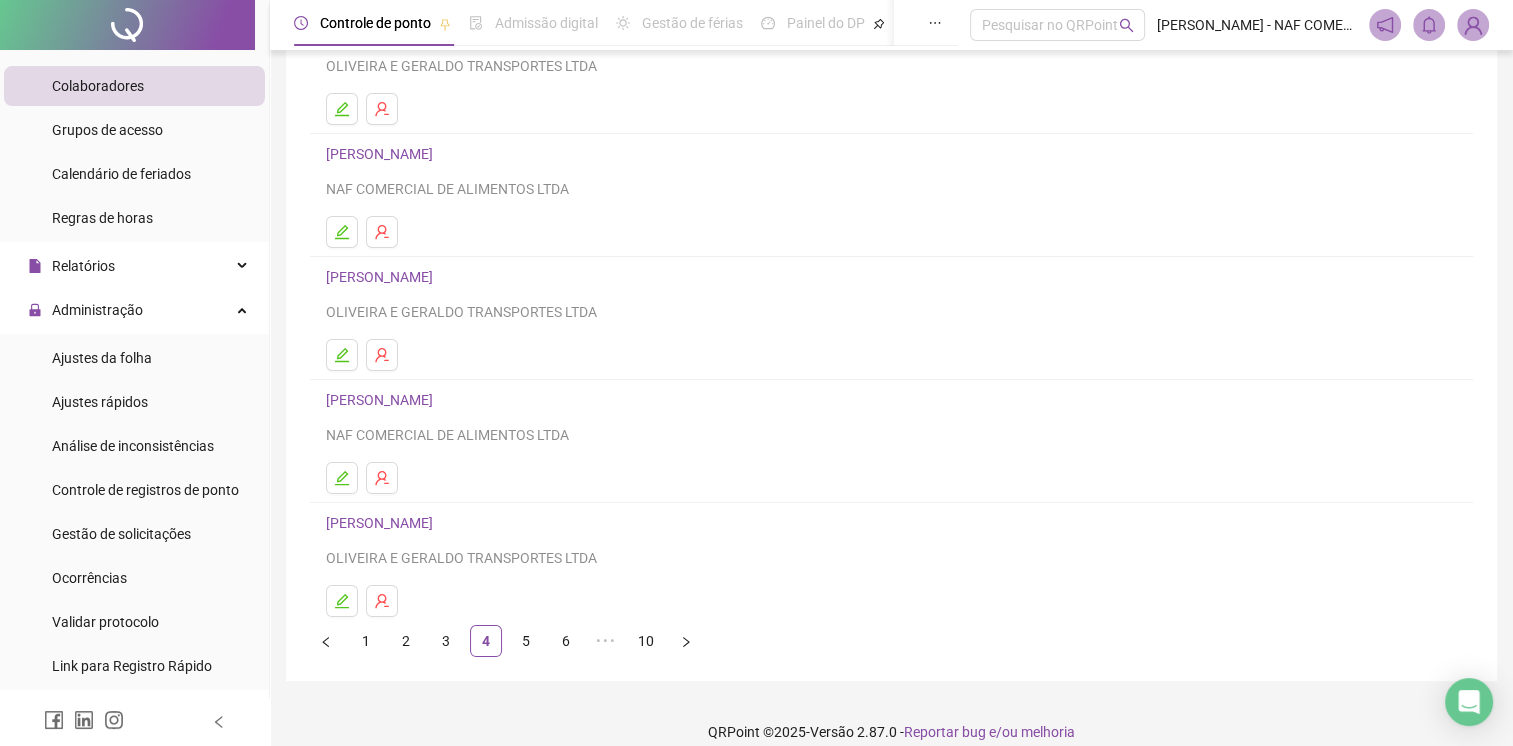 click on "[PERSON_NAME]" at bounding box center (382, 400) 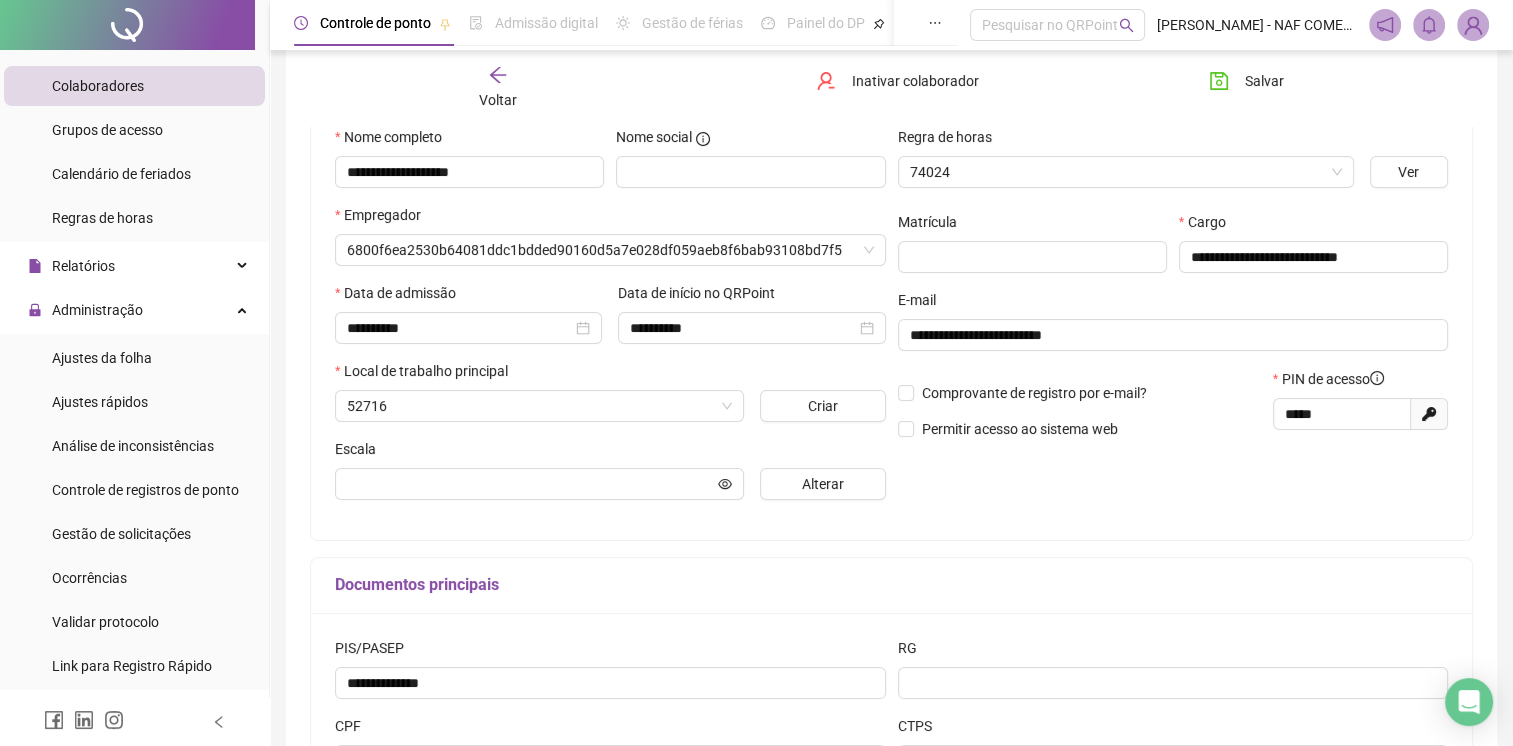 scroll, scrollTop: 210, scrollLeft: 0, axis: vertical 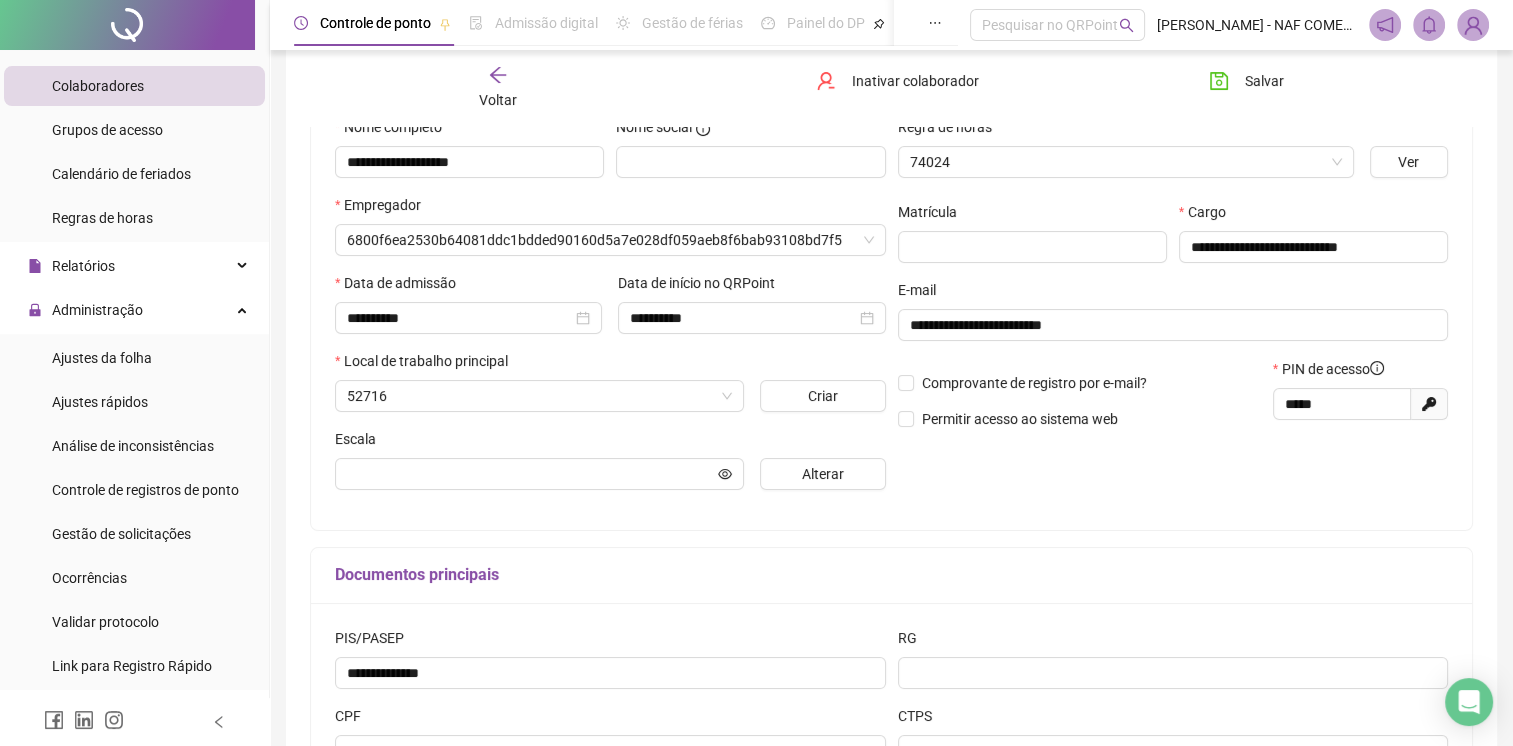 type on "**********" 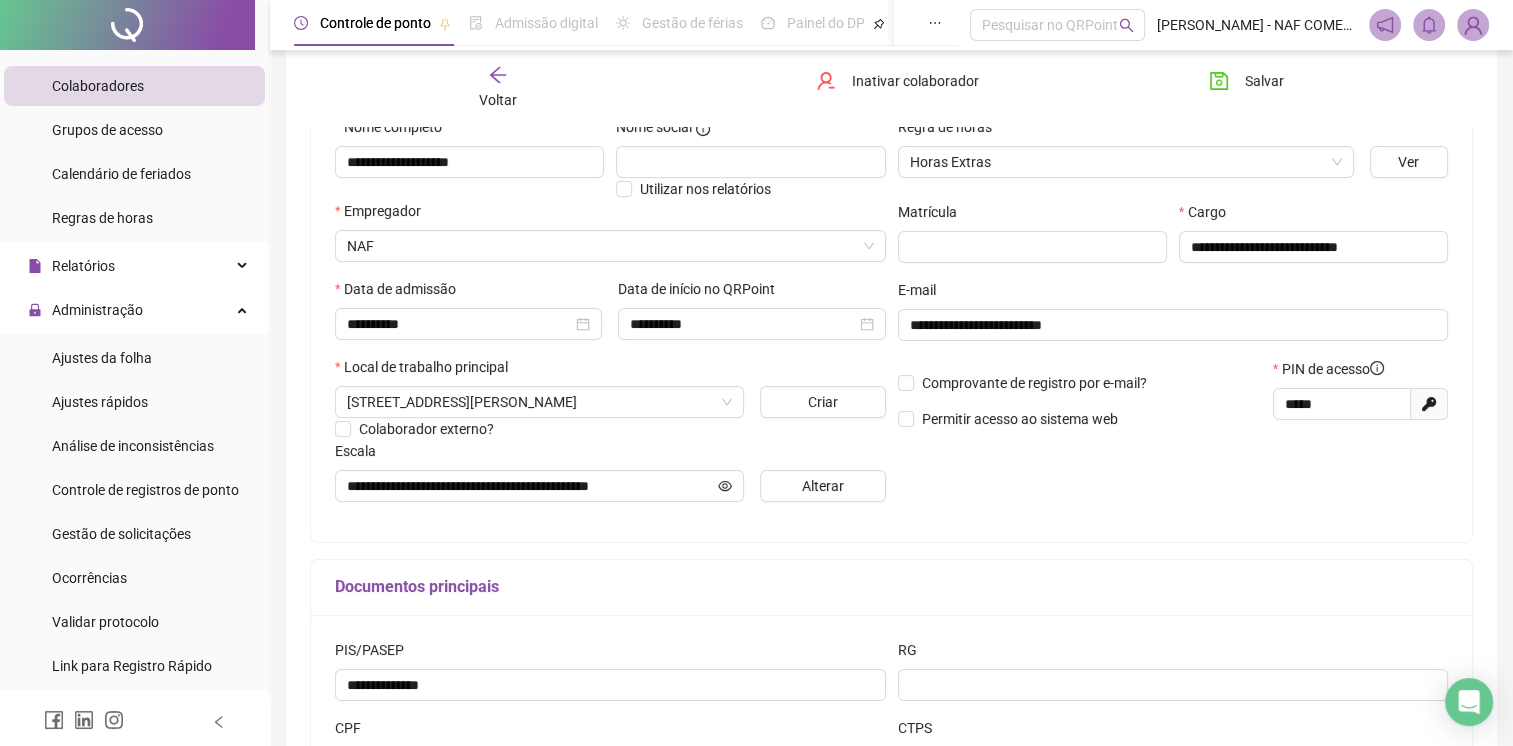 scroll, scrollTop: 10, scrollLeft: 0, axis: vertical 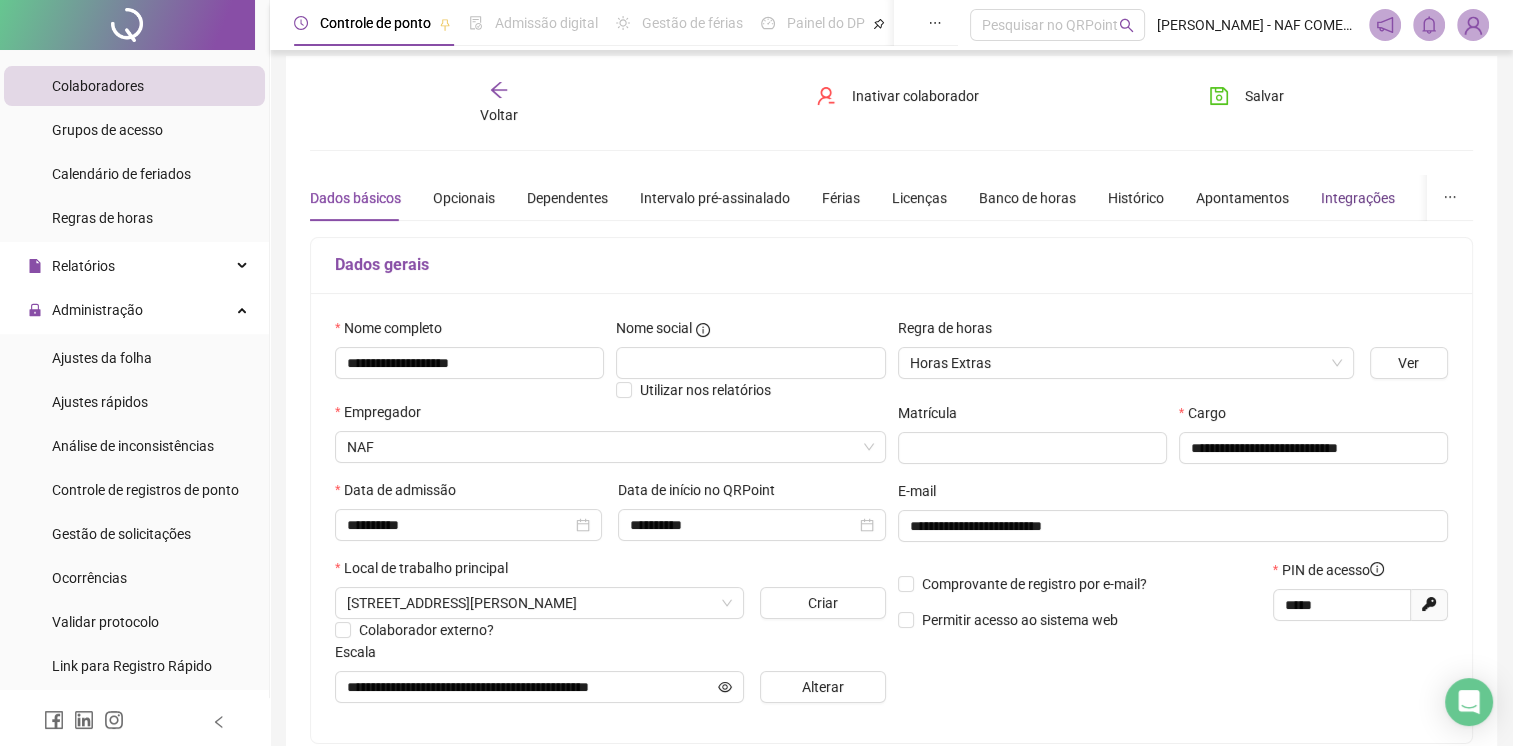 click on "Integrações" at bounding box center (1358, 198) 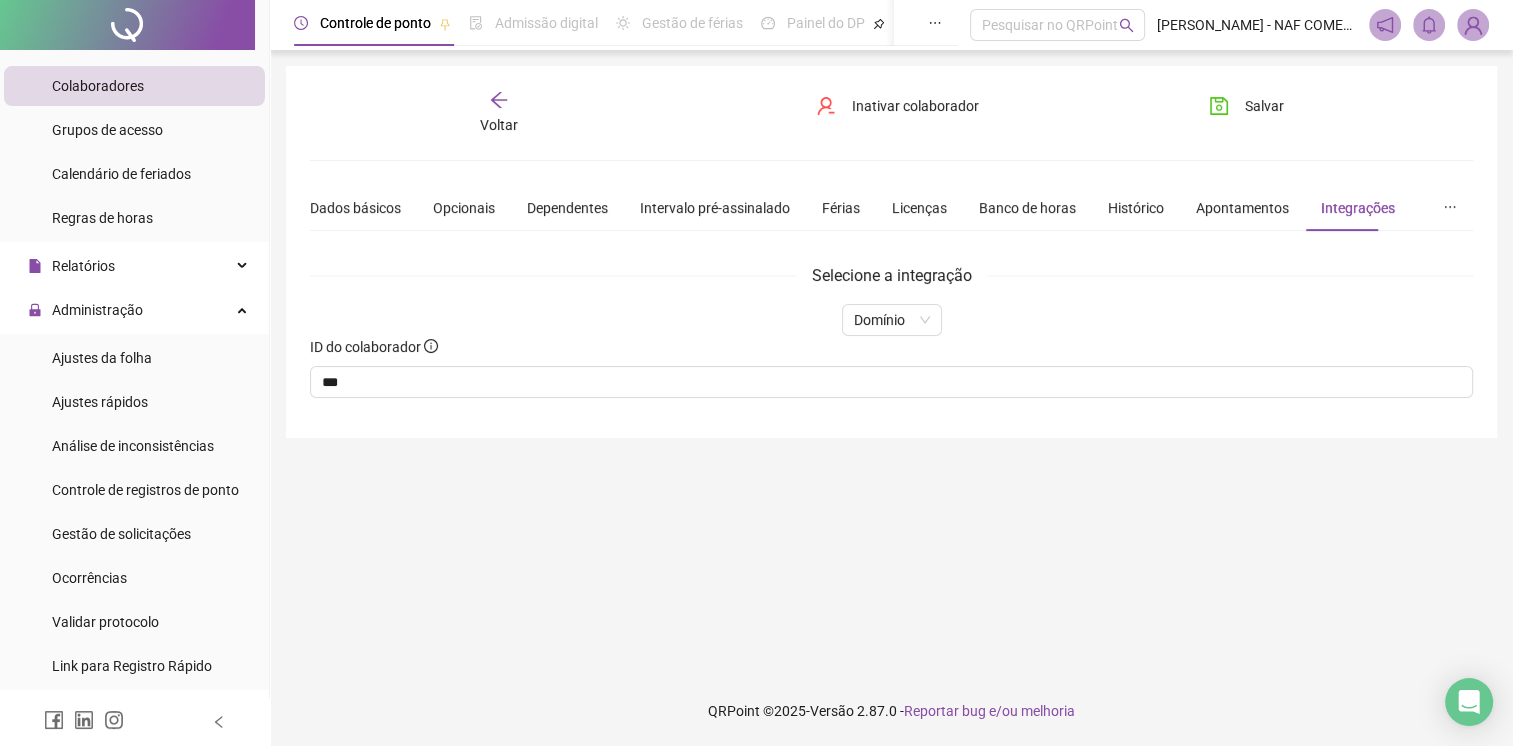 scroll, scrollTop: 0, scrollLeft: 0, axis: both 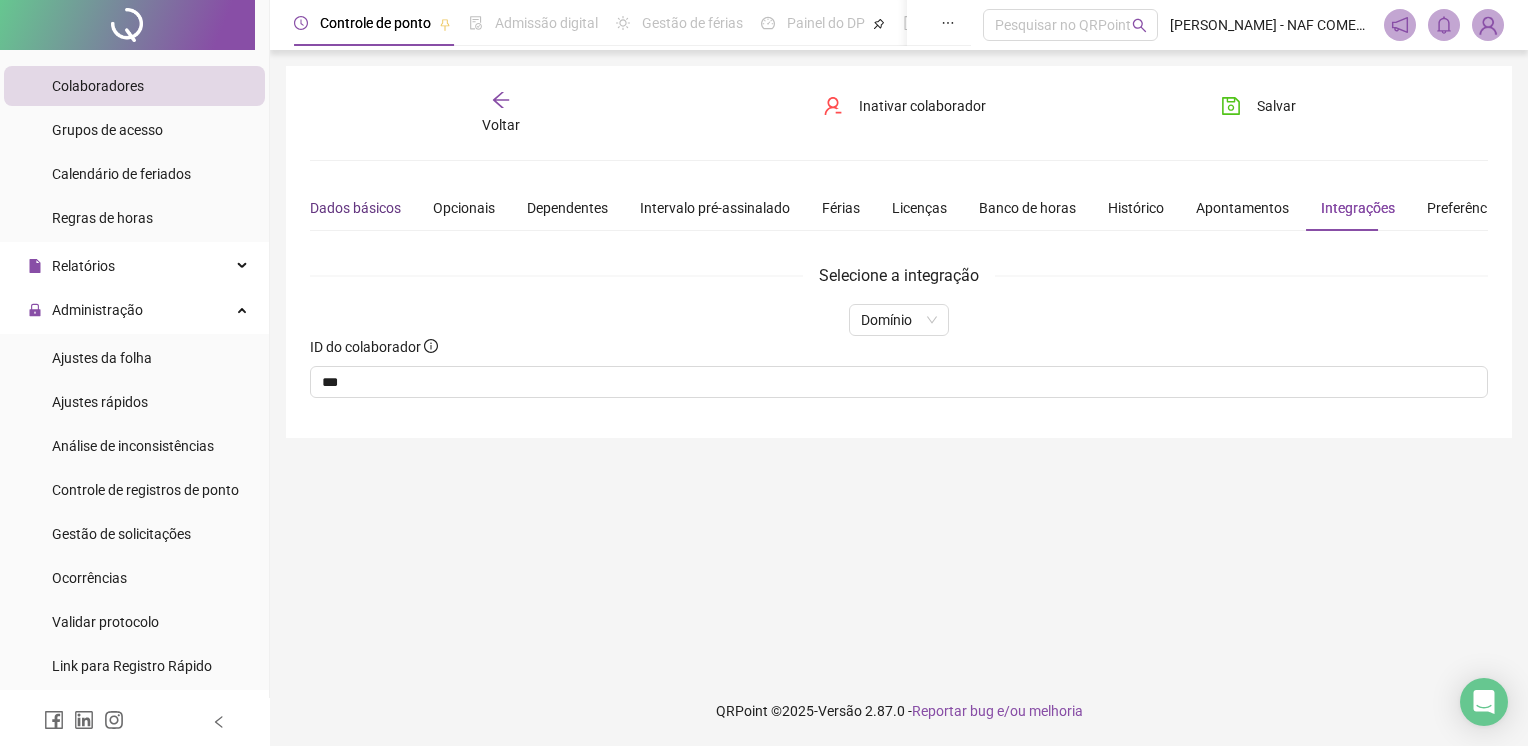 click on "Dados básicos" at bounding box center (355, 208) 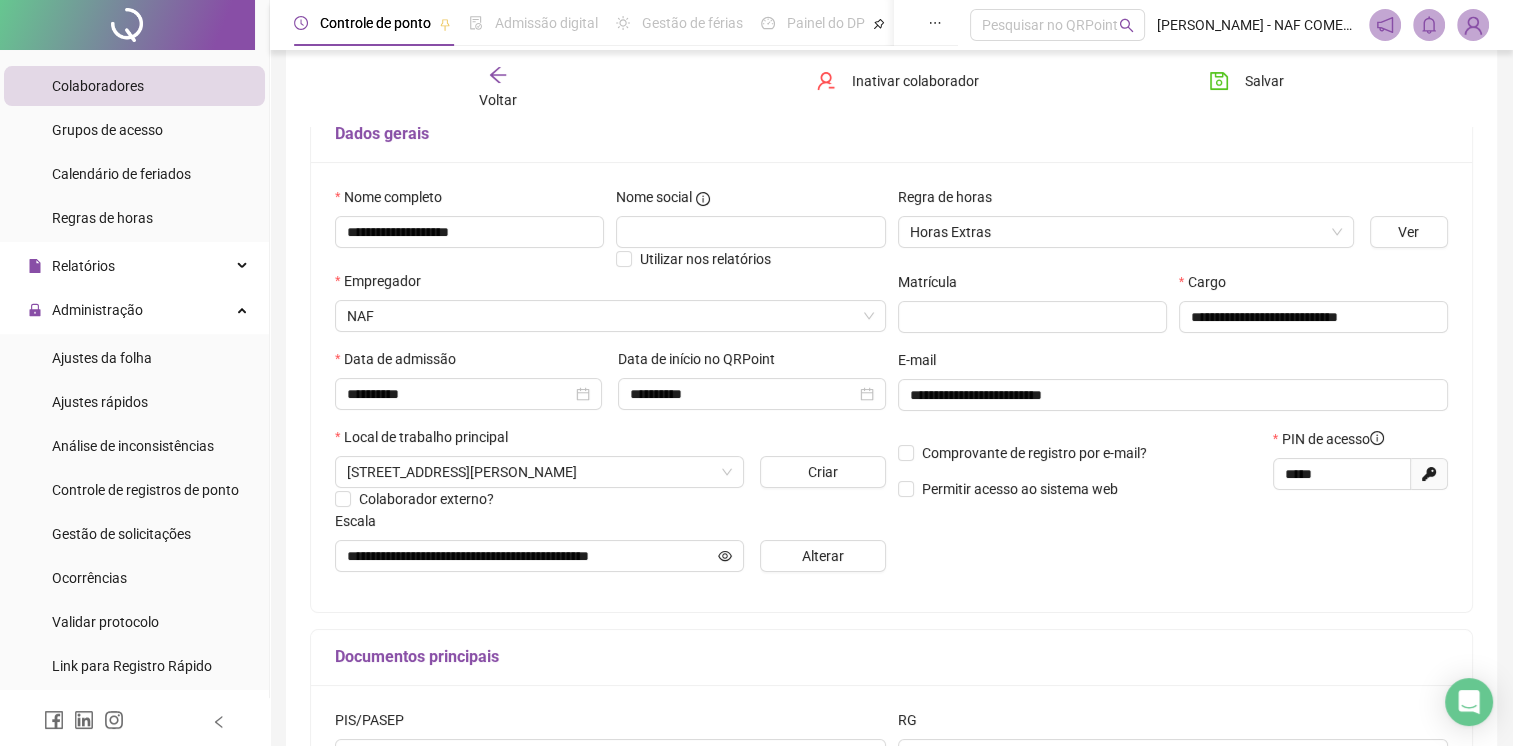 scroll, scrollTop: 200, scrollLeft: 0, axis: vertical 